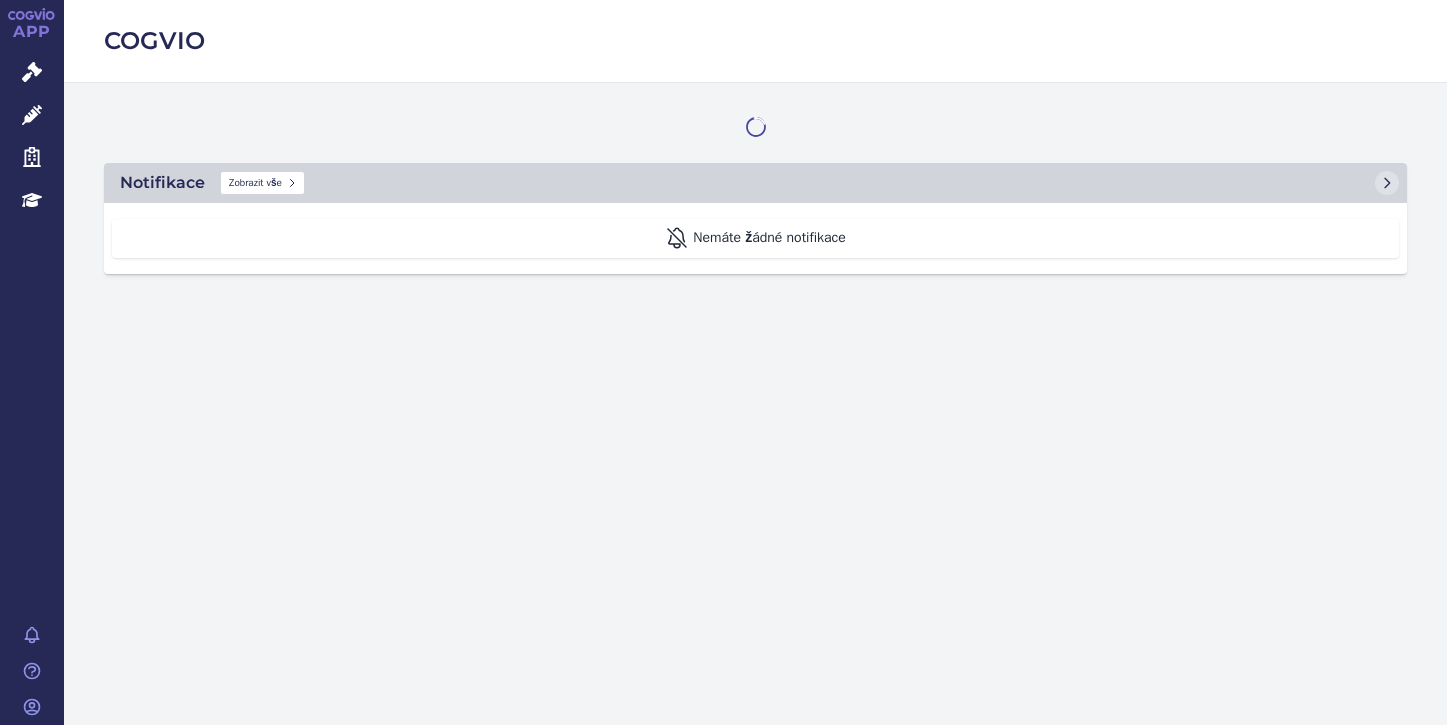scroll, scrollTop: 0, scrollLeft: 0, axis: both 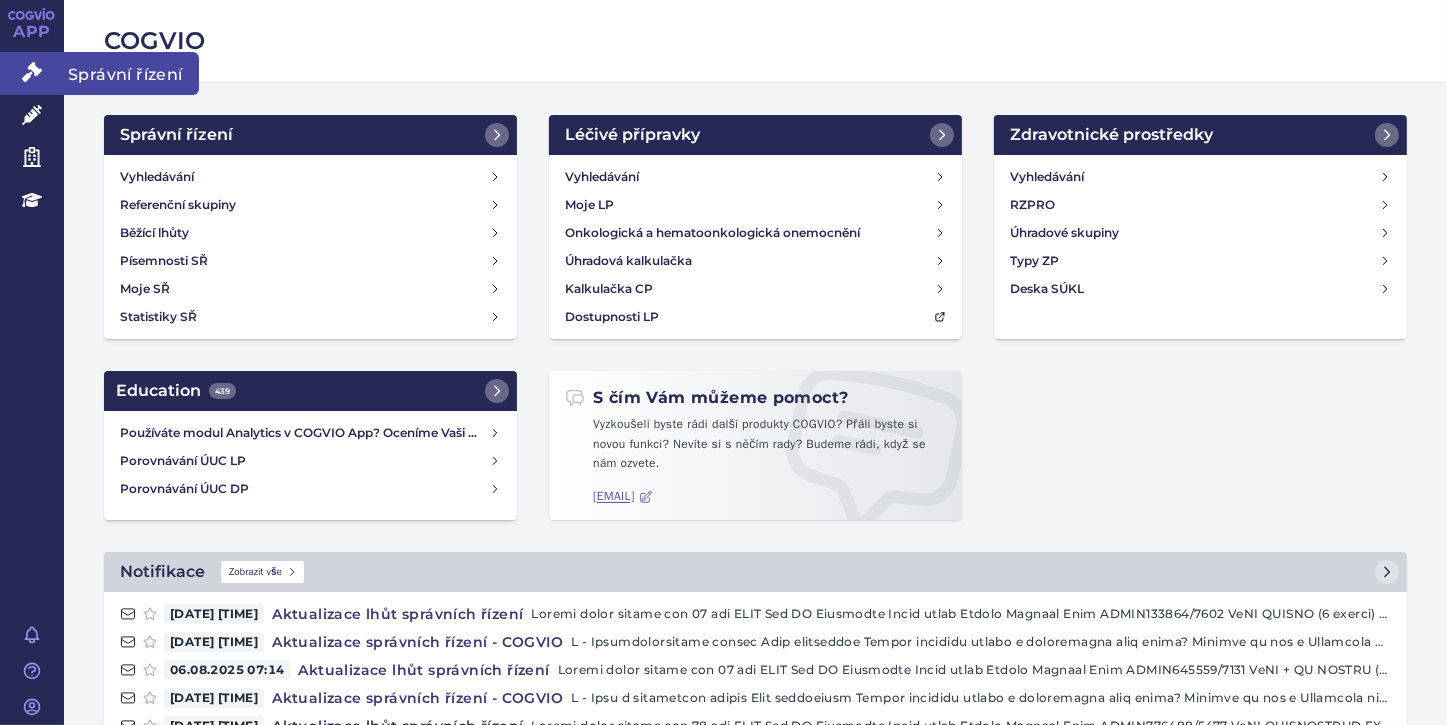 click on "Správní řízení" at bounding box center [32, 73] 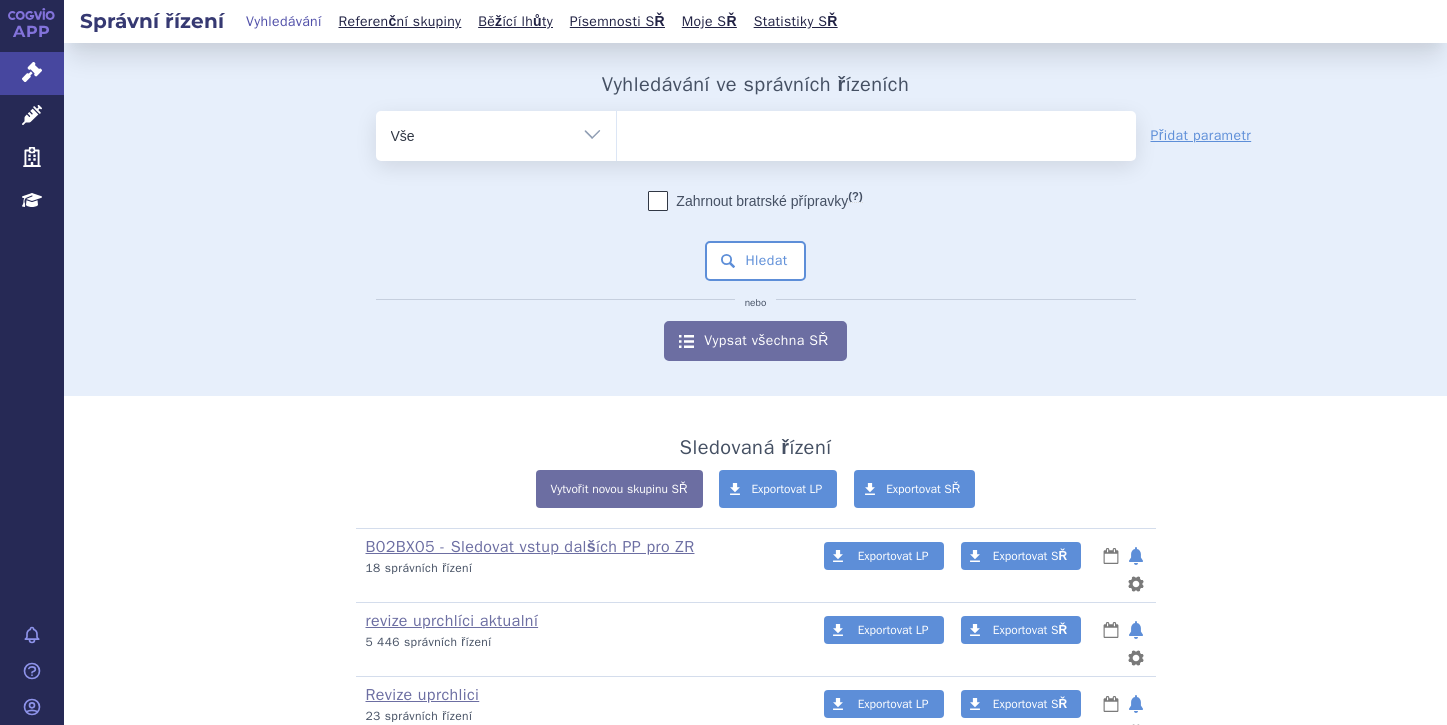 scroll, scrollTop: 0, scrollLeft: 0, axis: both 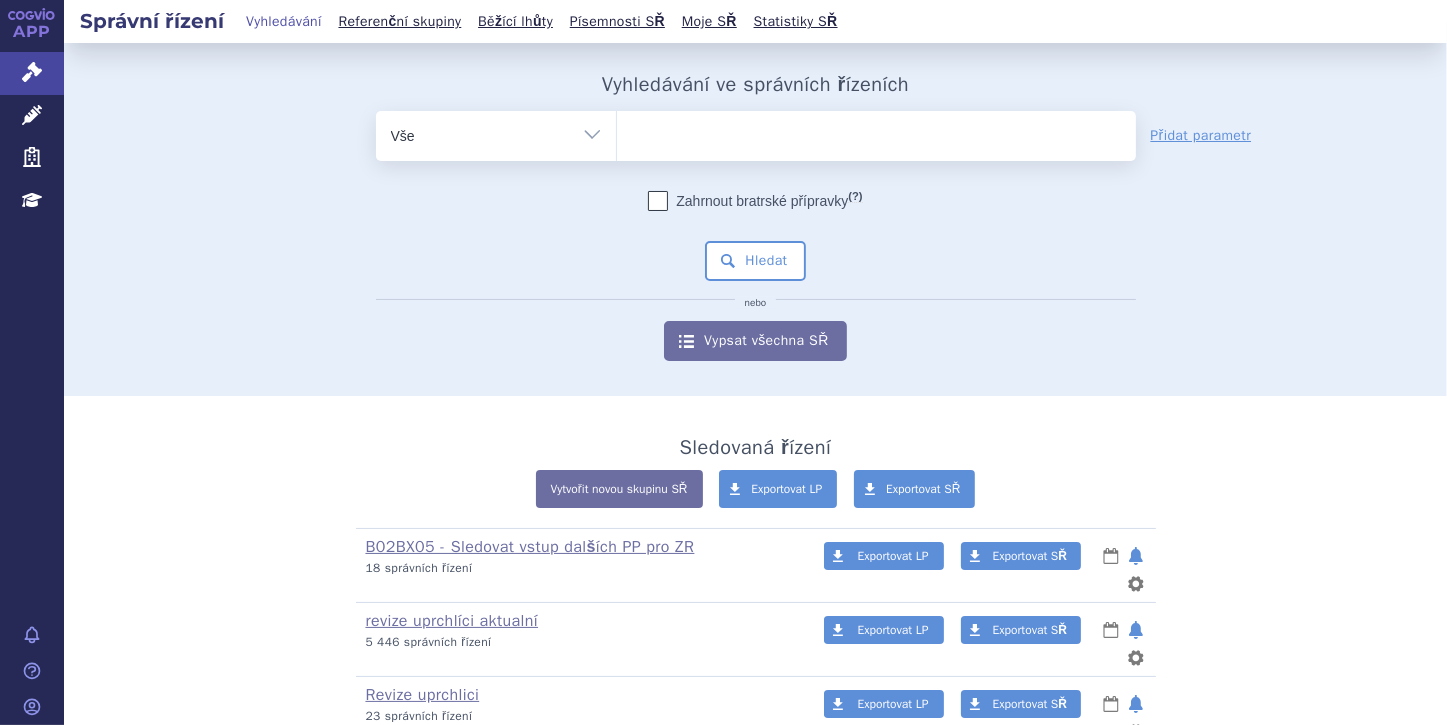 click at bounding box center [876, 132] 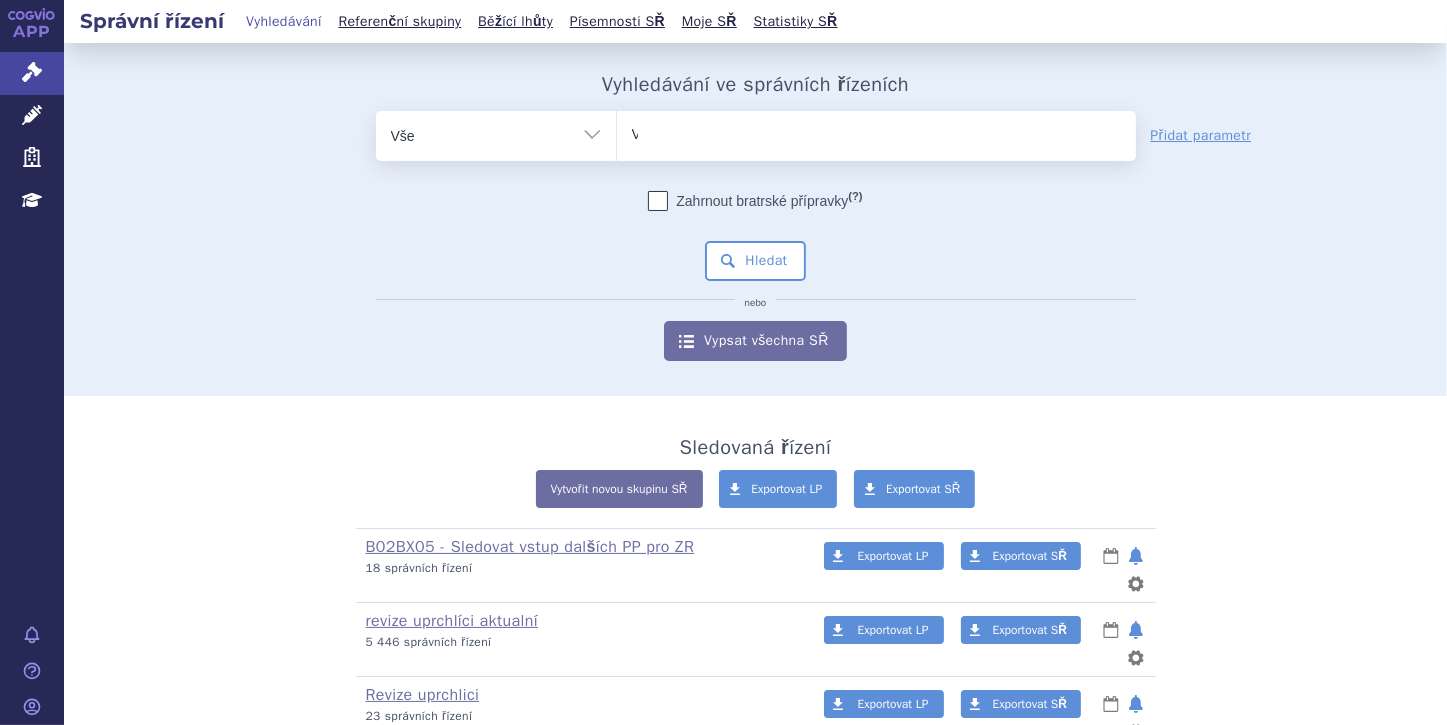 type 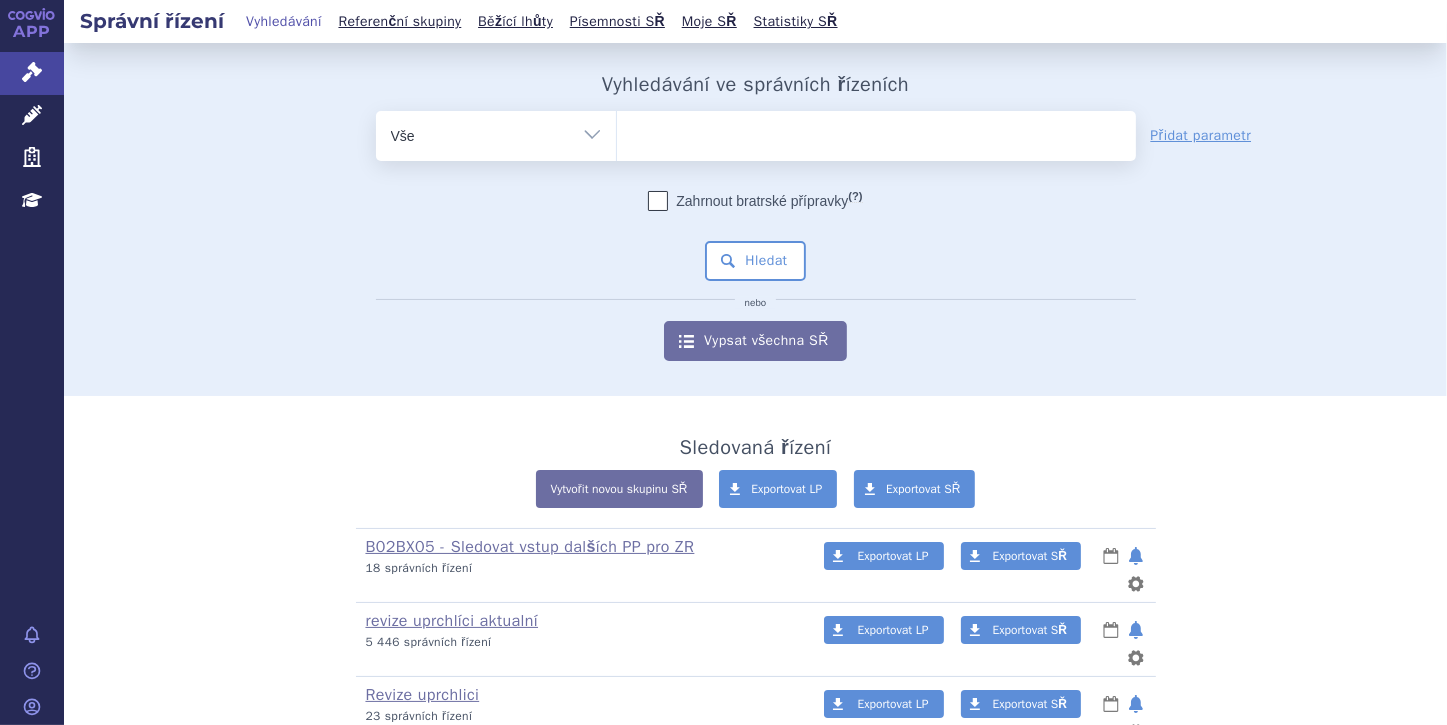 select on "VAXIGRIP" 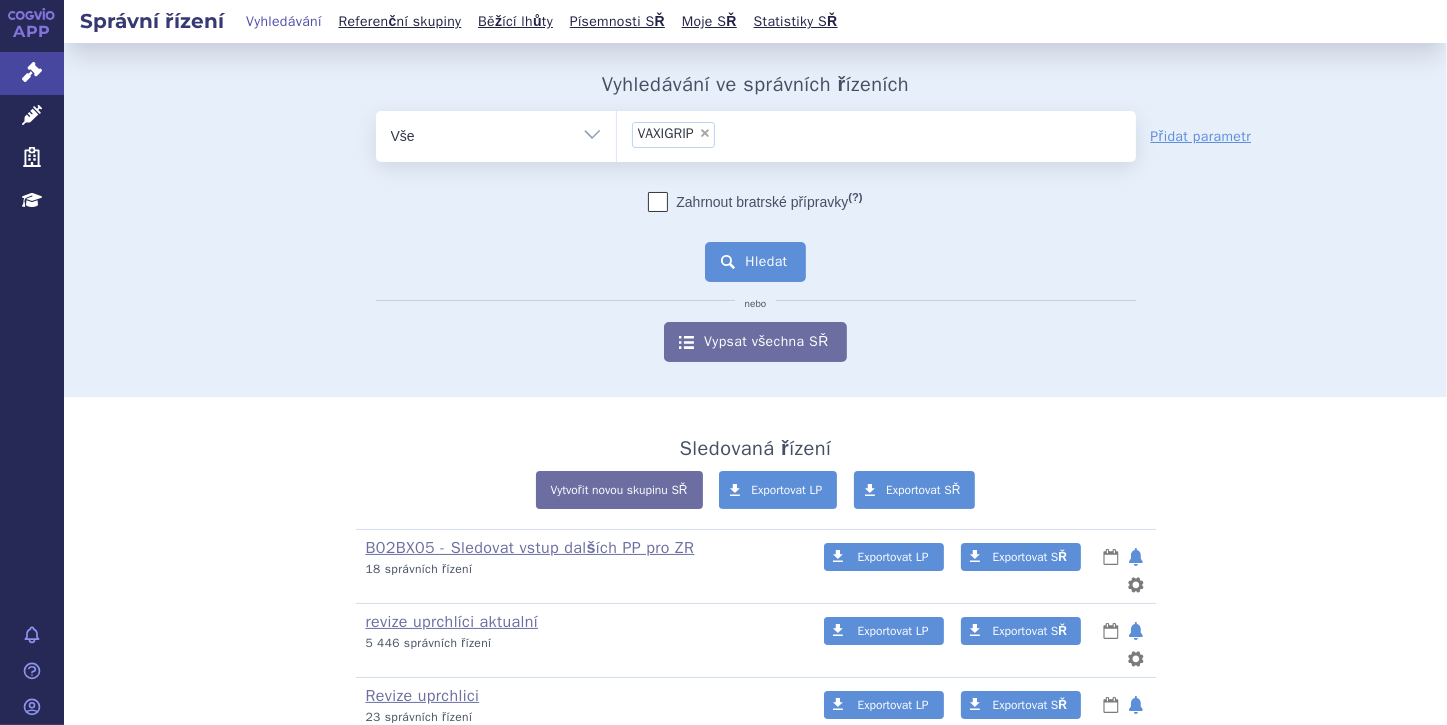 click on "Hledat" at bounding box center (755, 262) 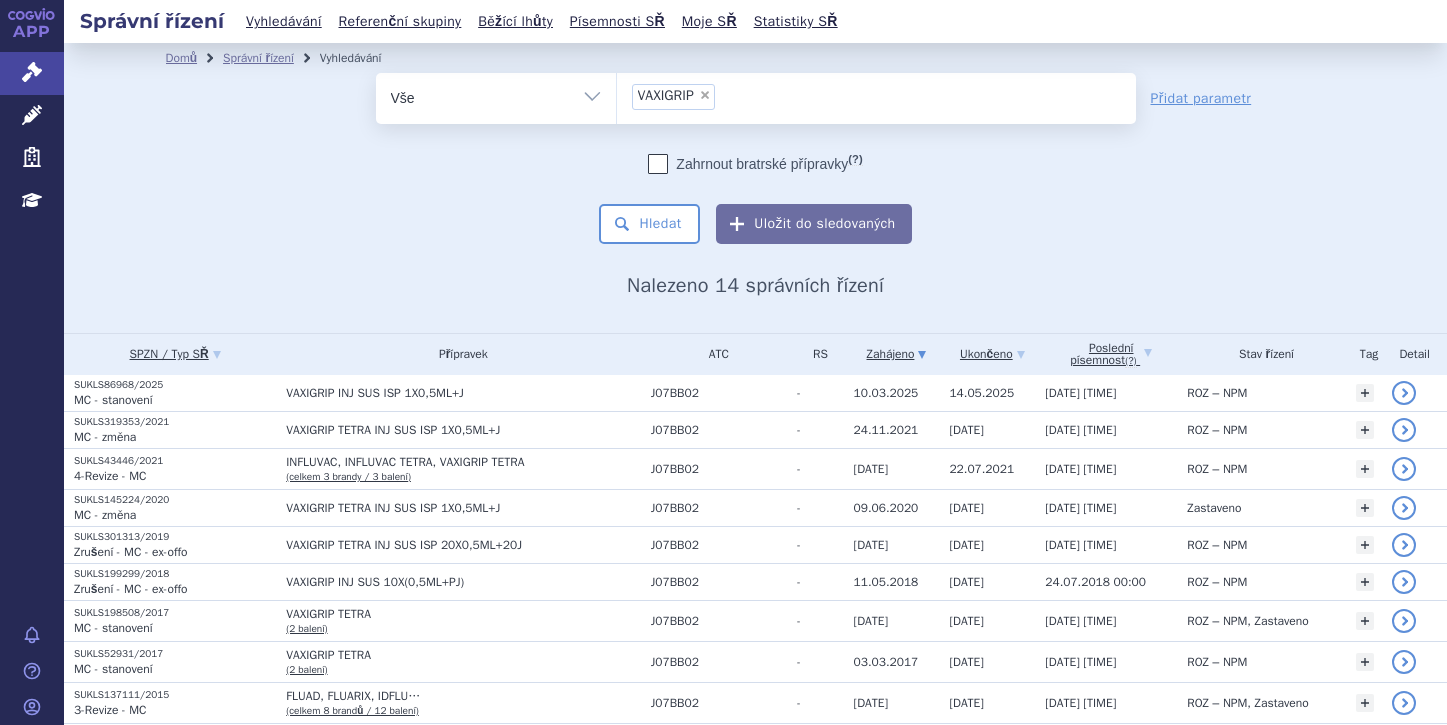 scroll, scrollTop: 0, scrollLeft: 0, axis: both 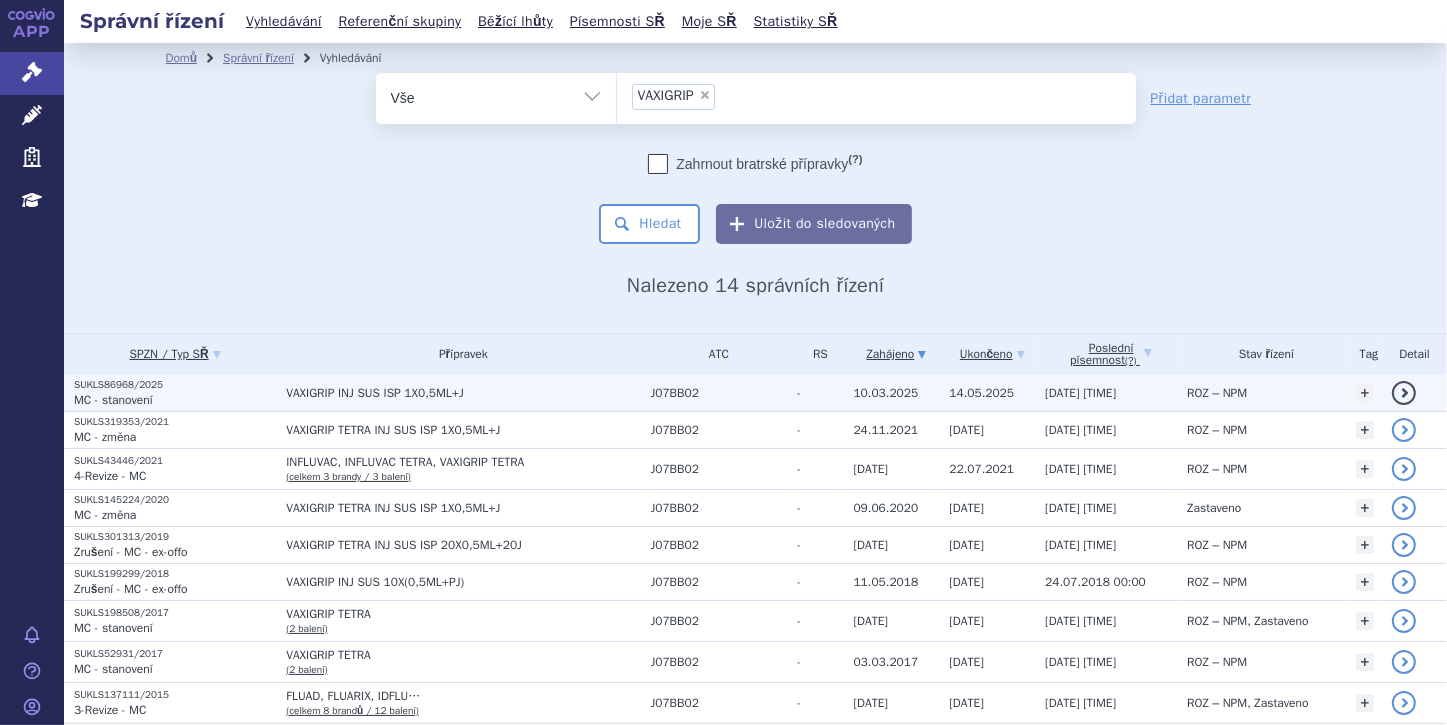 click on "SUKLS86968/2025" at bounding box center [175, 385] 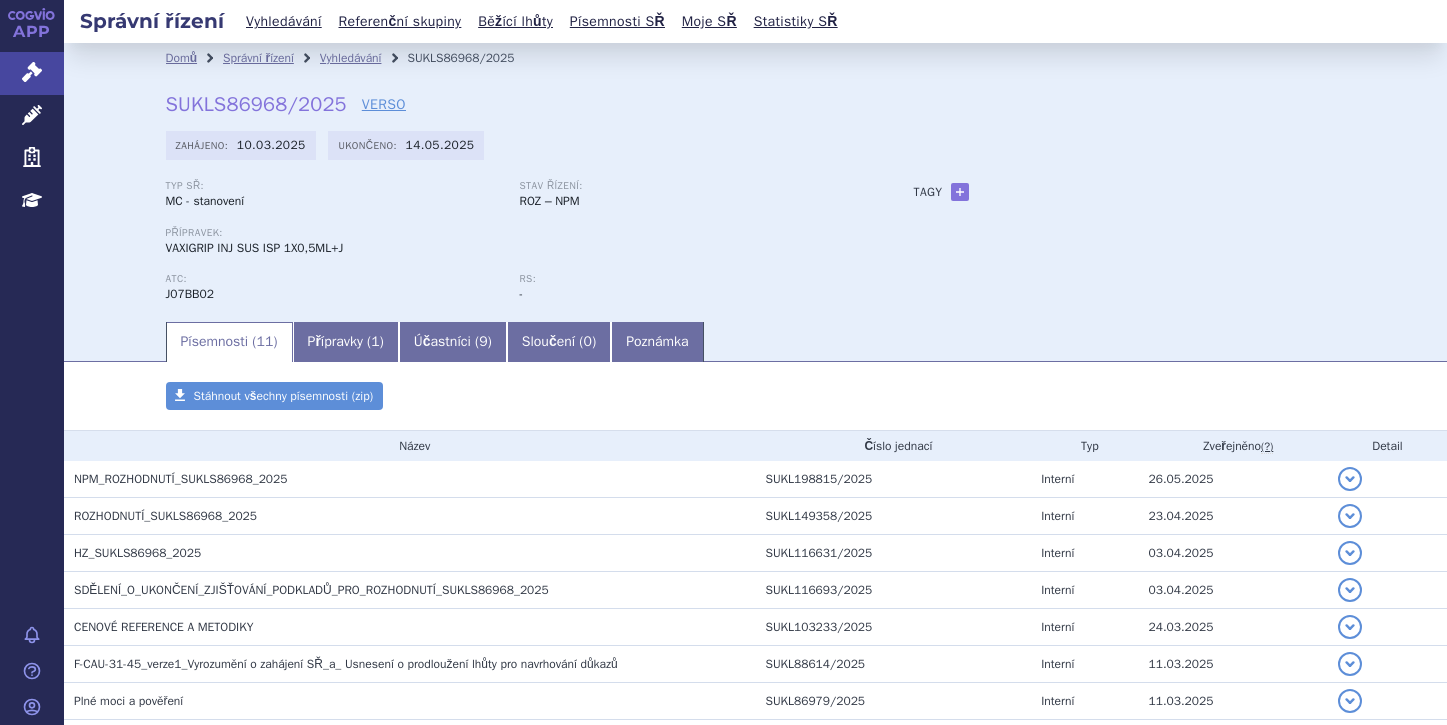 scroll, scrollTop: 0, scrollLeft: 0, axis: both 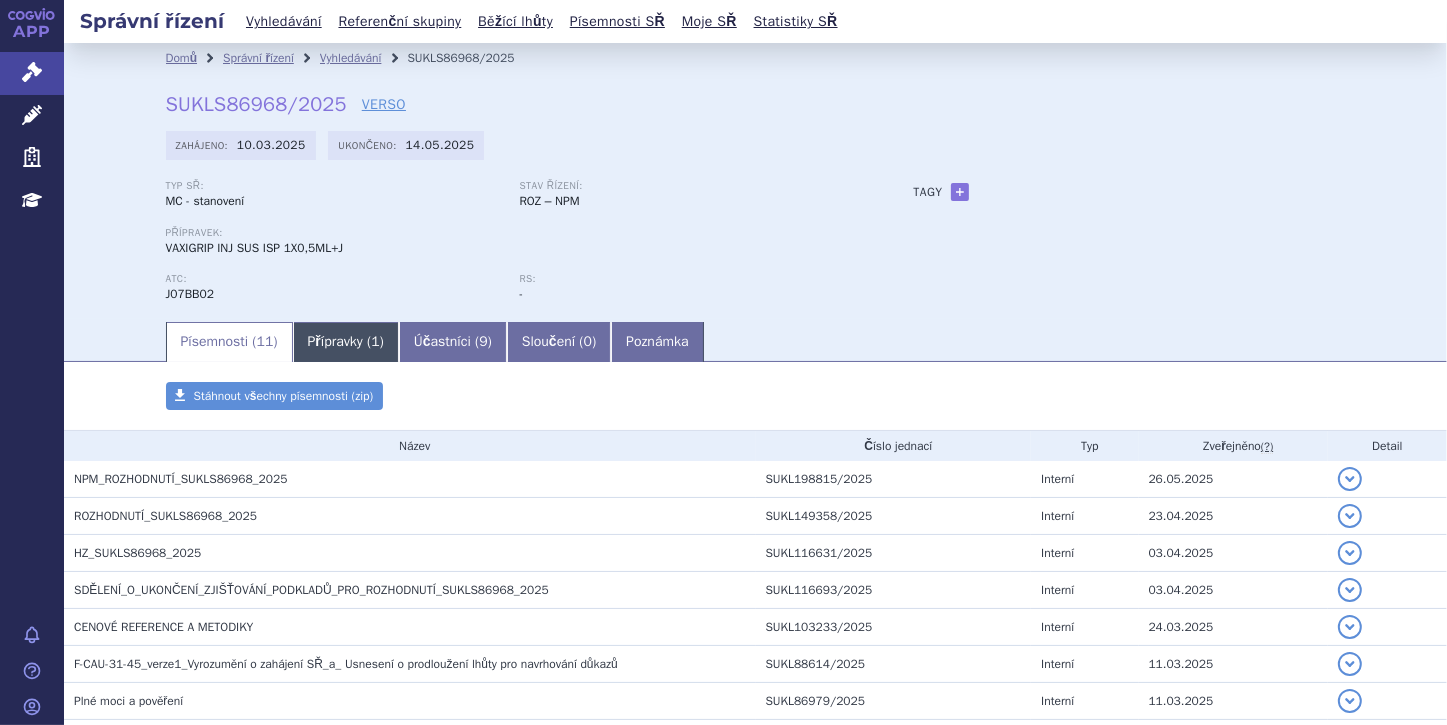 click on "Přípravky ( 1 )" at bounding box center [346, 342] 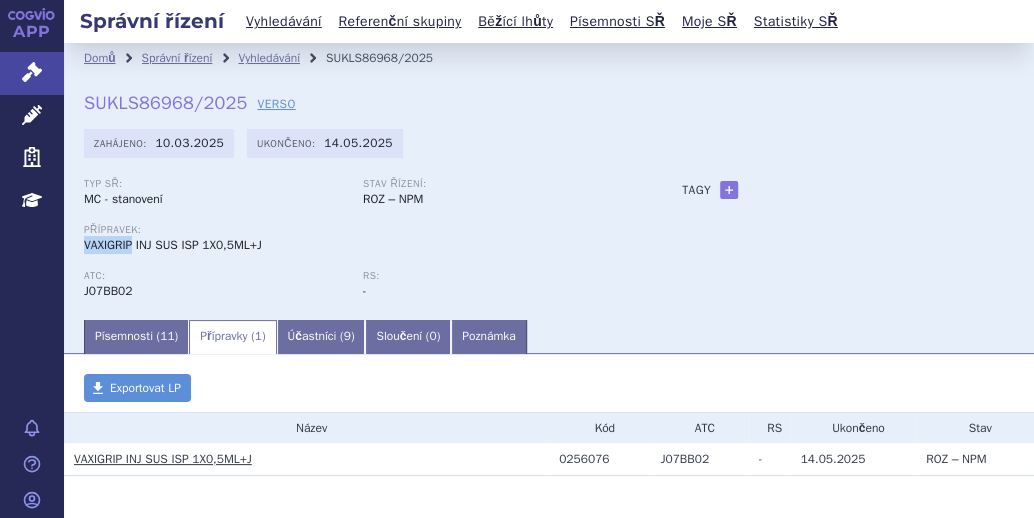 drag, startPoint x: 84, startPoint y: 245, endPoint x: 137, endPoint y: 244, distance: 53.009434 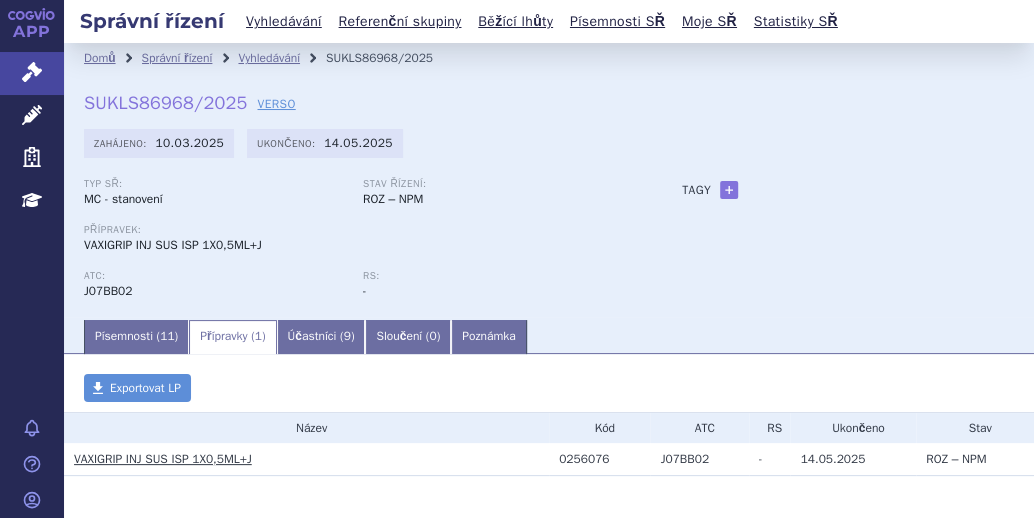 click on "0256076" at bounding box center (604, 459) 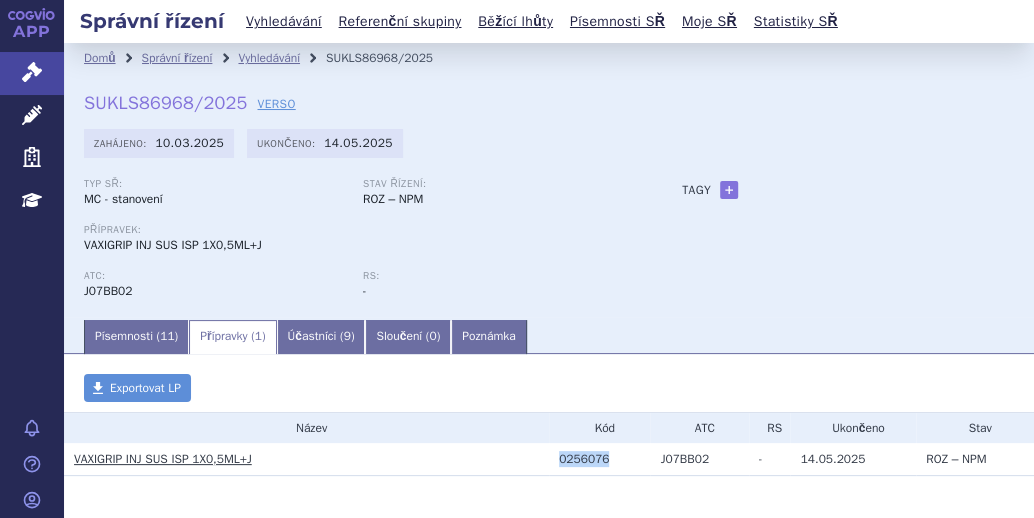 drag, startPoint x: 554, startPoint y: 458, endPoint x: 602, endPoint y: 456, distance: 48.04165 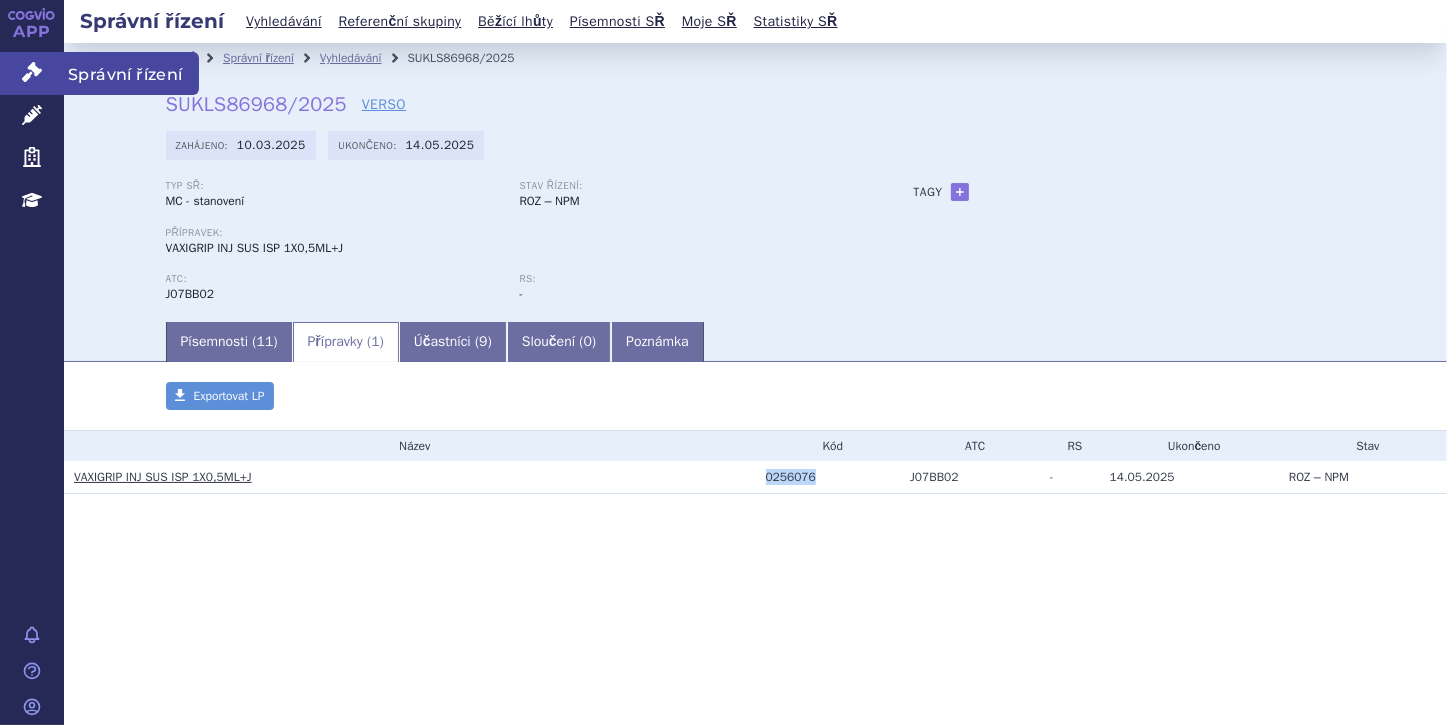 click 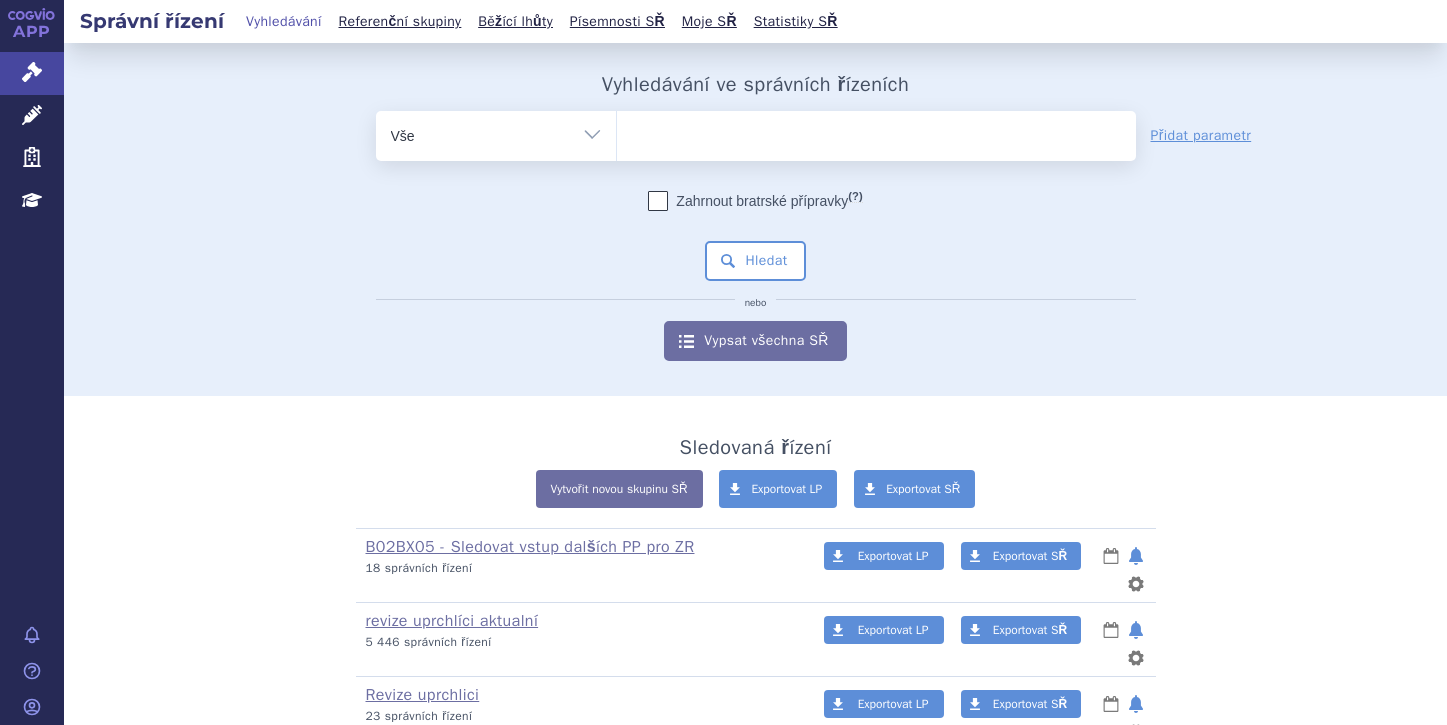 scroll, scrollTop: 0, scrollLeft: 0, axis: both 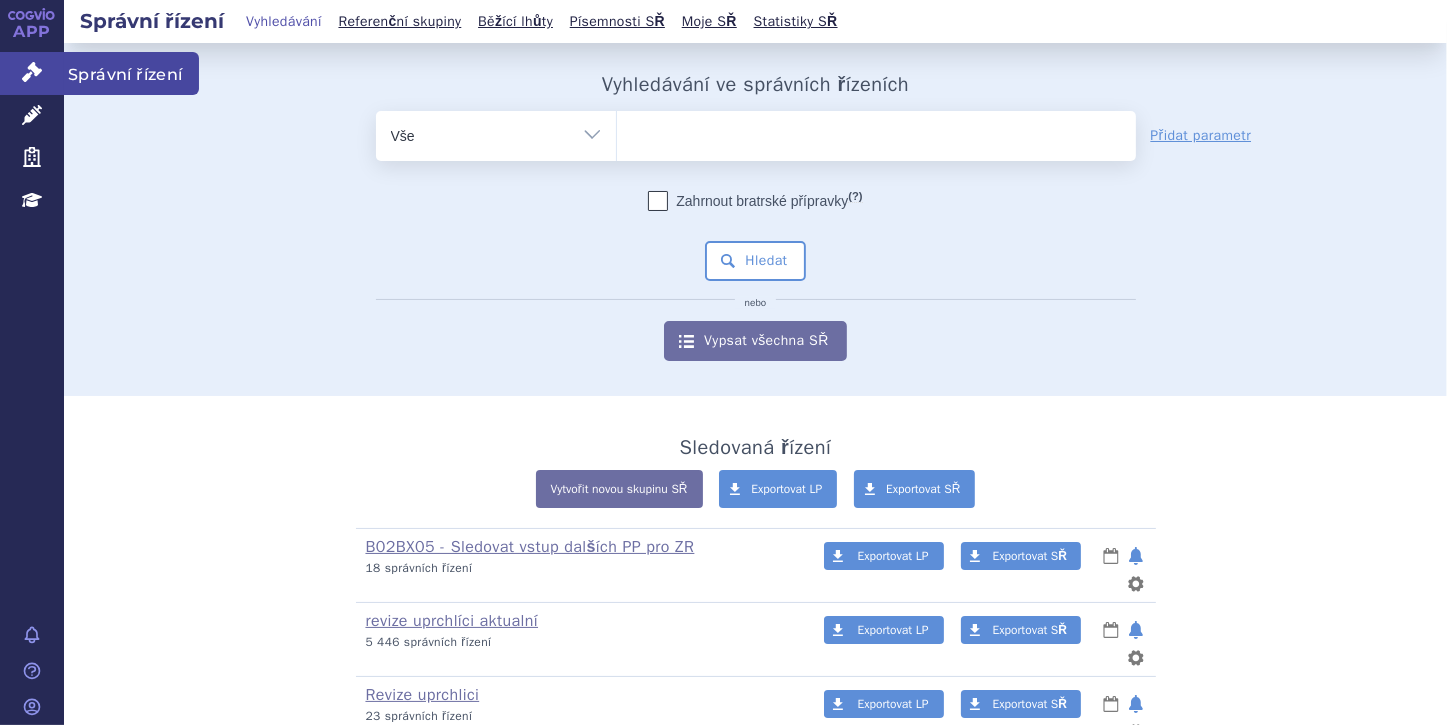 click on "Správní řízení" at bounding box center (32, 73) 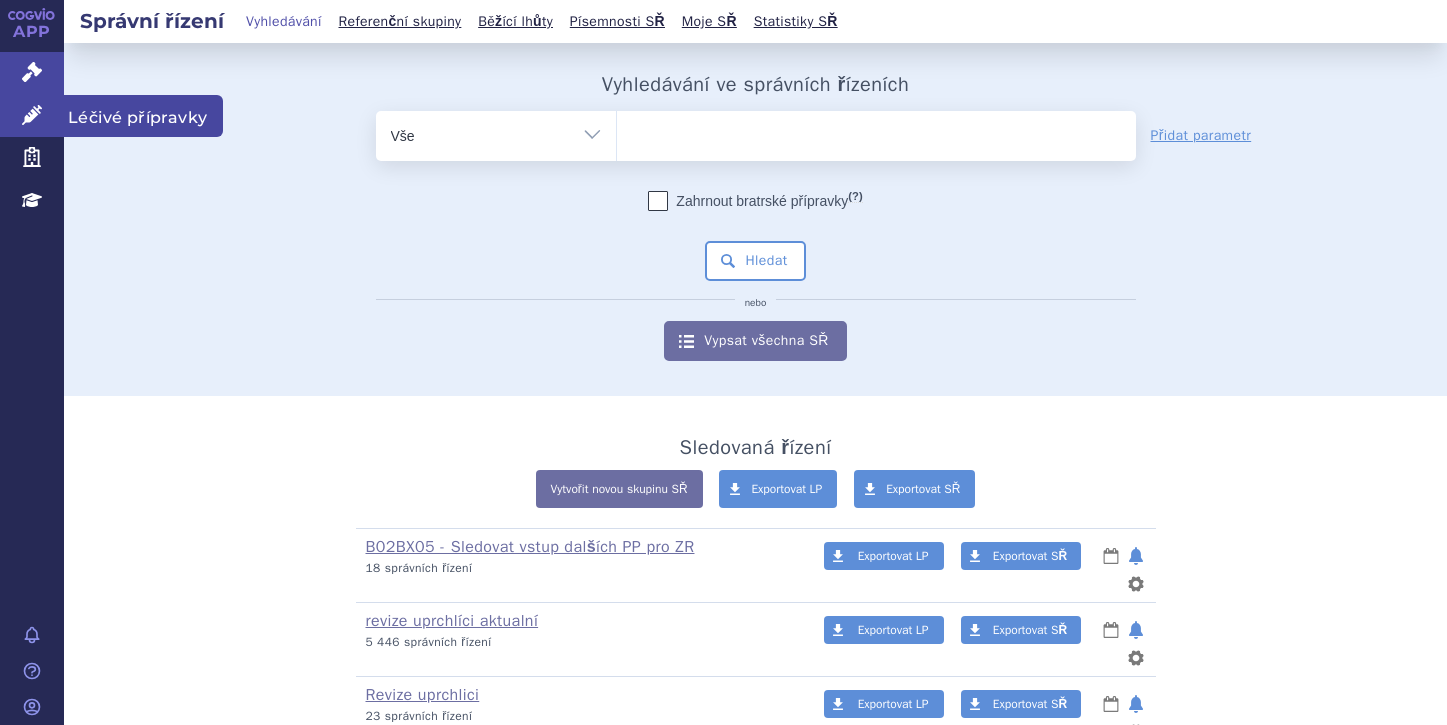 scroll, scrollTop: 0, scrollLeft: 0, axis: both 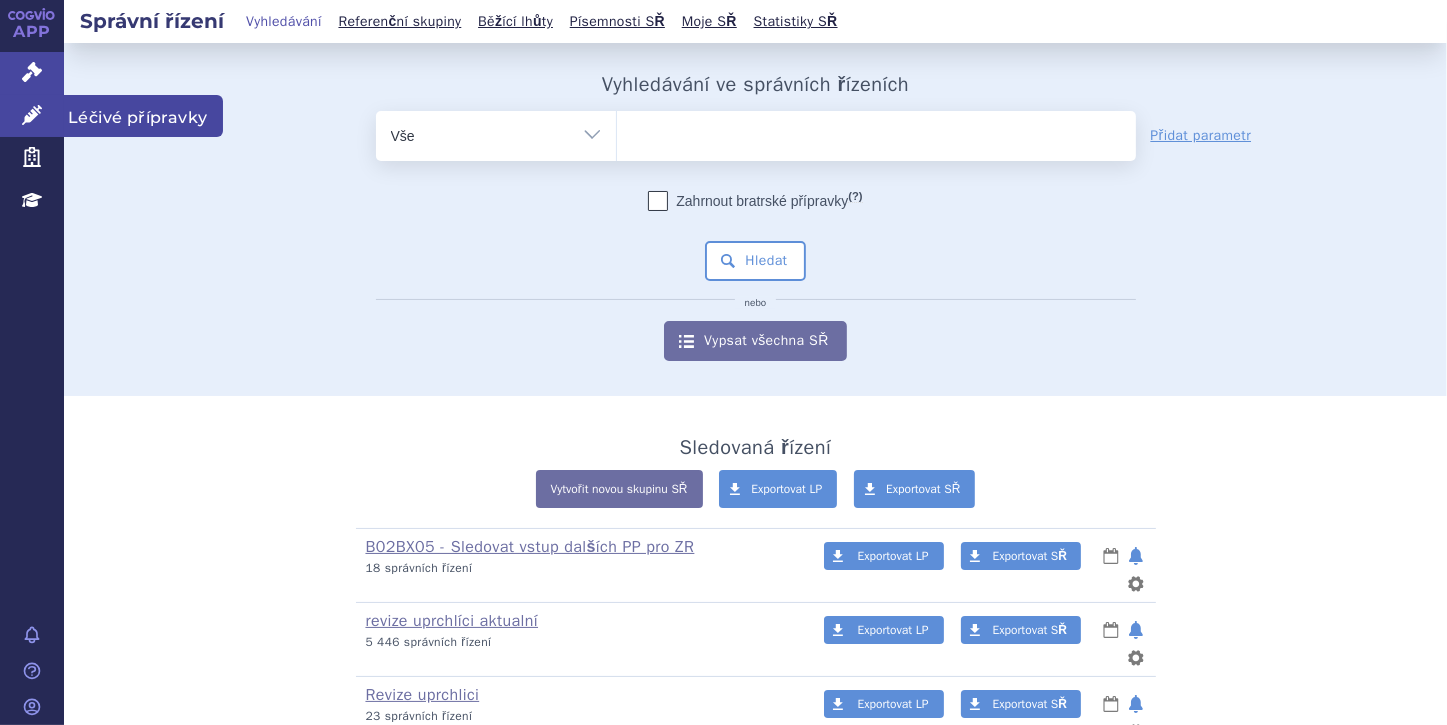 click 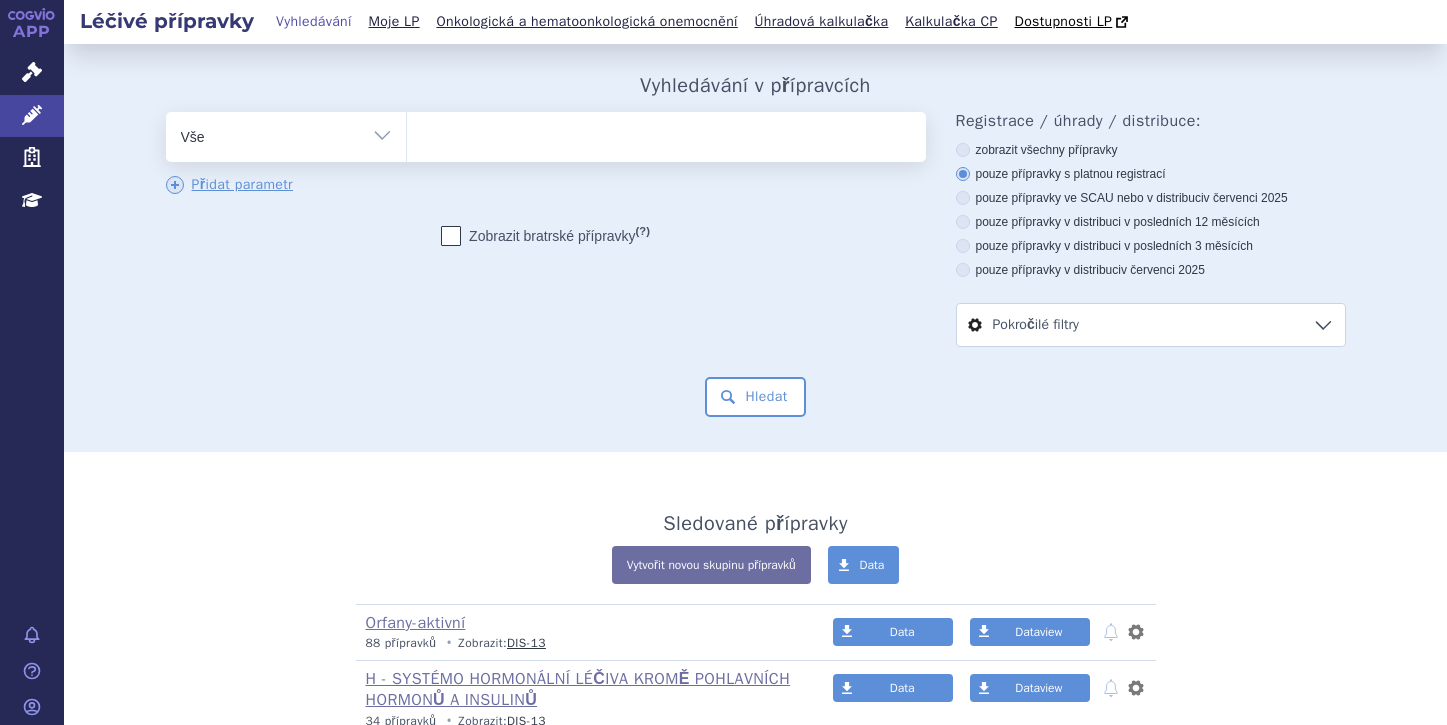 scroll, scrollTop: 0, scrollLeft: 0, axis: both 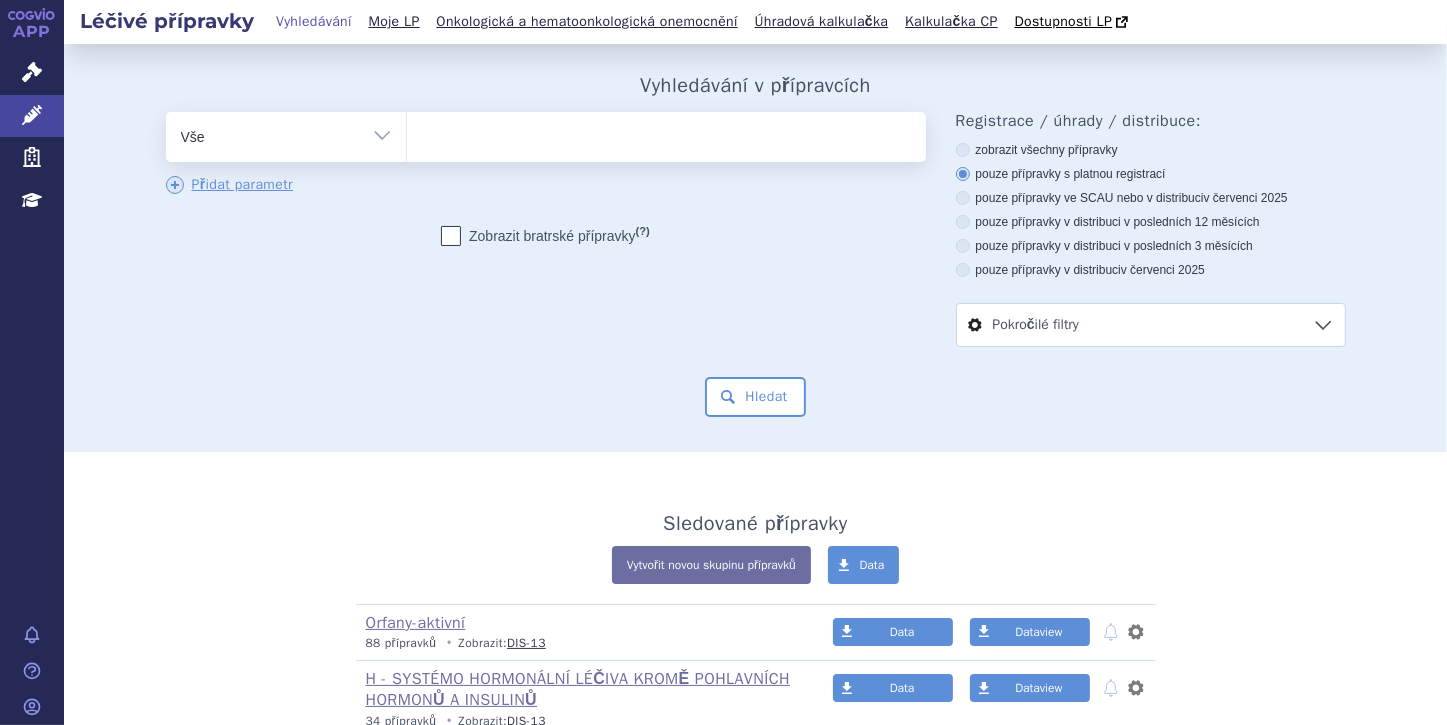 click at bounding box center [666, 133] 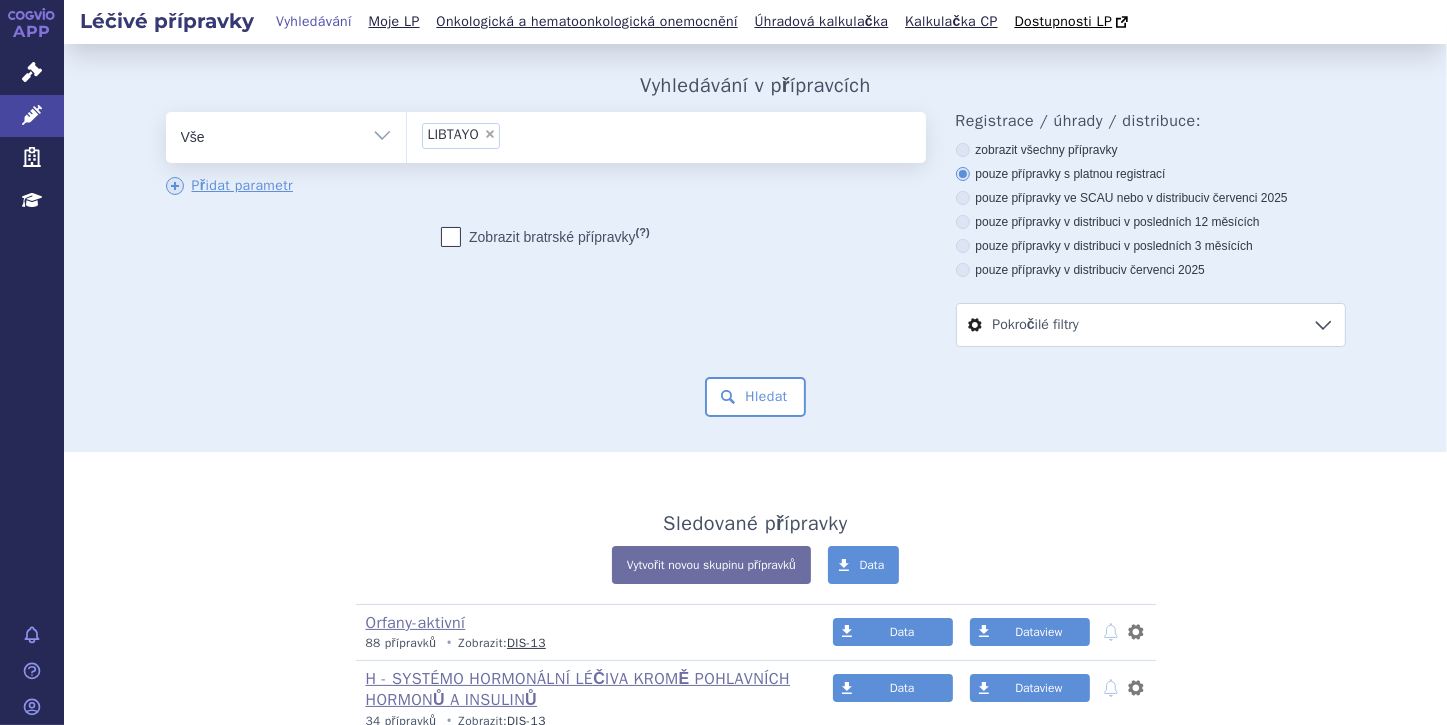 select on "LIBTAYO" 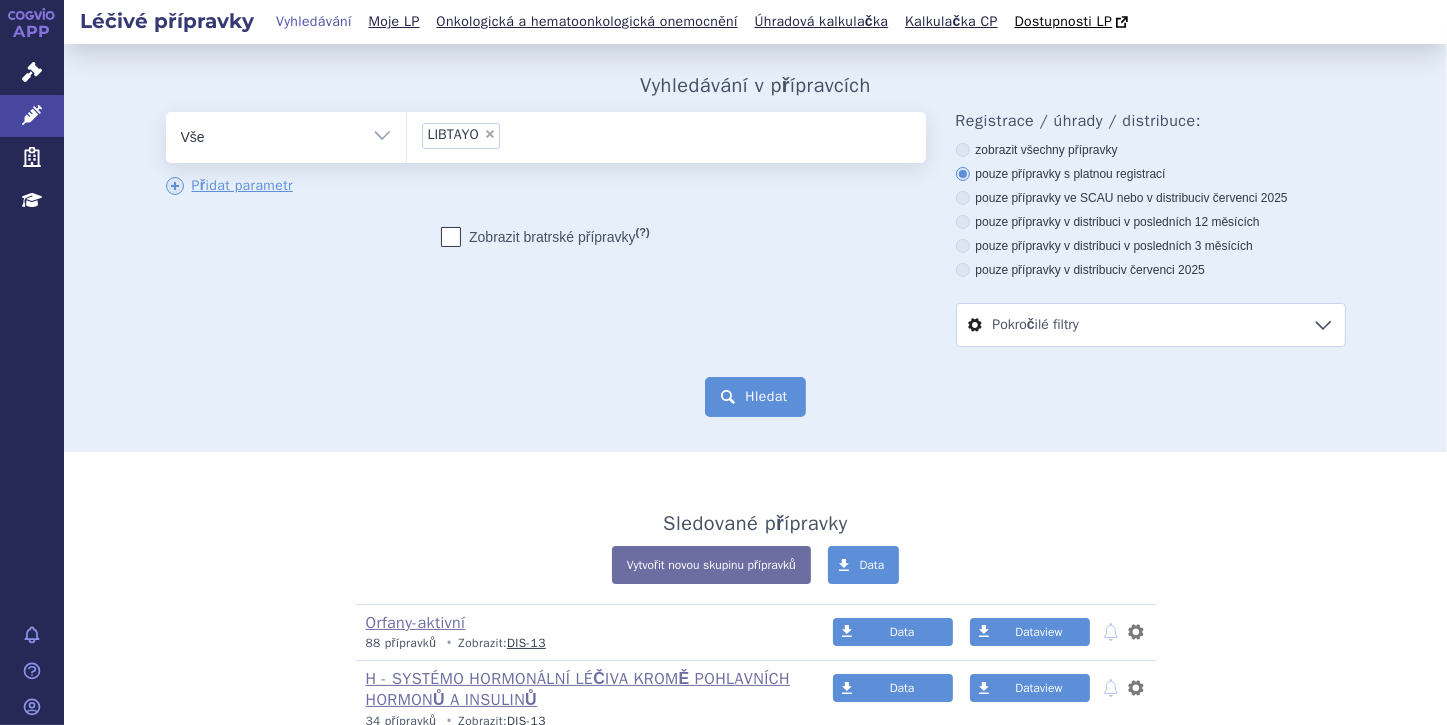click on "Hledat" at bounding box center (755, 397) 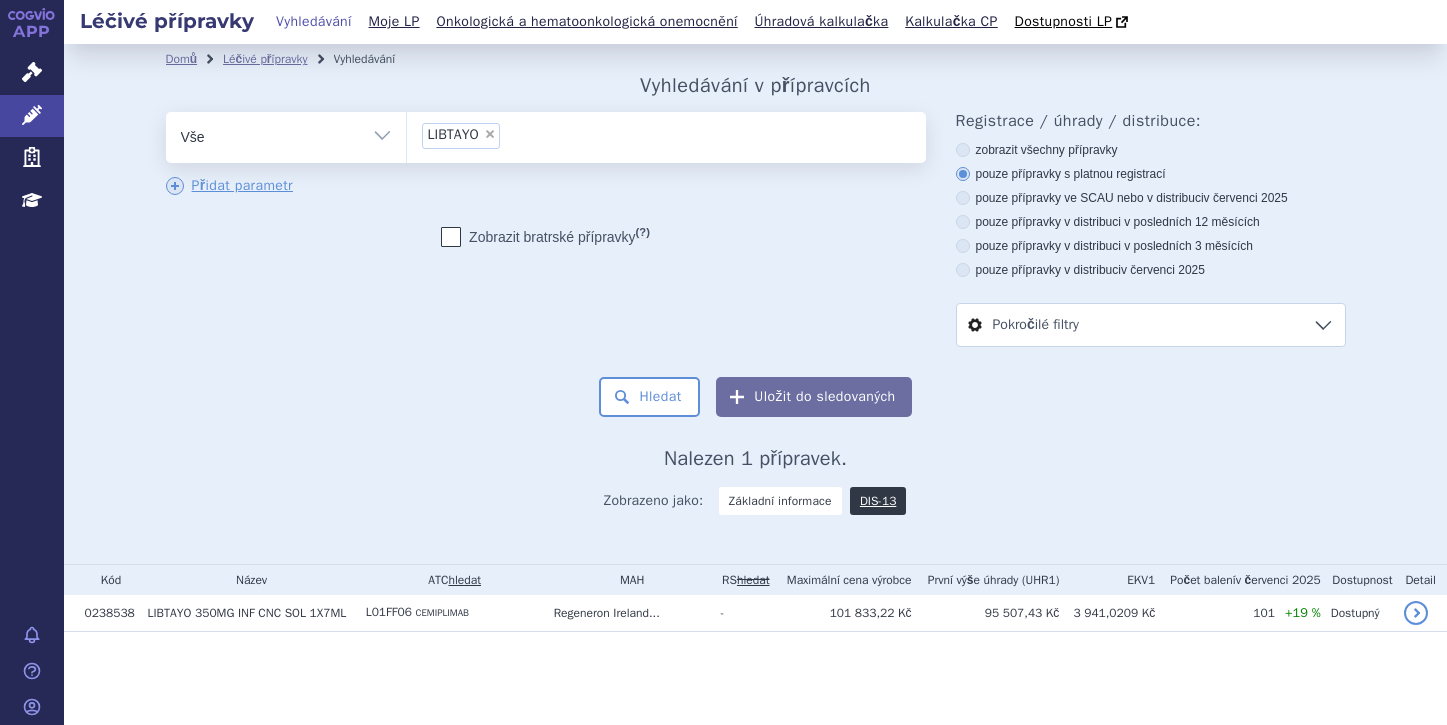 scroll, scrollTop: 0, scrollLeft: 0, axis: both 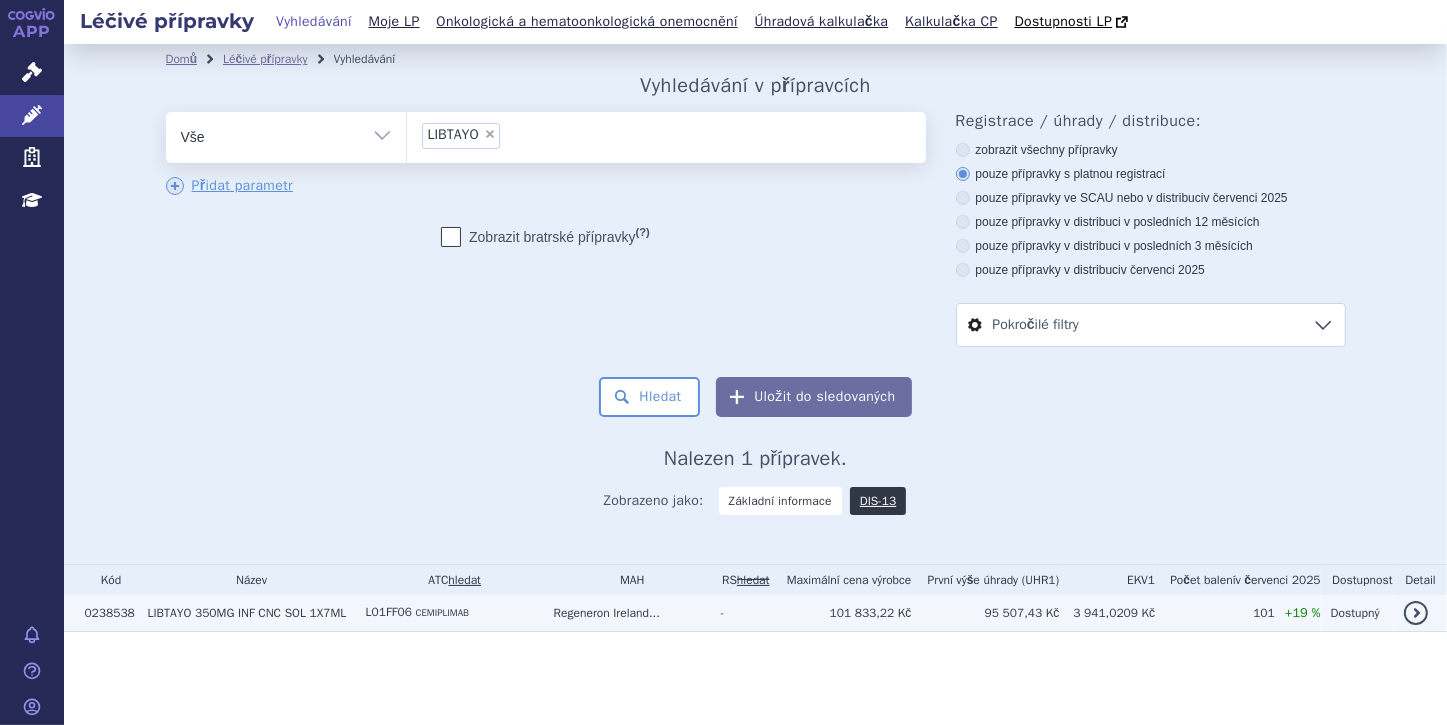 click on "350MG INF CNC SOL 1X7ML" at bounding box center (270, 613) 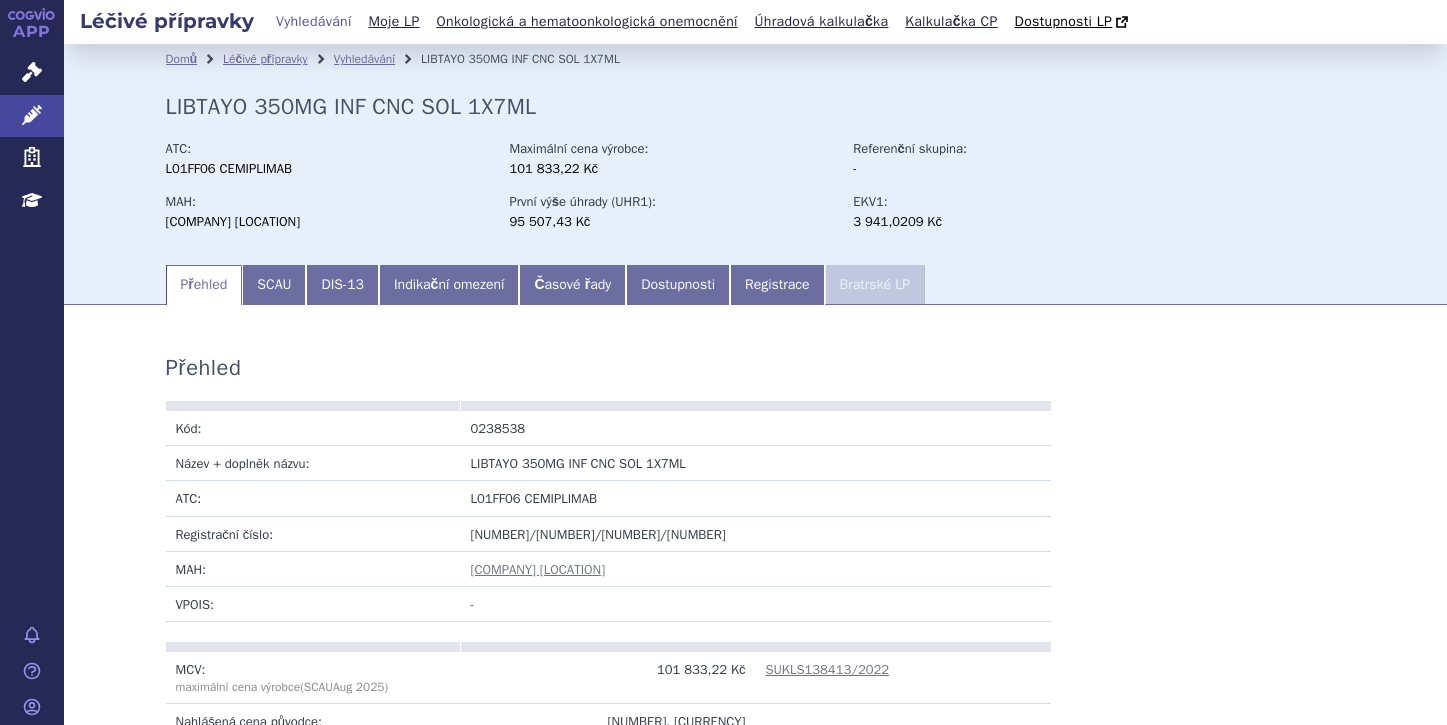 scroll, scrollTop: 0, scrollLeft: 0, axis: both 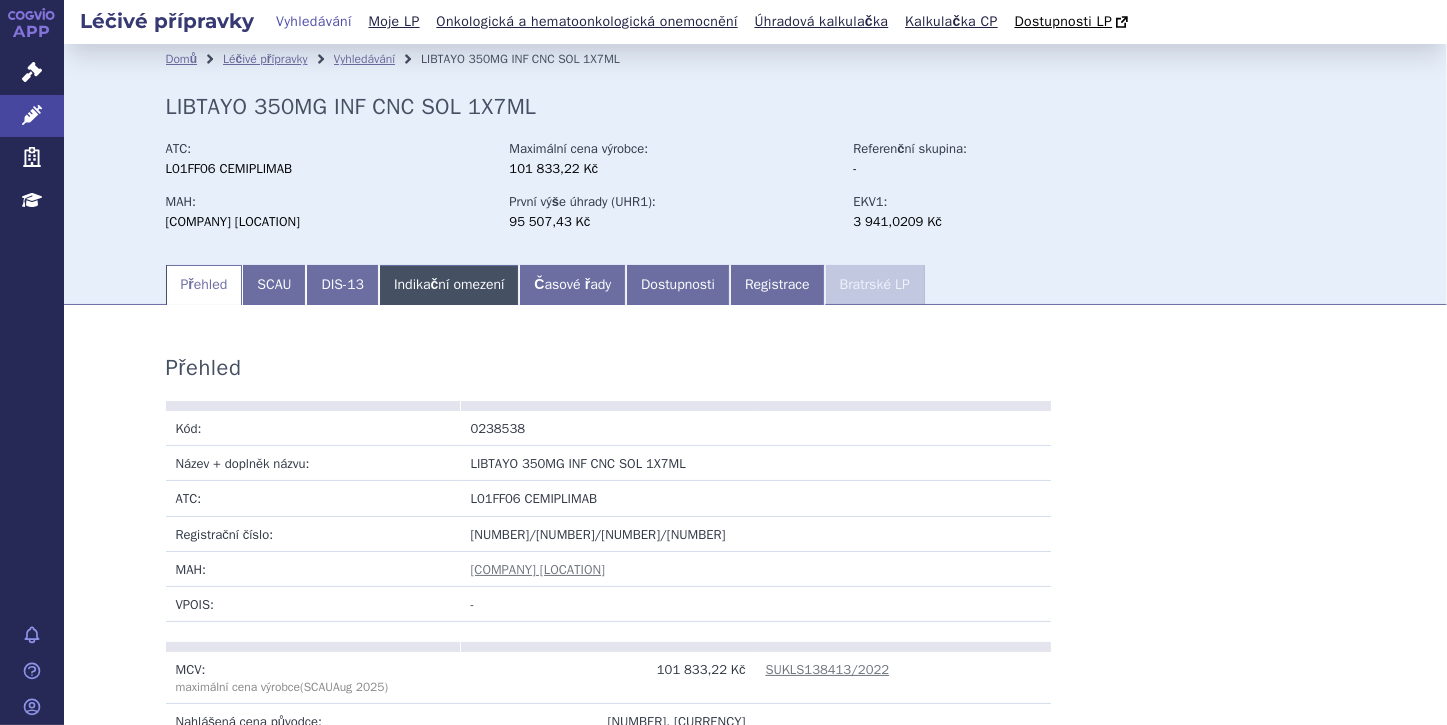 click on "Indikační omezení" at bounding box center (449, 285) 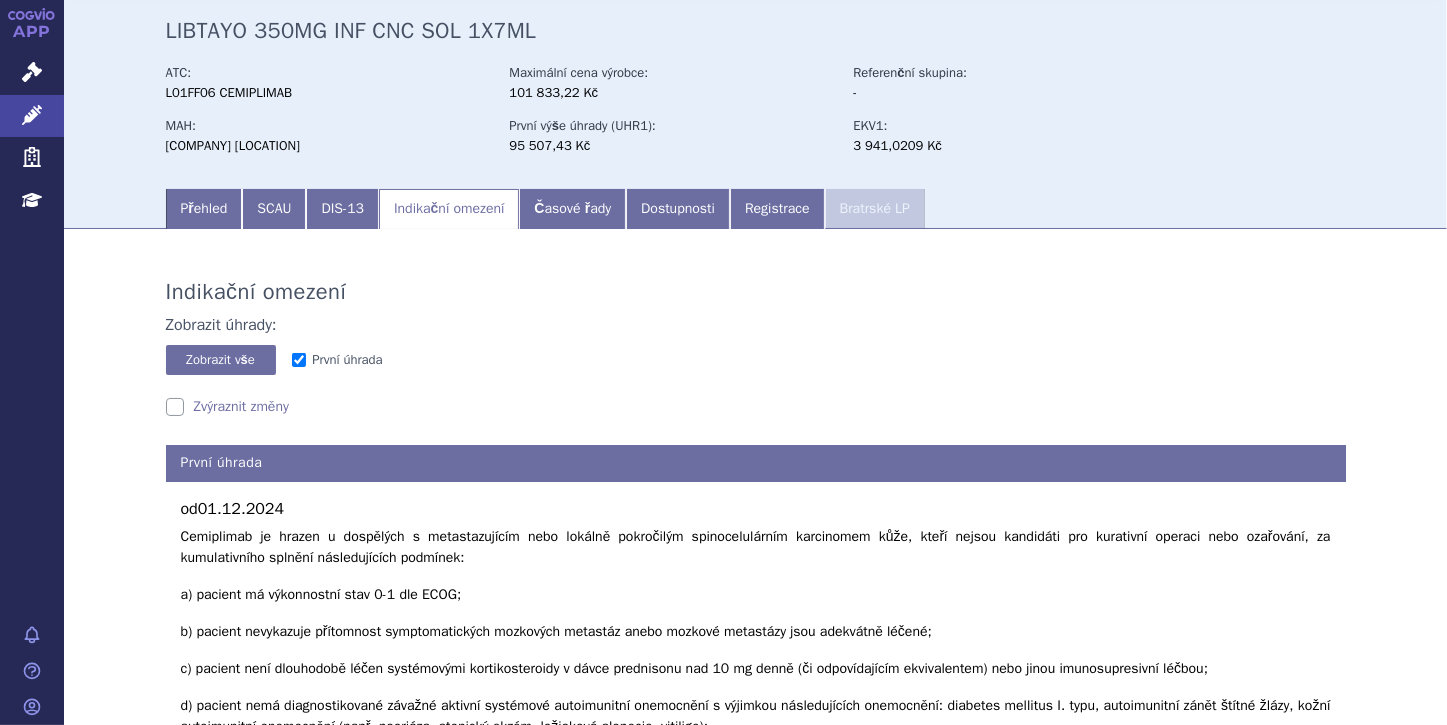 scroll, scrollTop: 0, scrollLeft: 0, axis: both 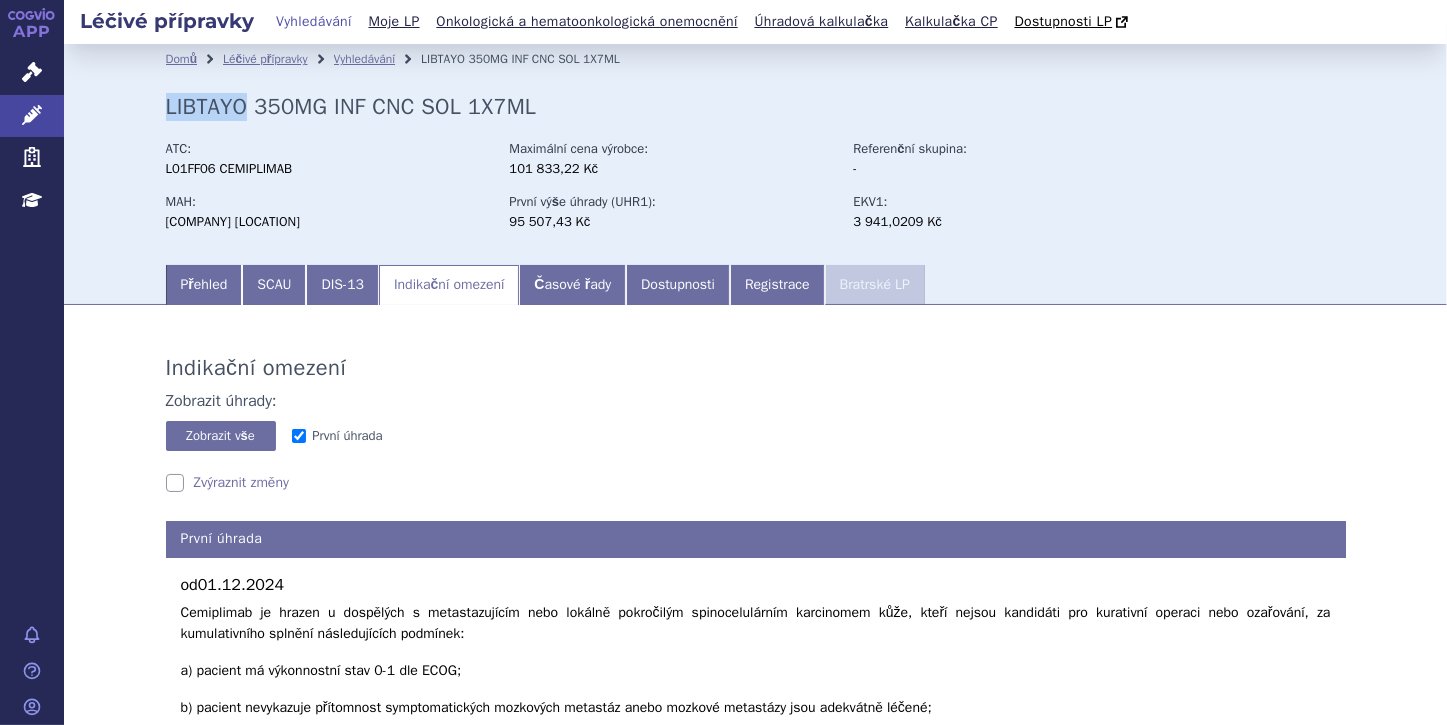 drag, startPoint x: 157, startPoint y: 108, endPoint x: 244, endPoint y: 111, distance: 87.05171 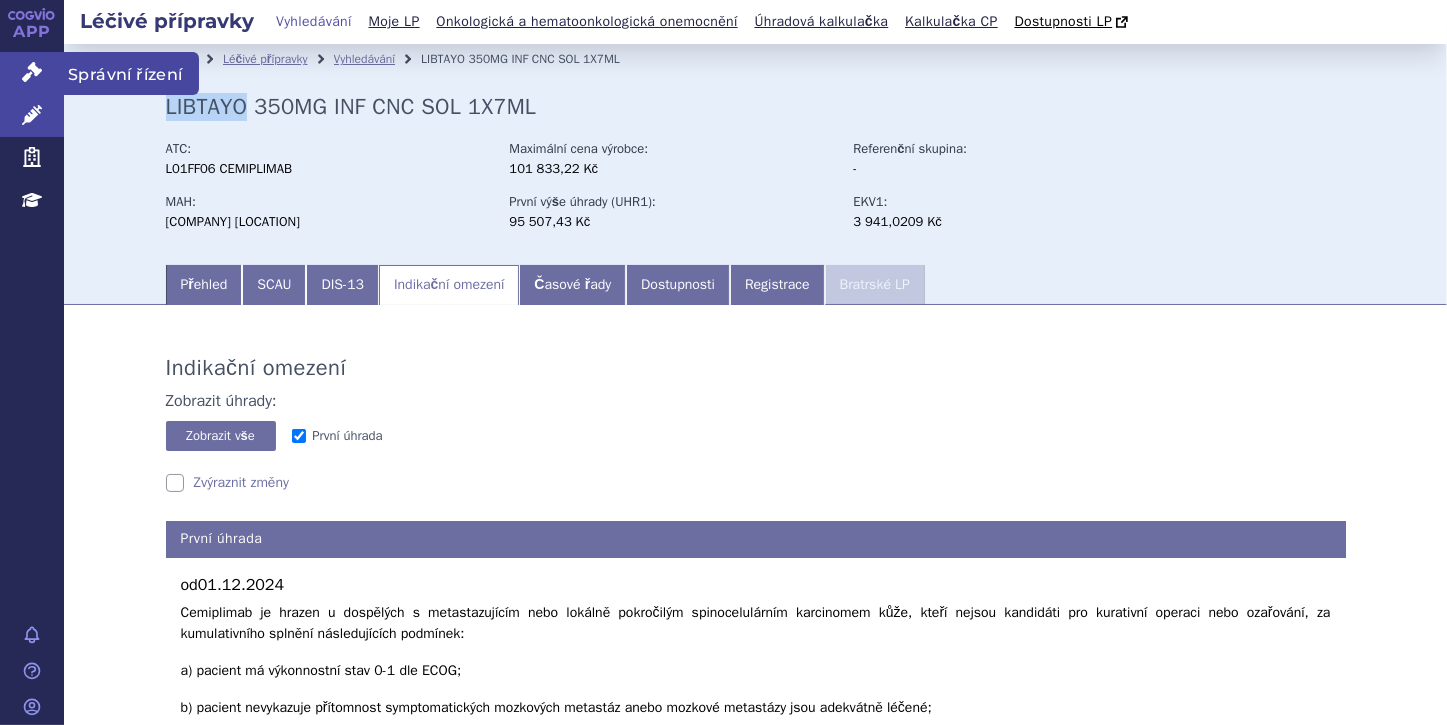 click on "Správní řízení" at bounding box center [32, 73] 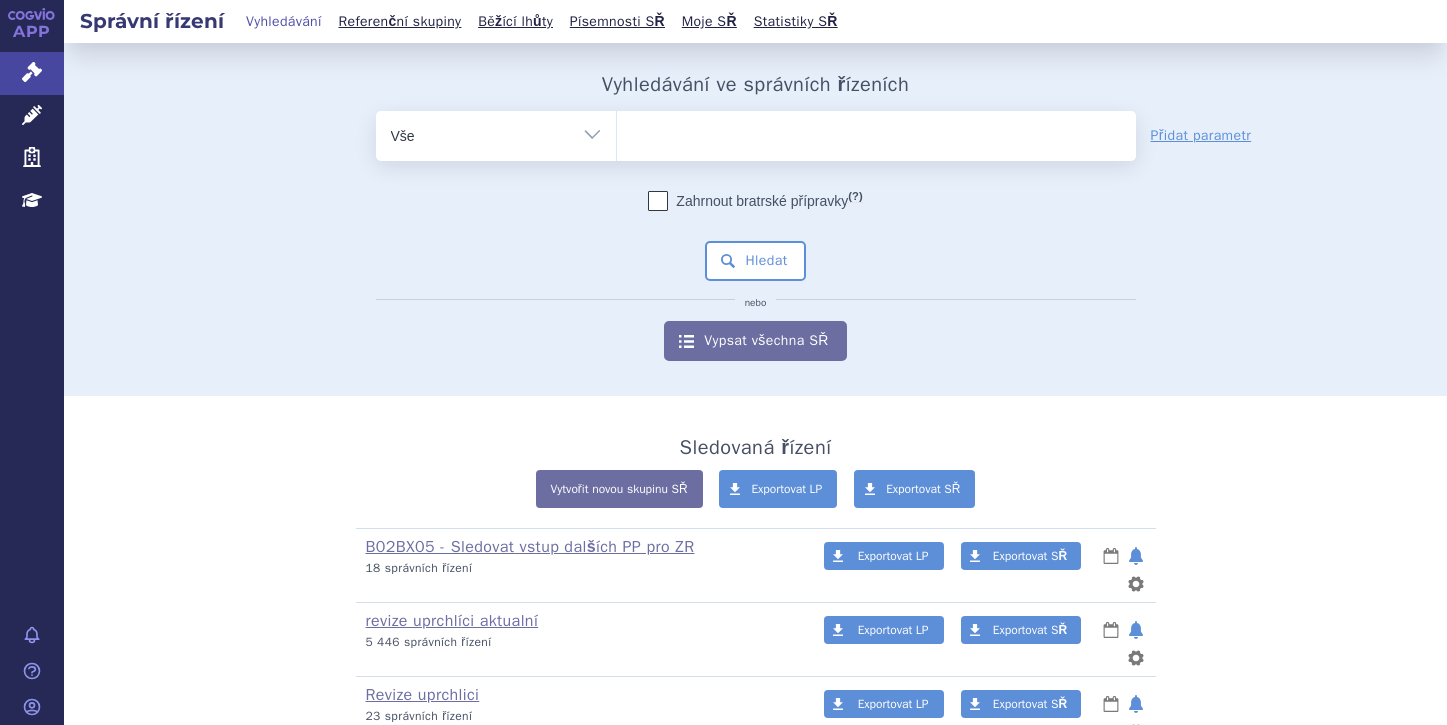scroll, scrollTop: 0, scrollLeft: 0, axis: both 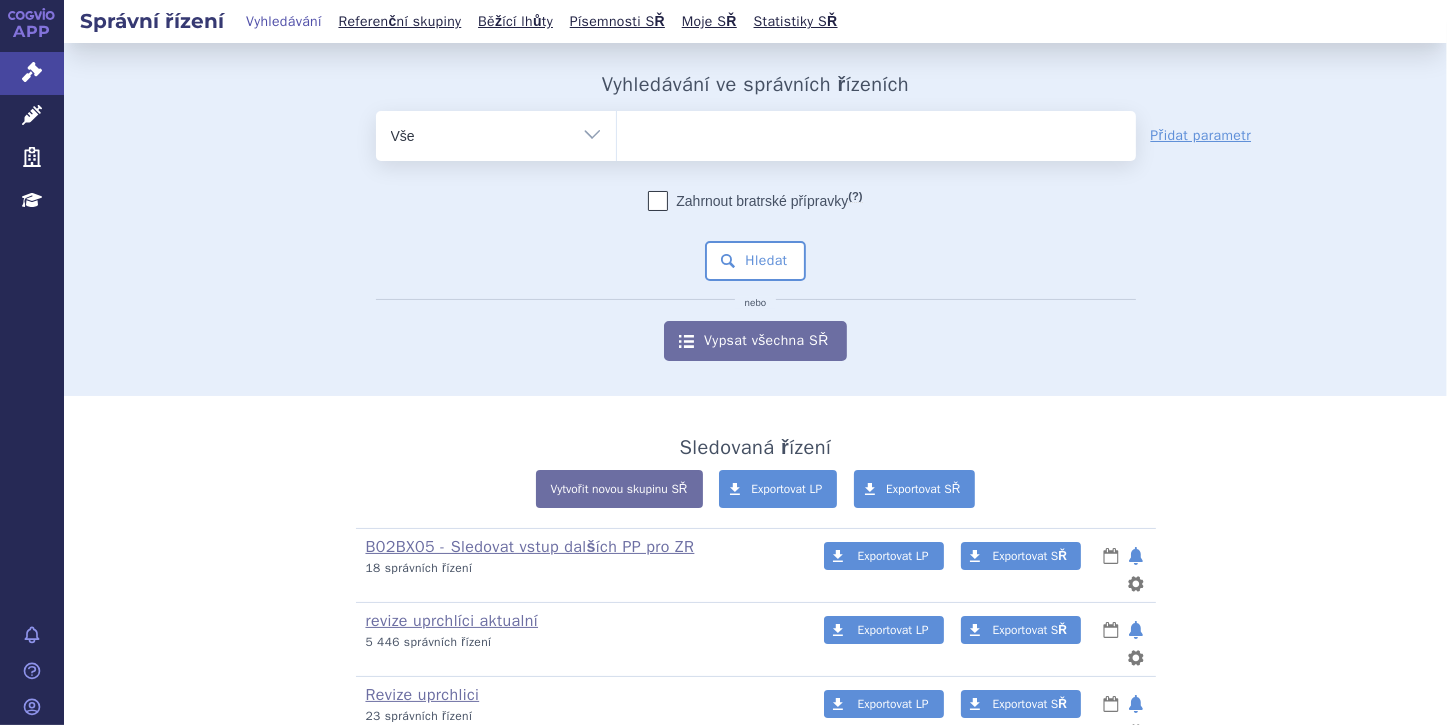 click at bounding box center (876, 132) 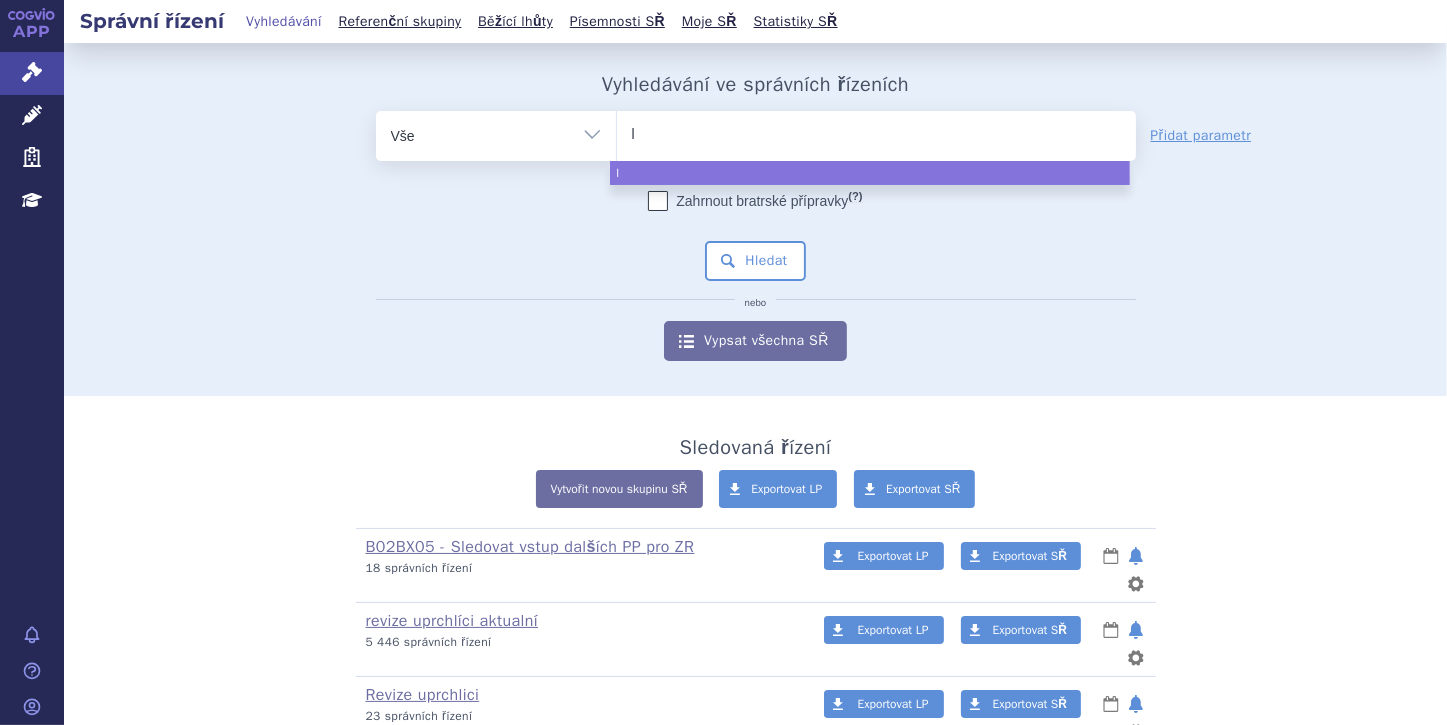 type on "li" 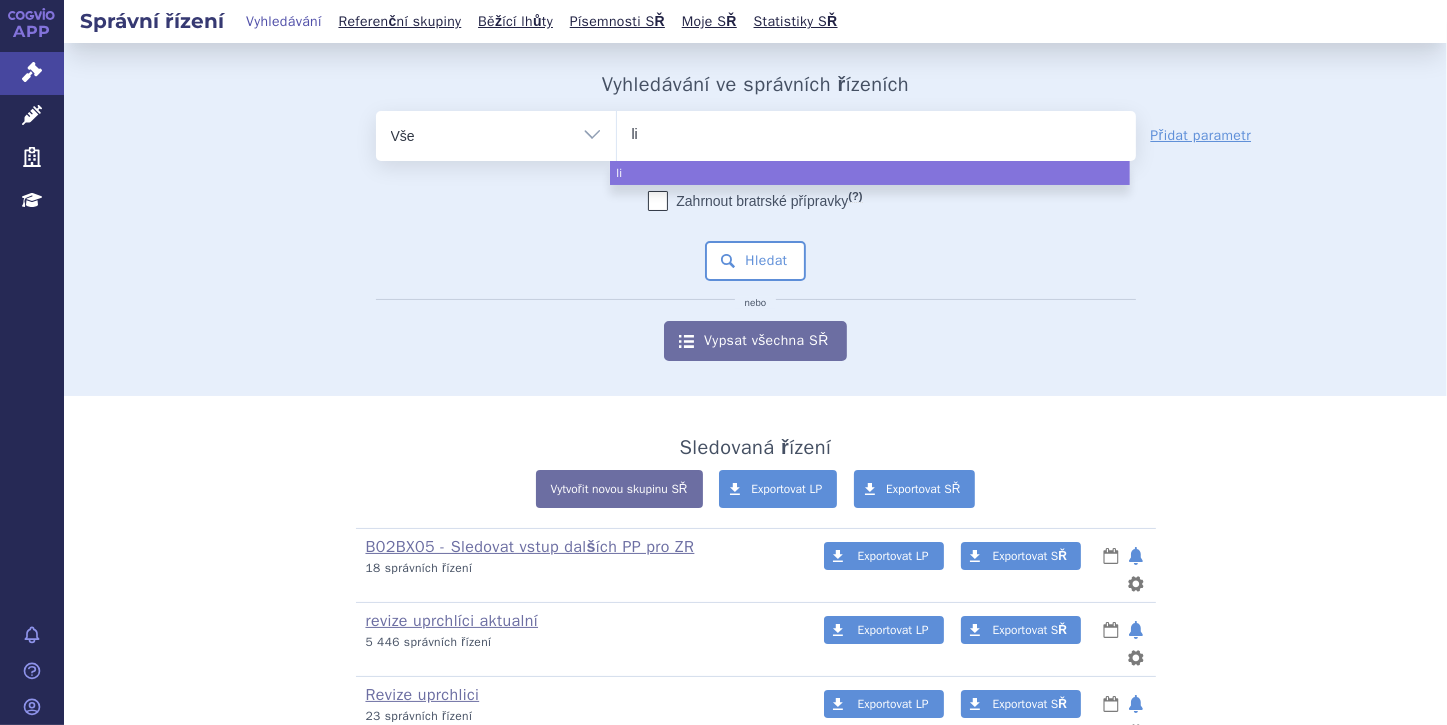 type on "lib" 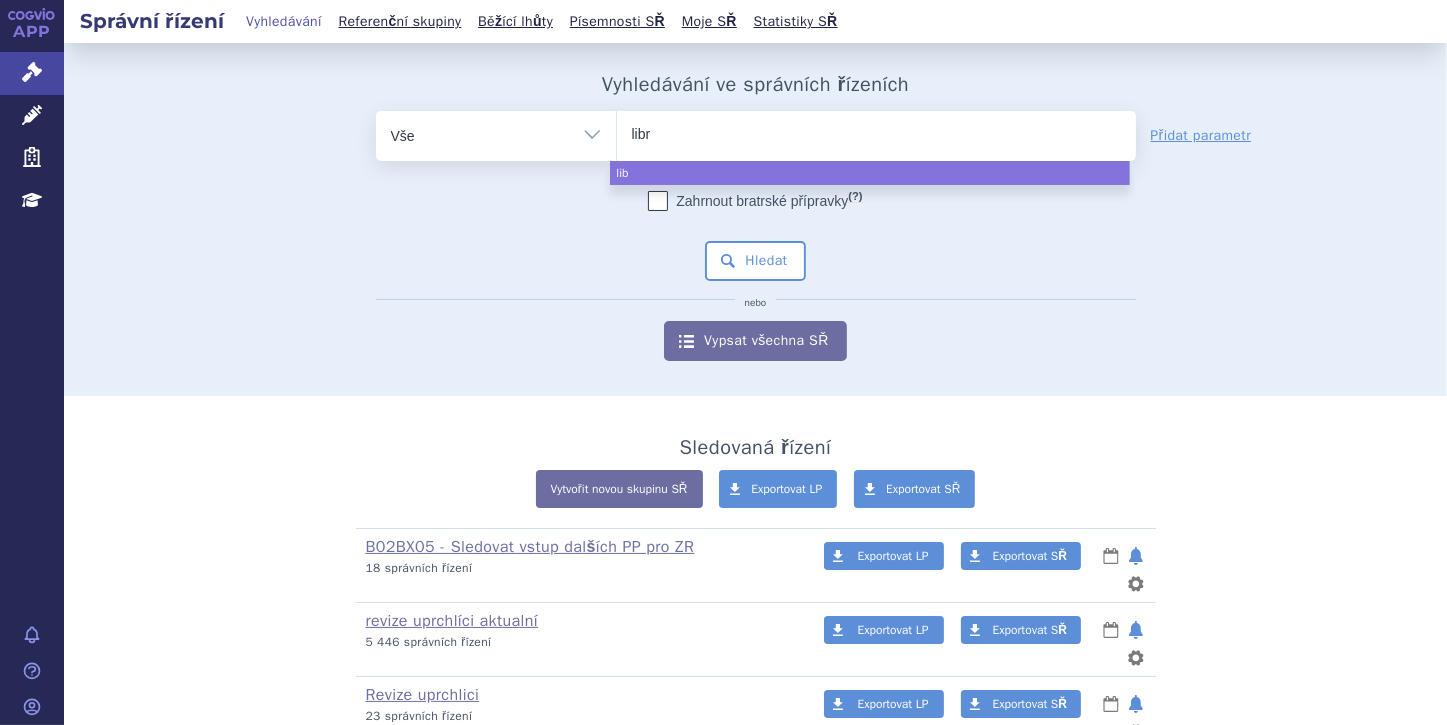 type on "libra" 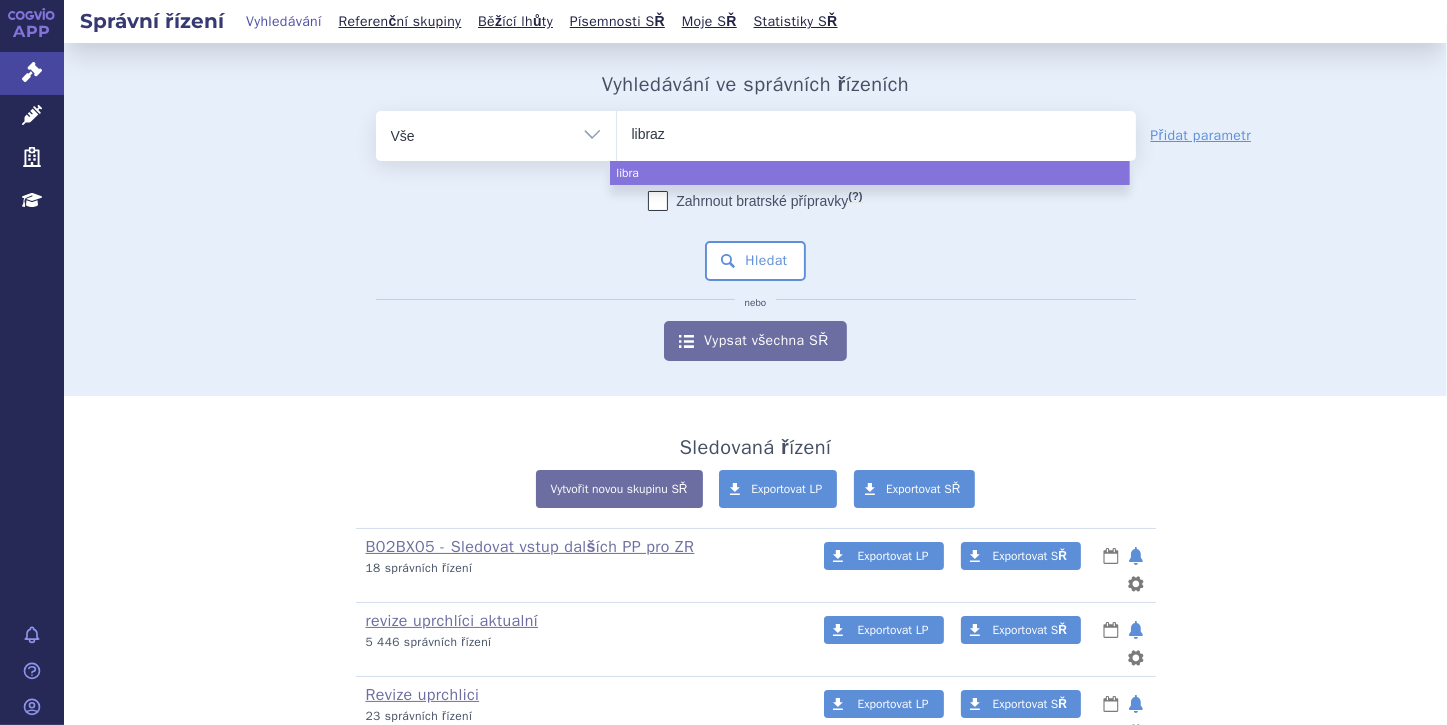 type on "librazy" 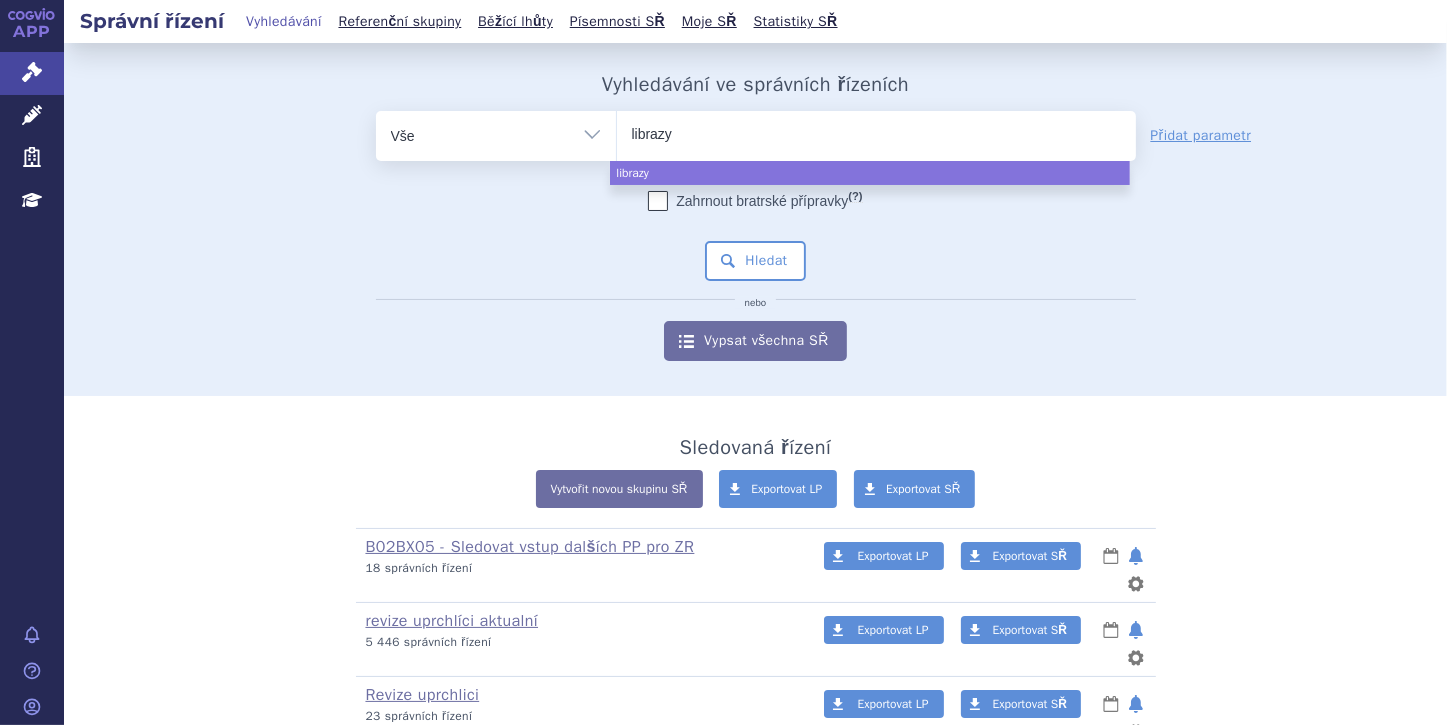 type on "libraz" 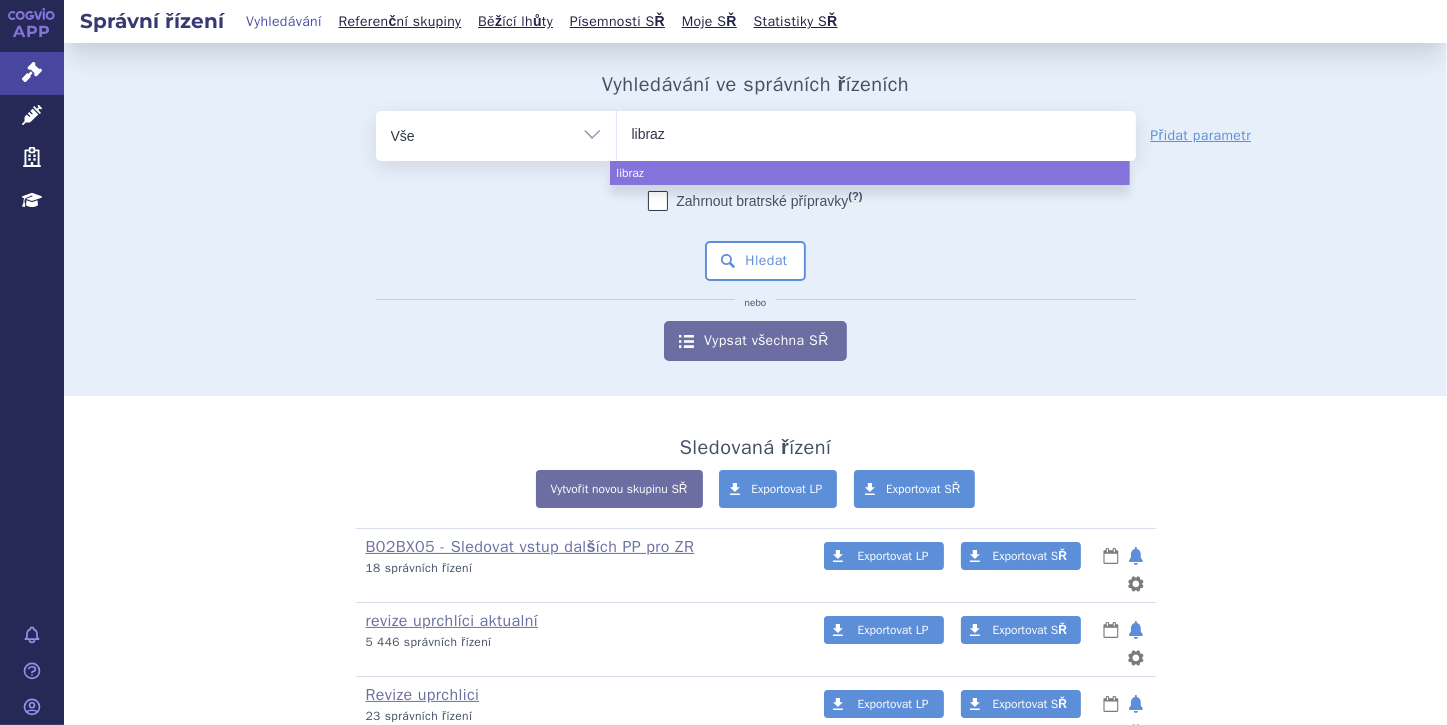 type on "libra" 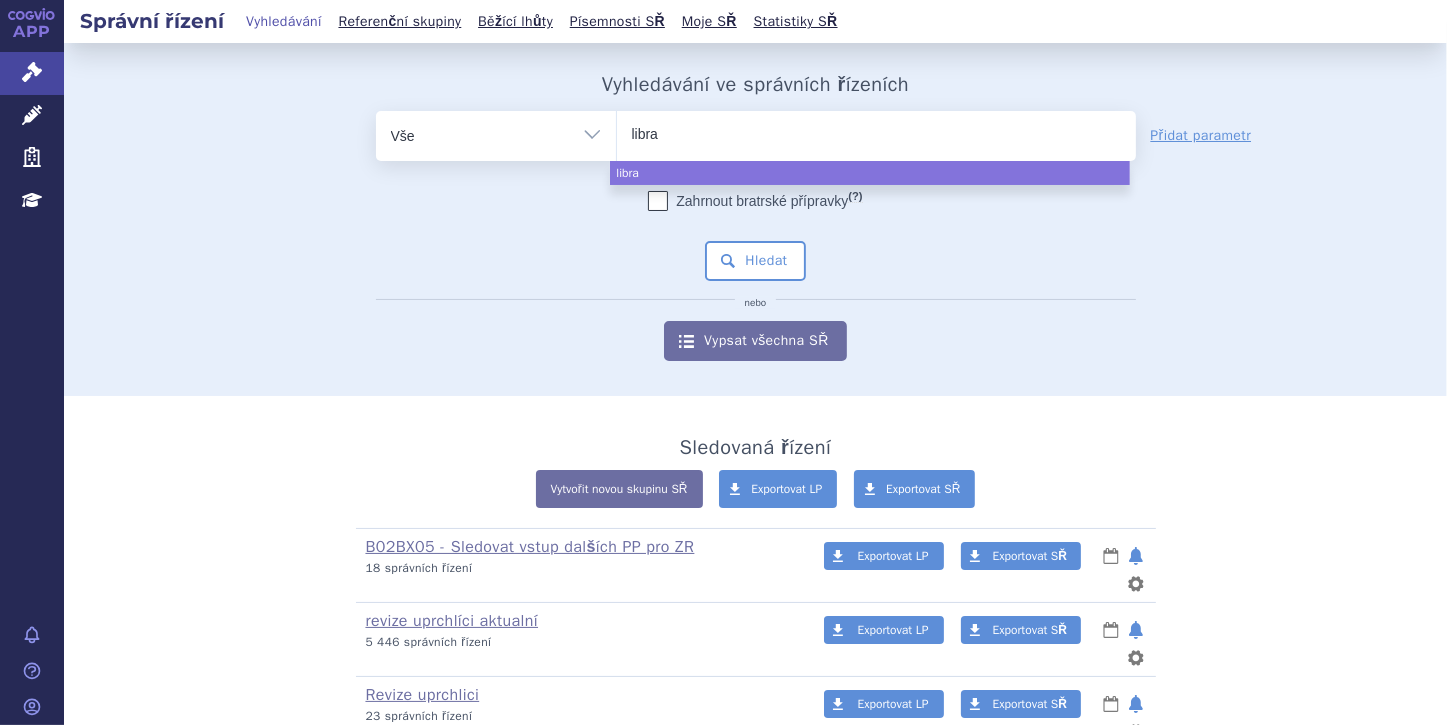type on "libr" 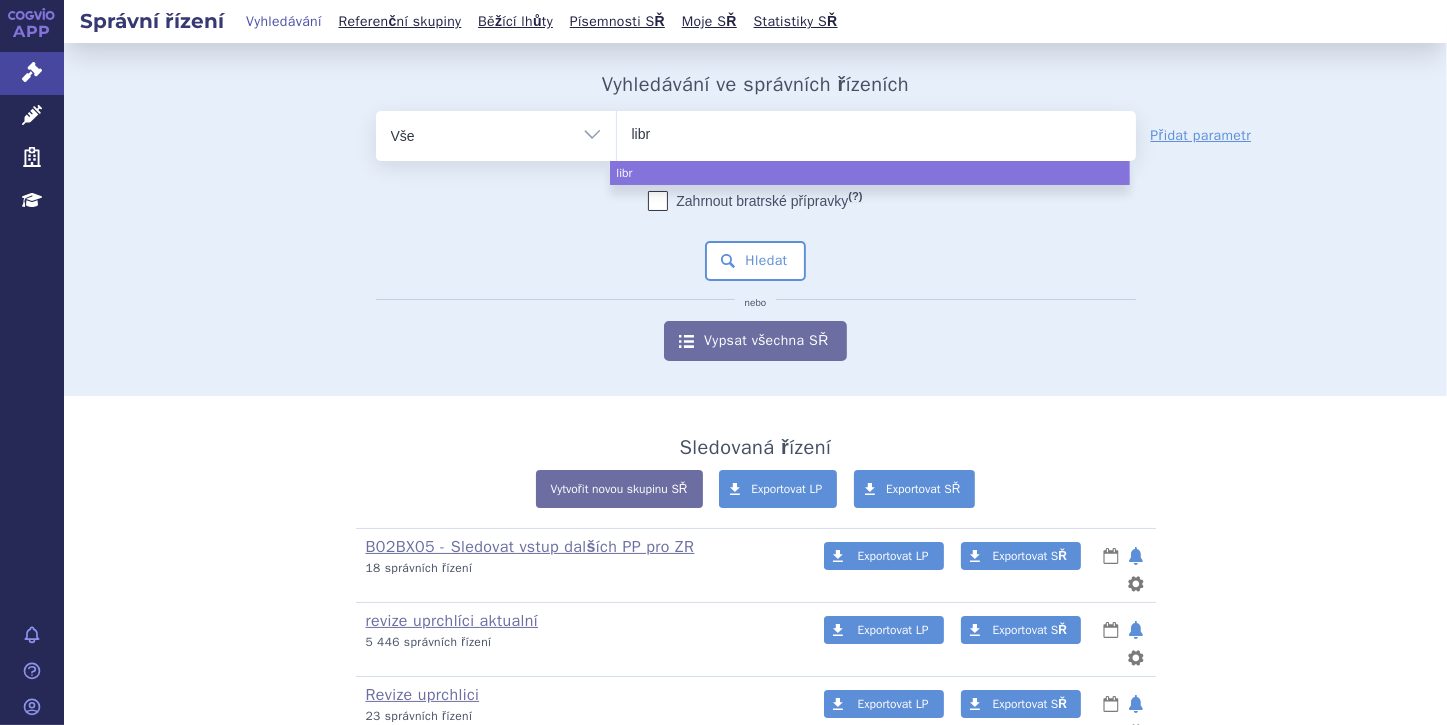type on "lib" 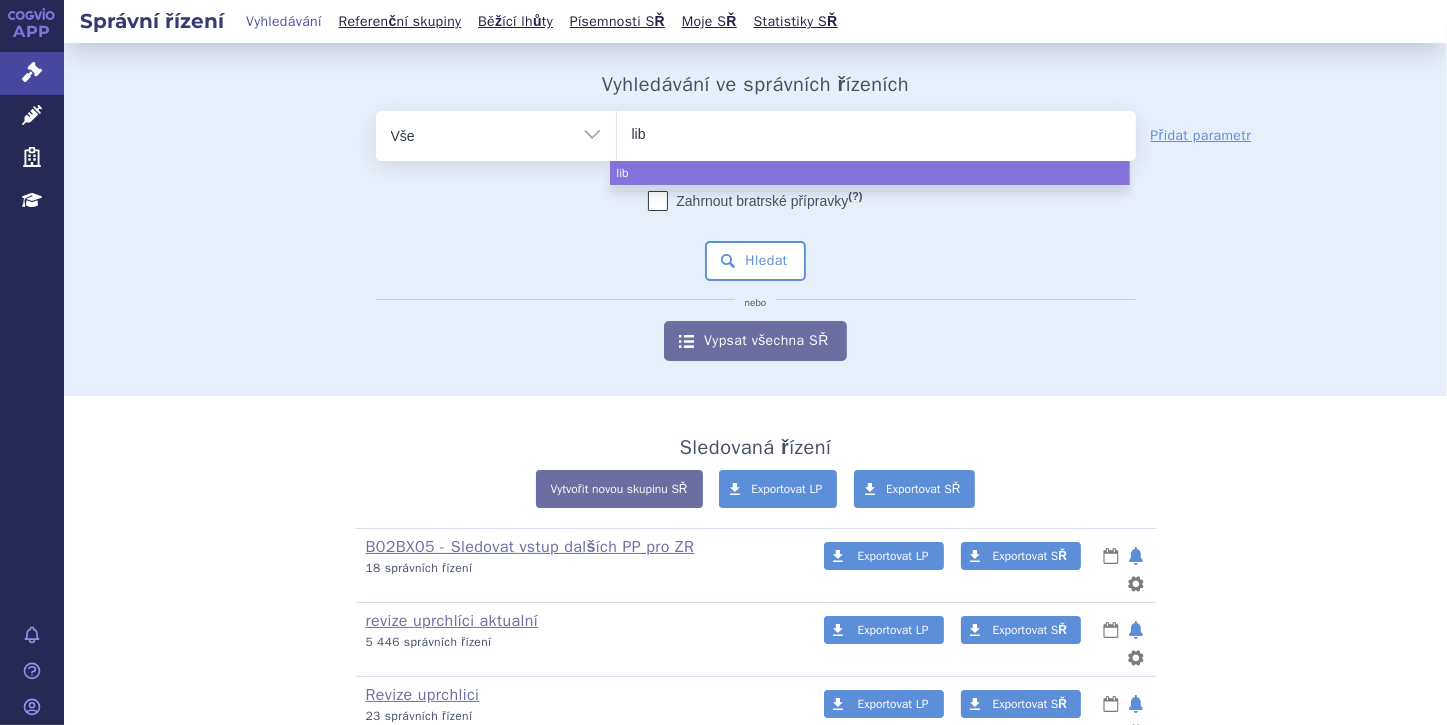 type on "libt" 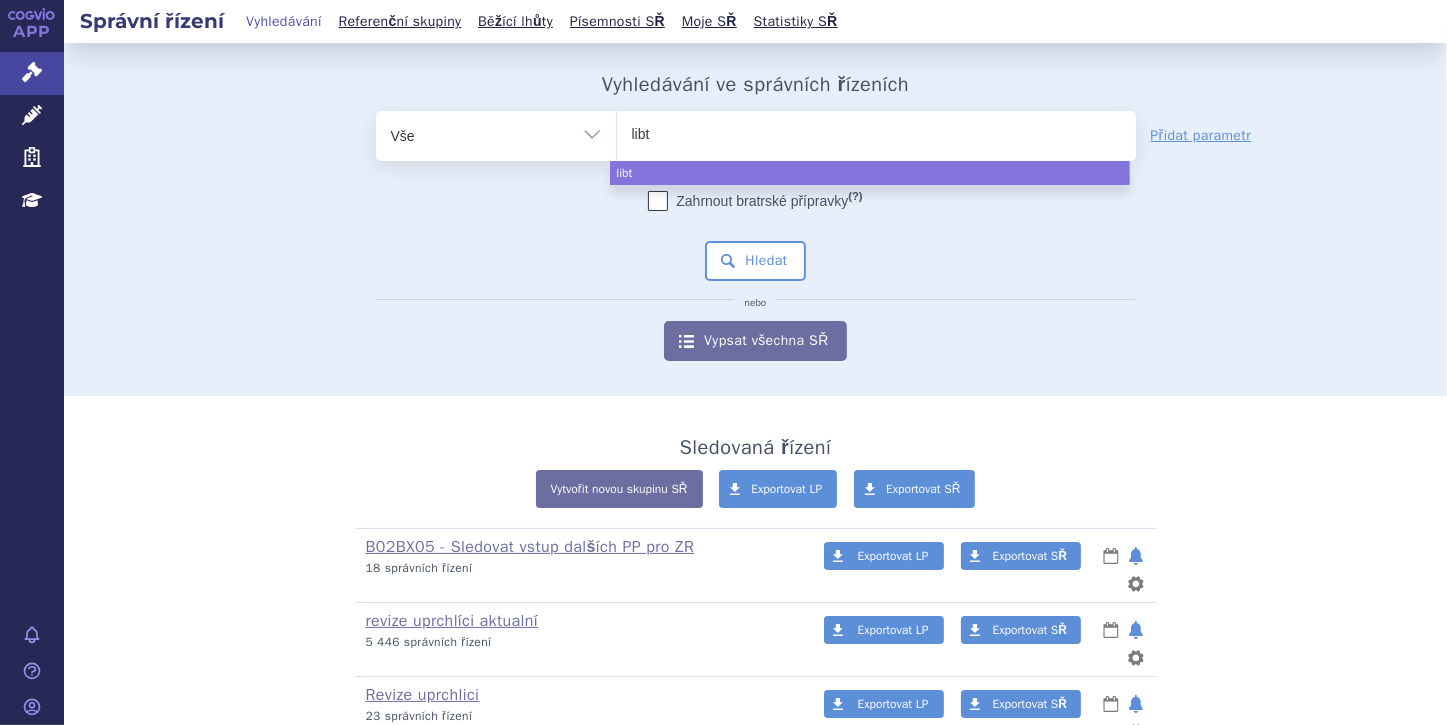 type on "libta" 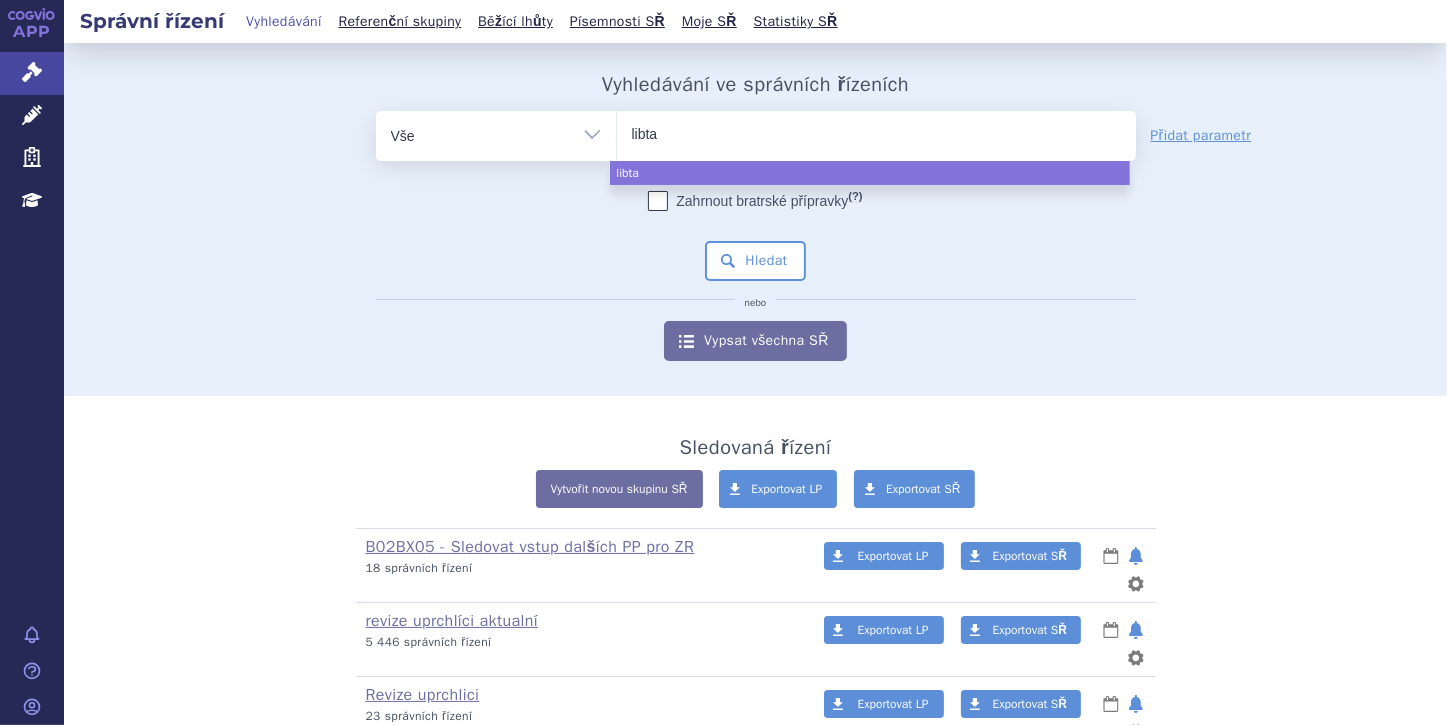 type on "libtay" 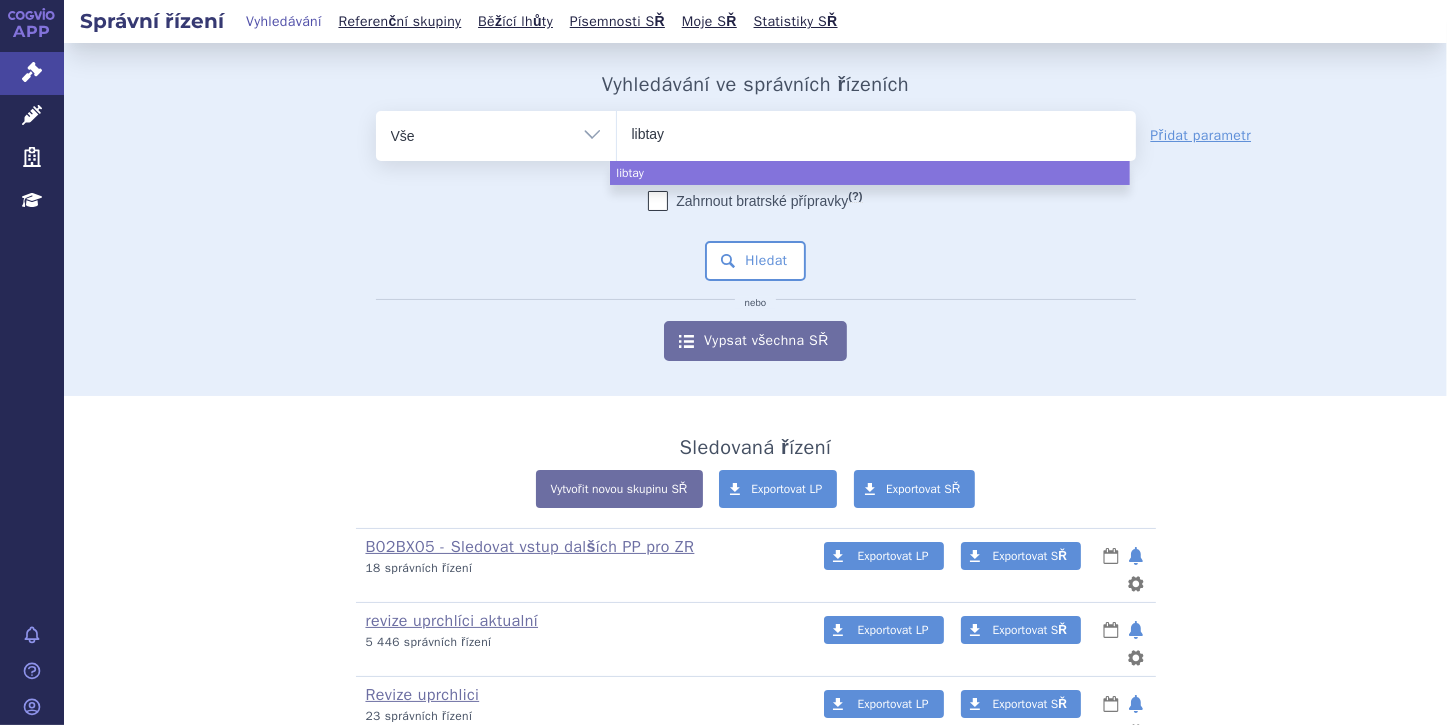 type on "libtayo" 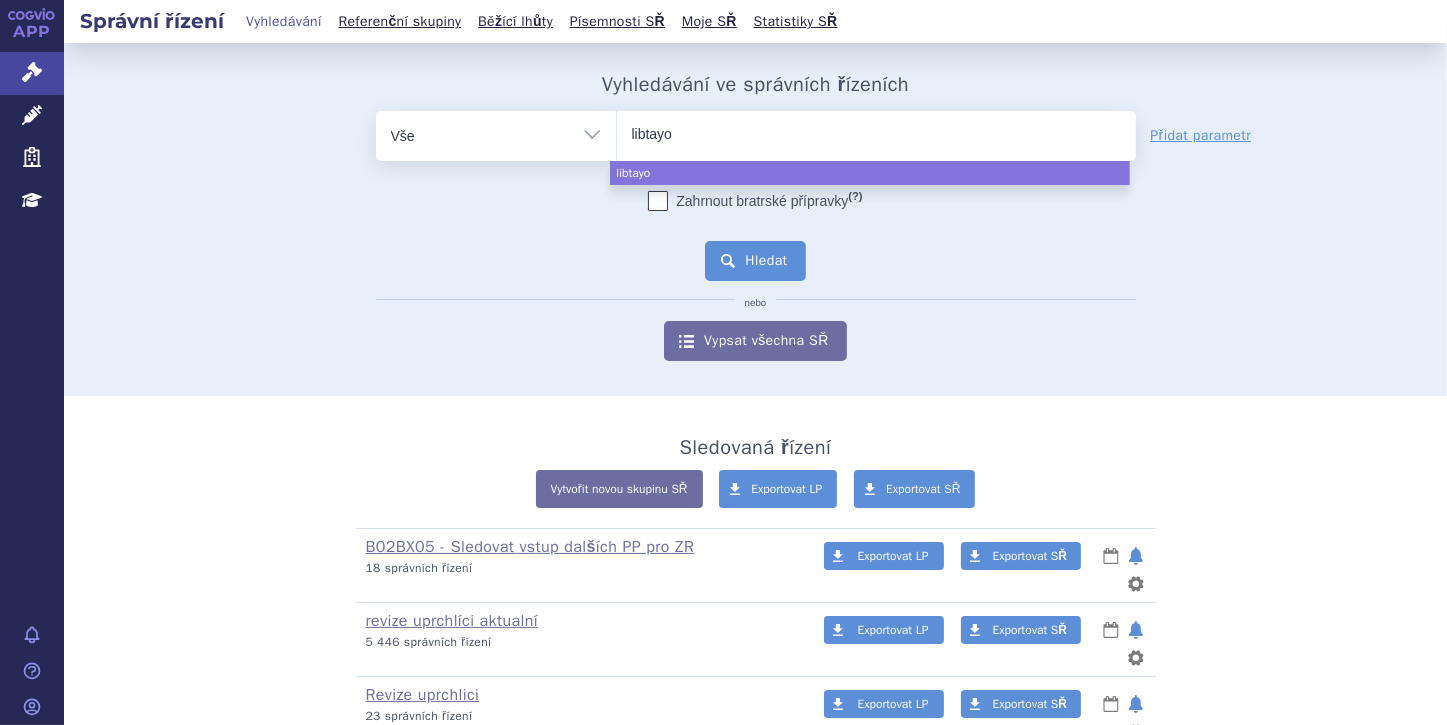 select on "libtayo" 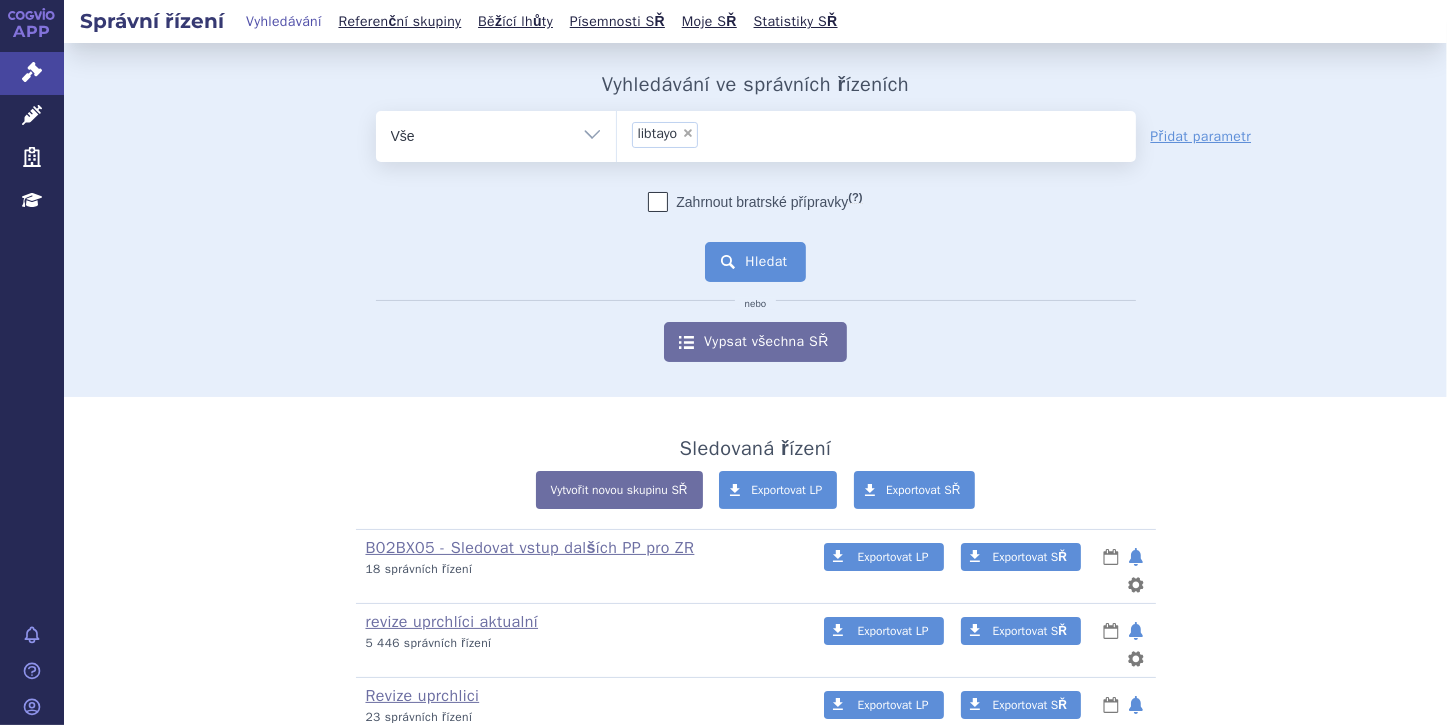 click on "Hledat" at bounding box center (755, 262) 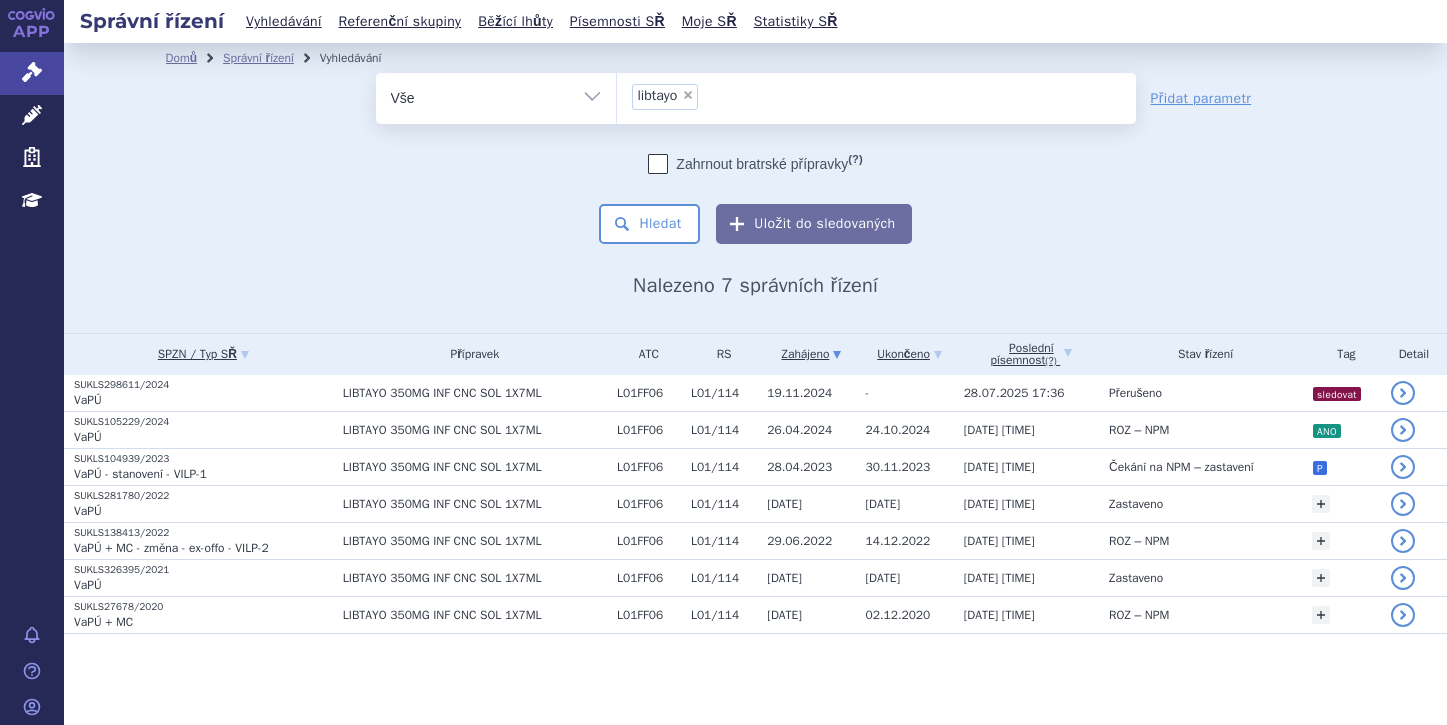 scroll, scrollTop: 0, scrollLeft: 0, axis: both 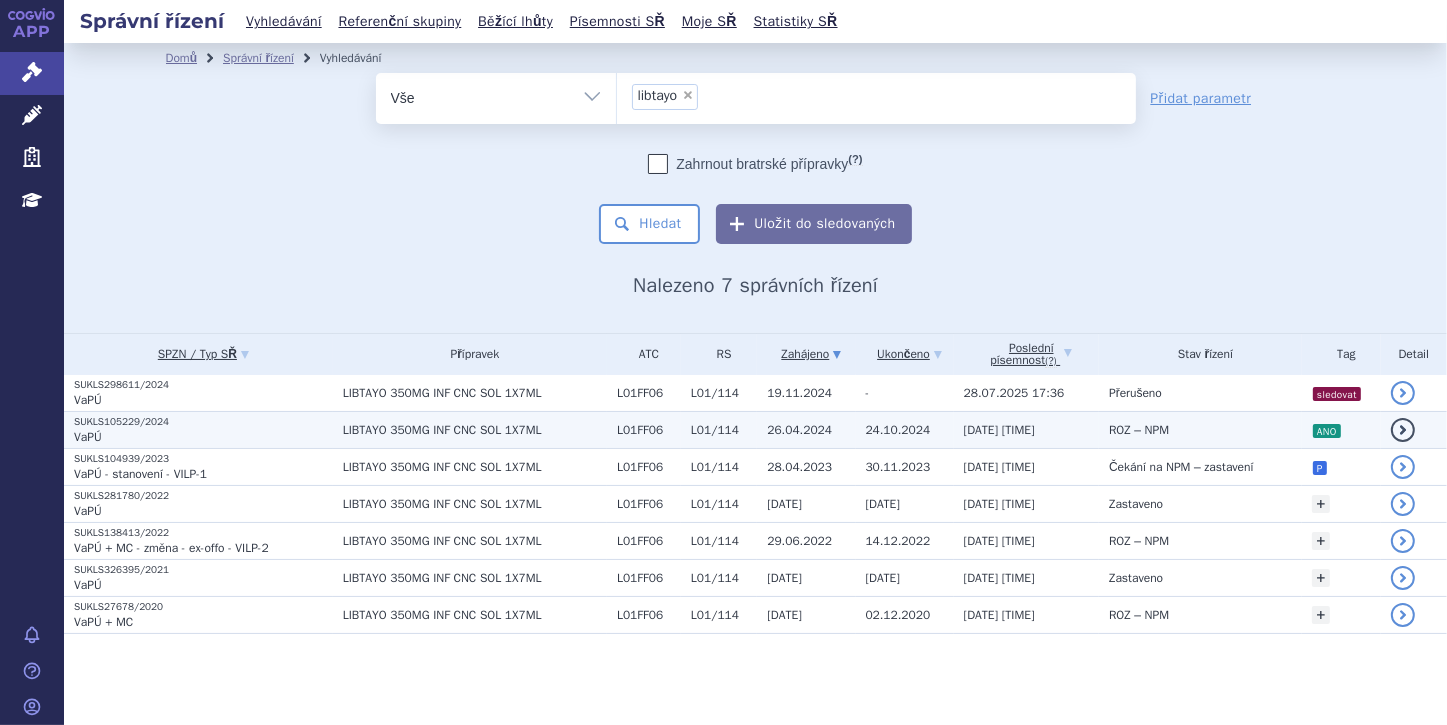 click on "VaPÚ" at bounding box center [203, 437] 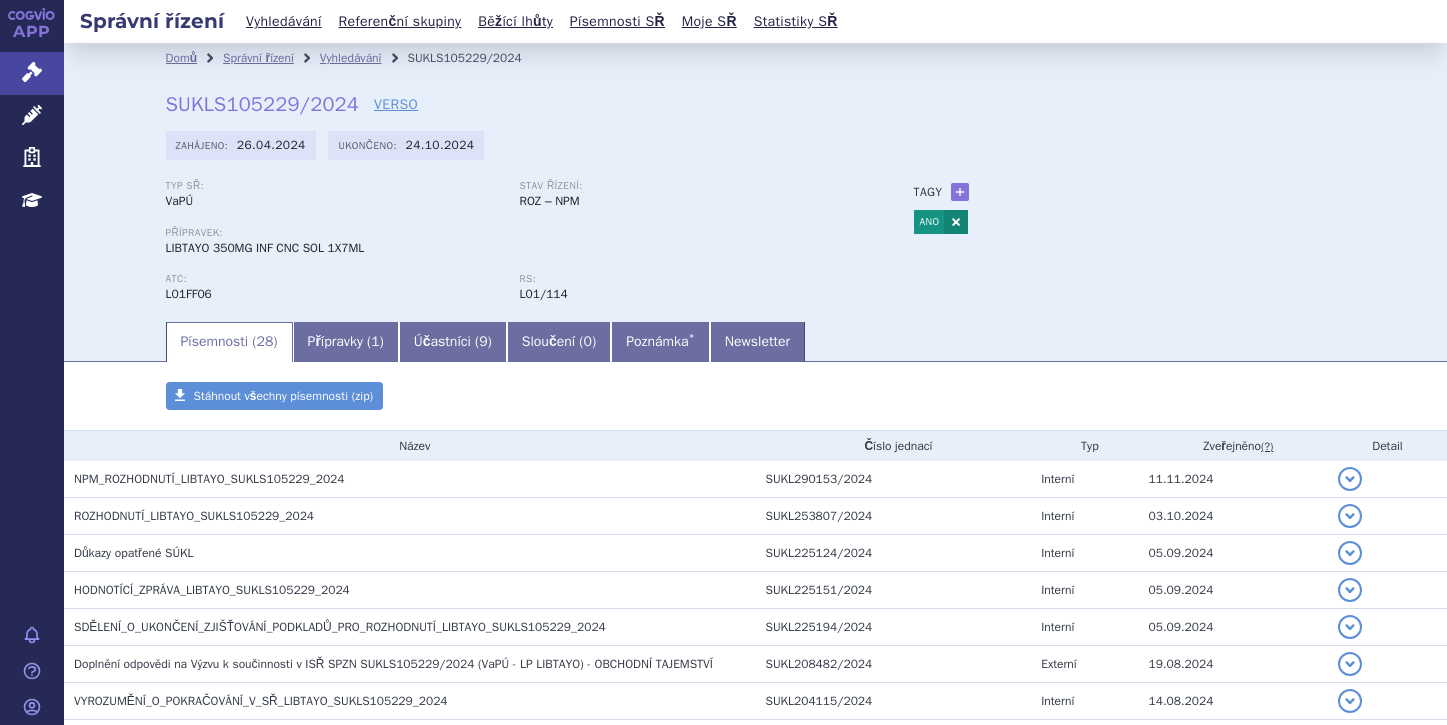 scroll, scrollTop: 0, scrollLeft: 0, axis: both 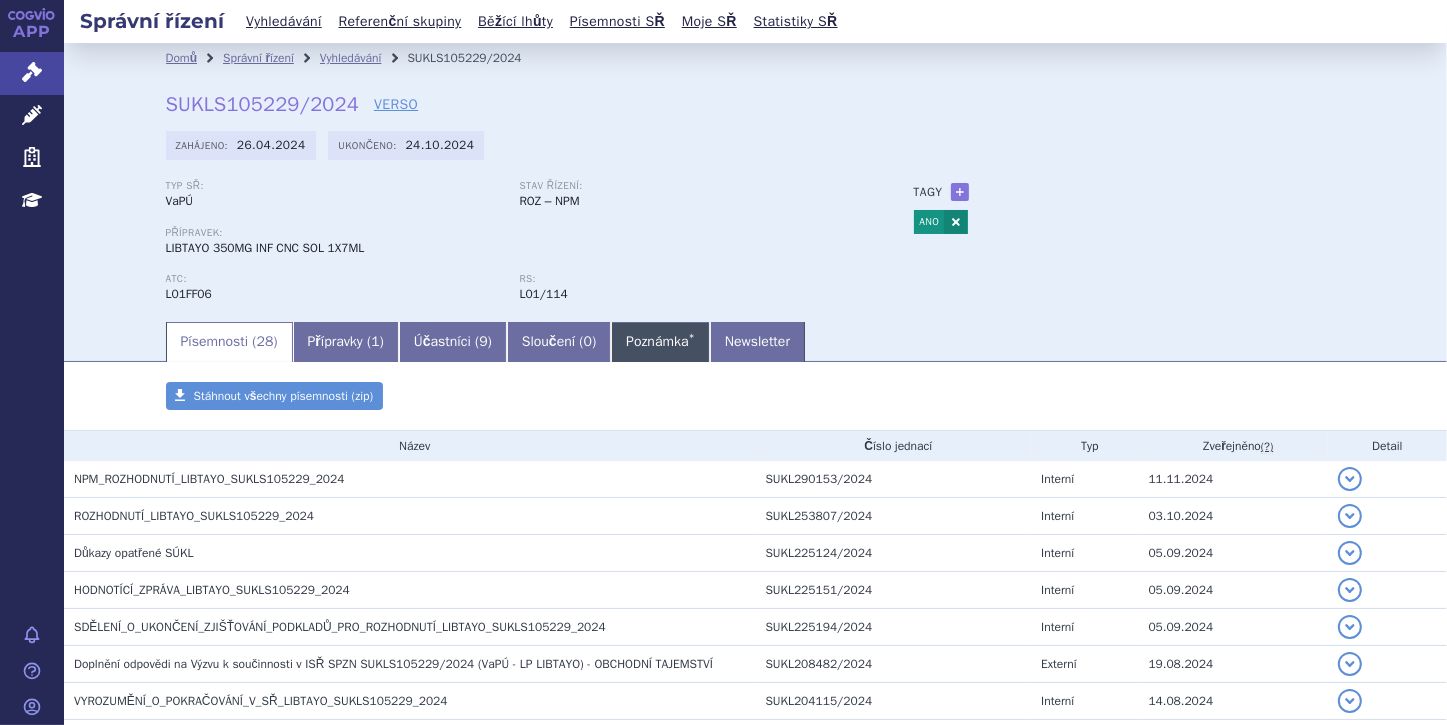 click on "Poznámka
*" at bounding box center [660, 342] 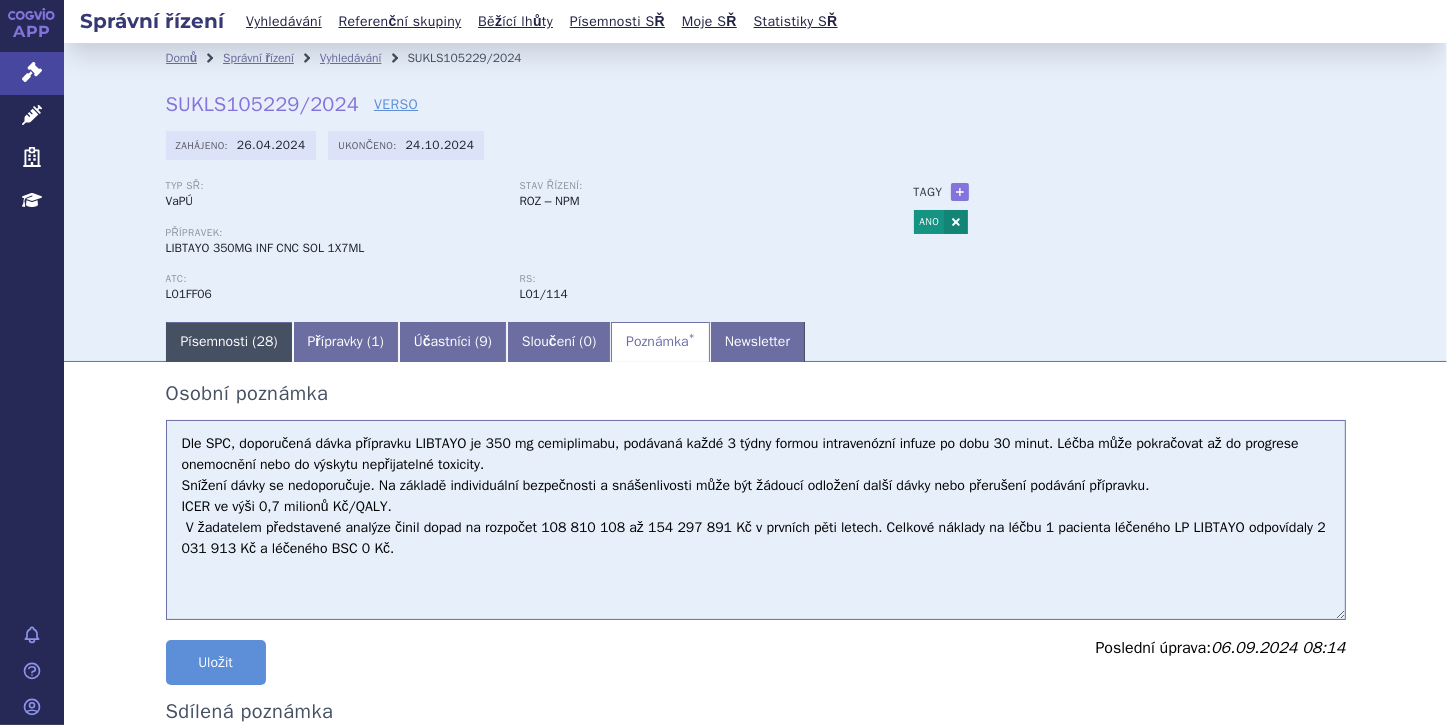 click on "Písemnosti ( 28 )" at bounding box center [229, 342] 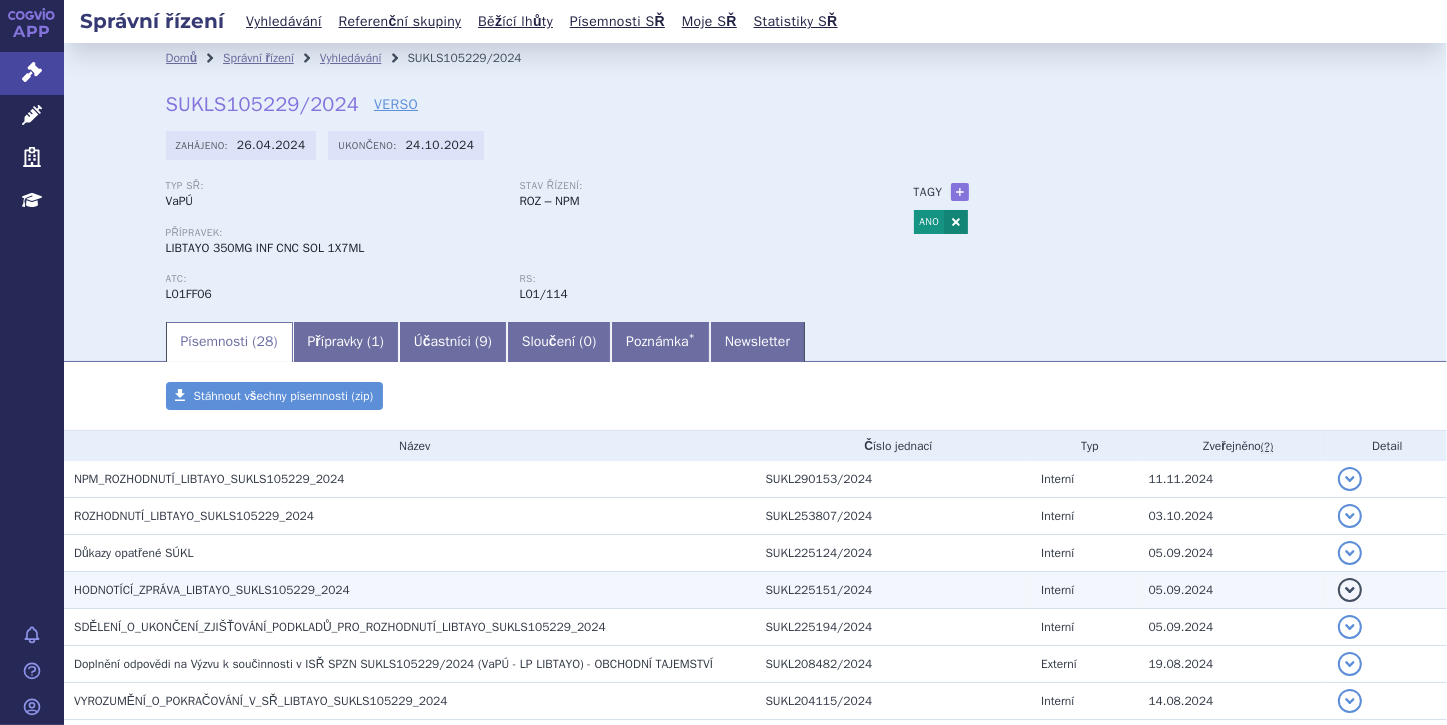 click on "HODNOTÍCÍ_ZPRÁVA_LIBTAYO_SUKLS105229_2024" at bounding box center (415, 590) 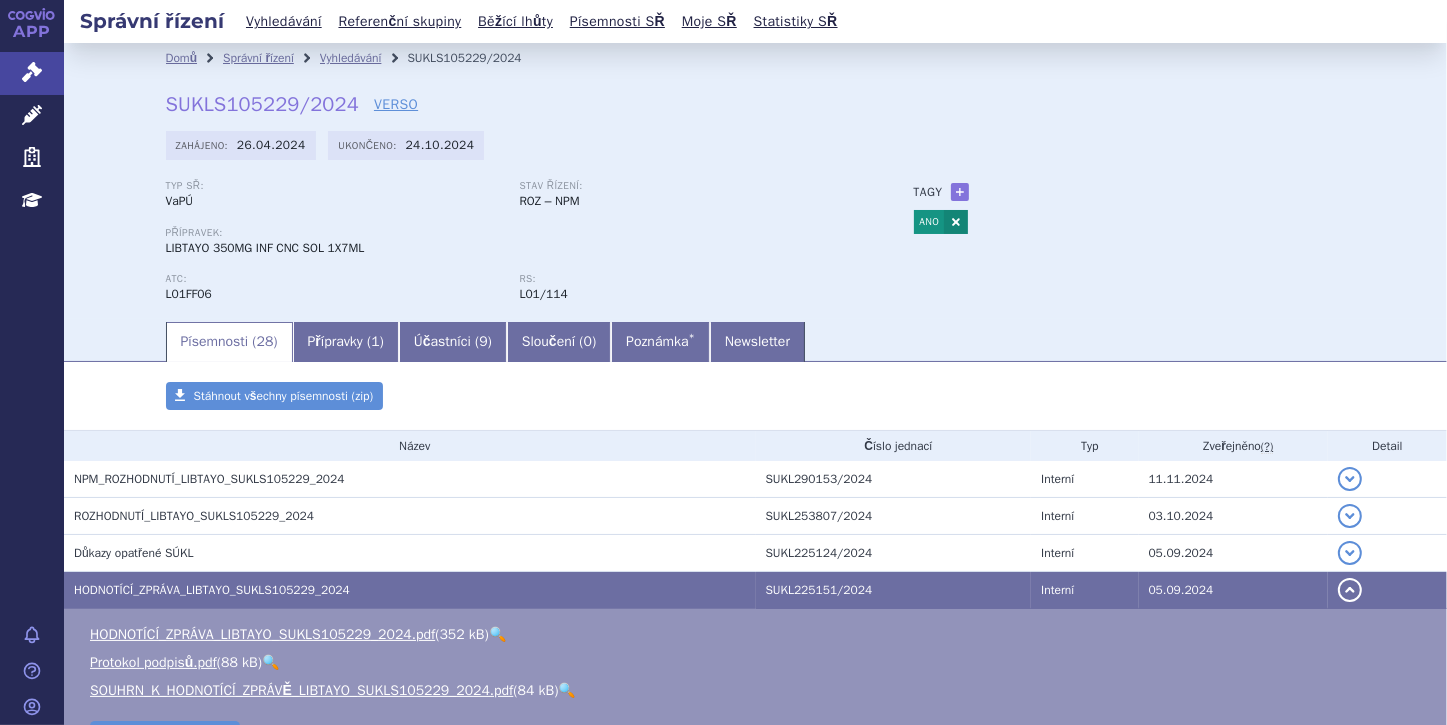 click on "🔍" at bounding box center [566, 690] 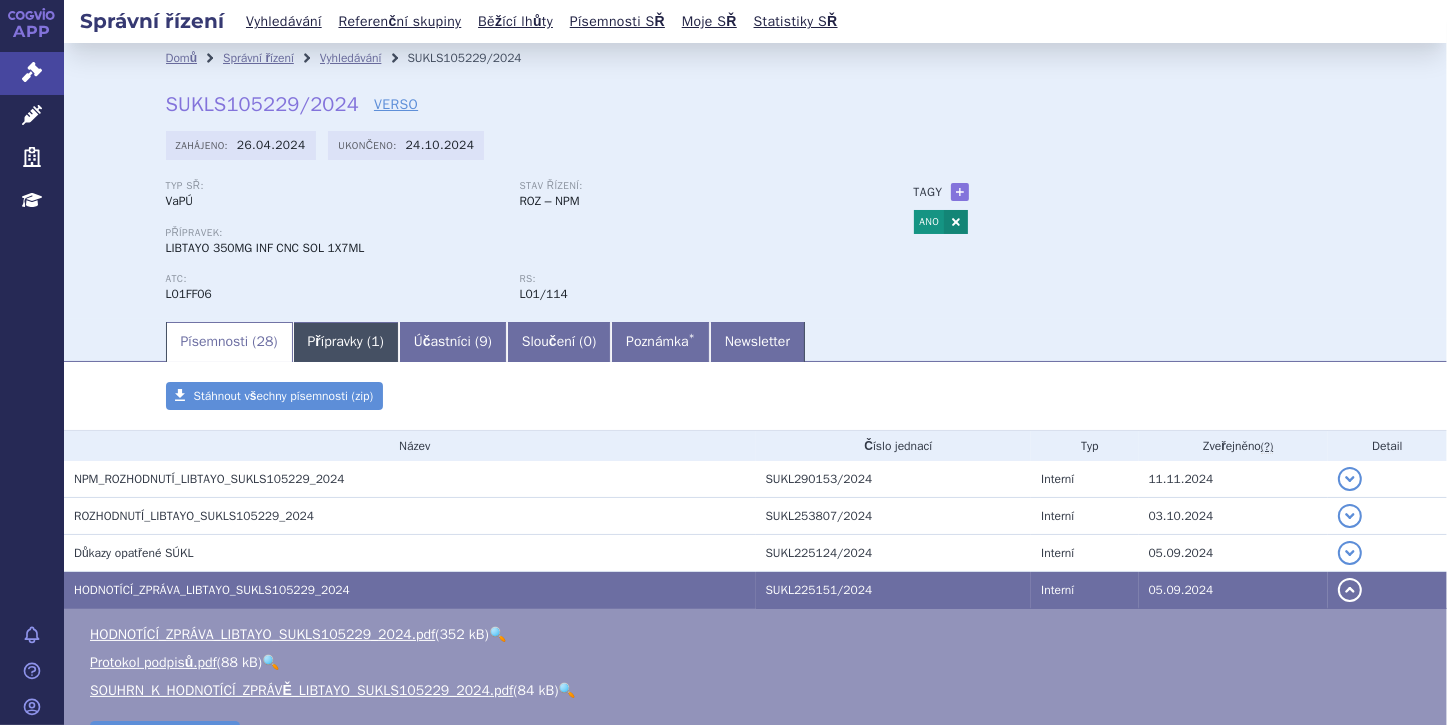 click on "Přípravky ( 1 )" at bounding box center (346, 342) 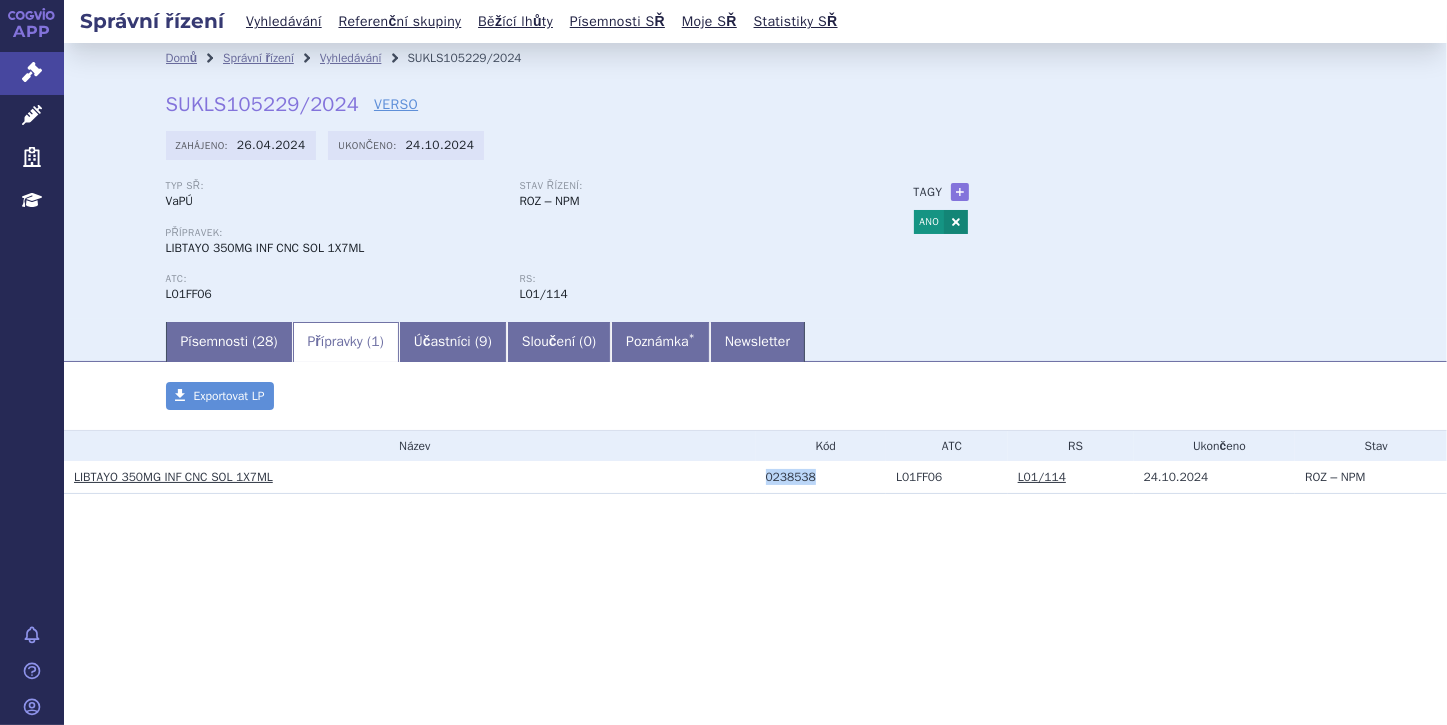 drag, startPoint x: 765, startPoint y: 484, endPoint x: 812, endPoint y: 480, distance: 47.169907 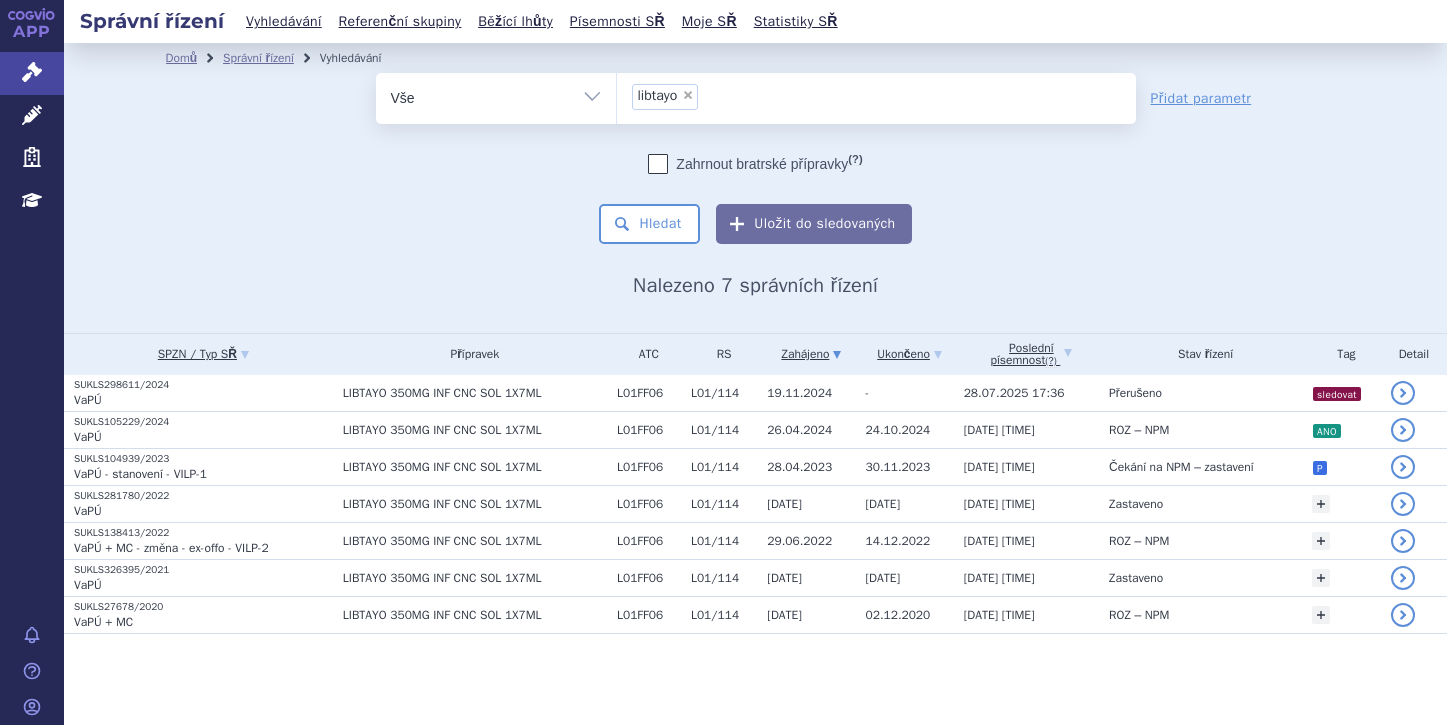 scroll, scrollTop: 0, scrollLeft: 0, axis: both 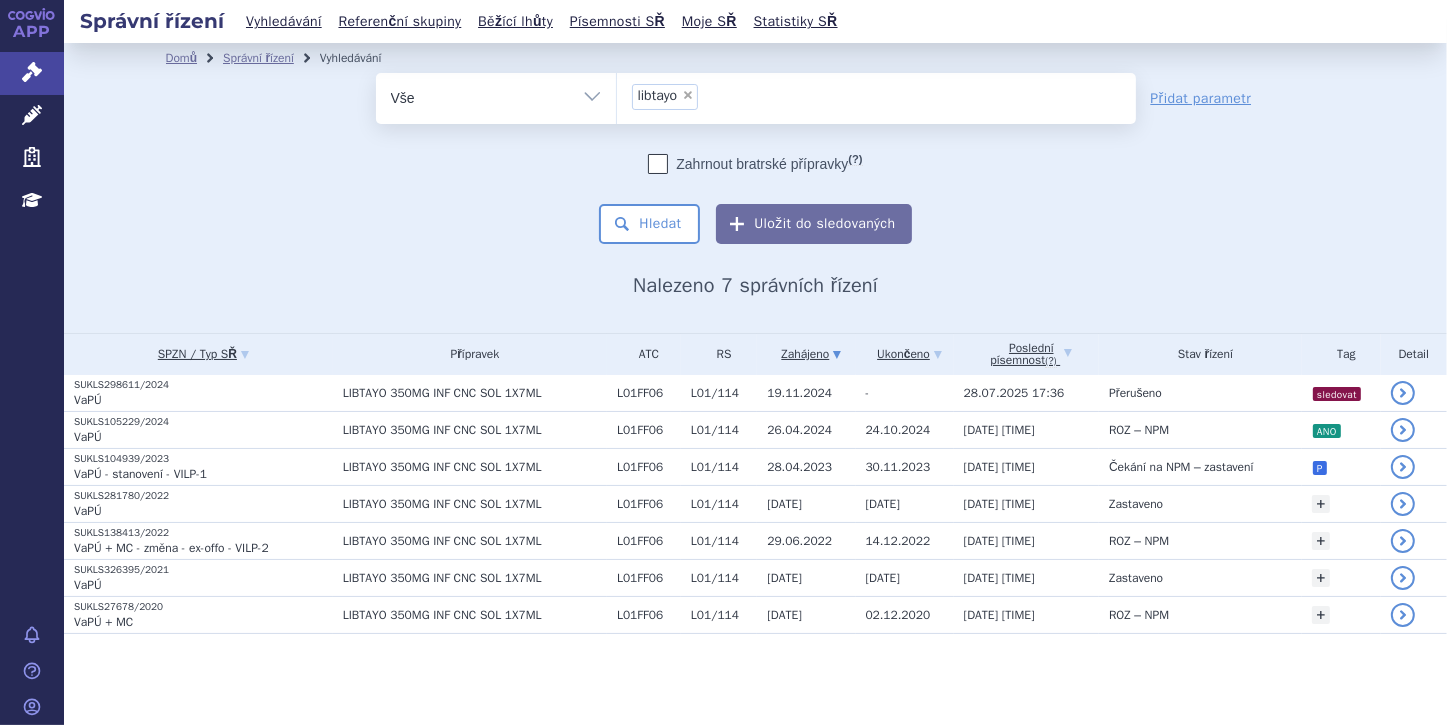 click on "Vše
Spisová značka
Typ SŘ
Přípravek/SUKL kód
Účastník/Držitel" at bounding box center [496, 95] 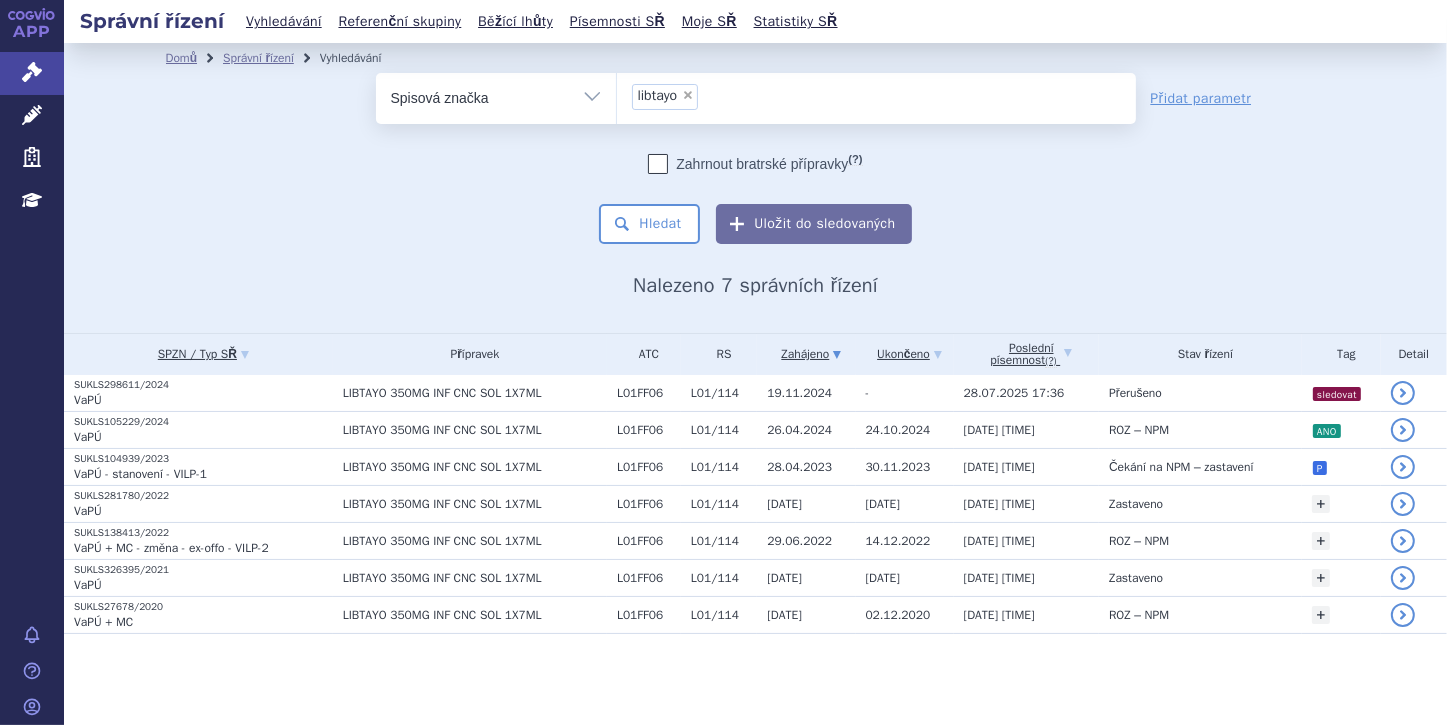 click on "Vše
Spisová značka
Typ SŘ
Přípravek/SUKL kód
Účastník/Držitel" at bounding box center [496, 95] 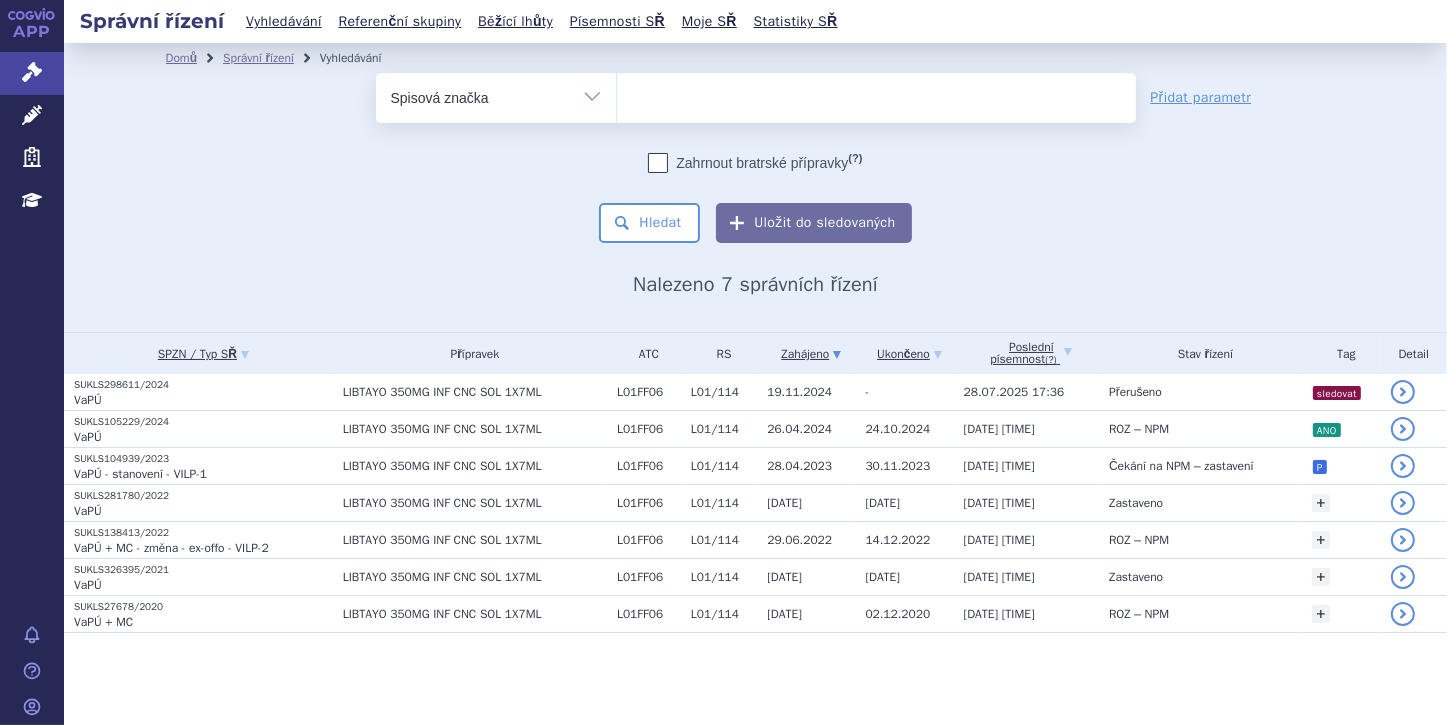 click at bounding box center [876, 94] 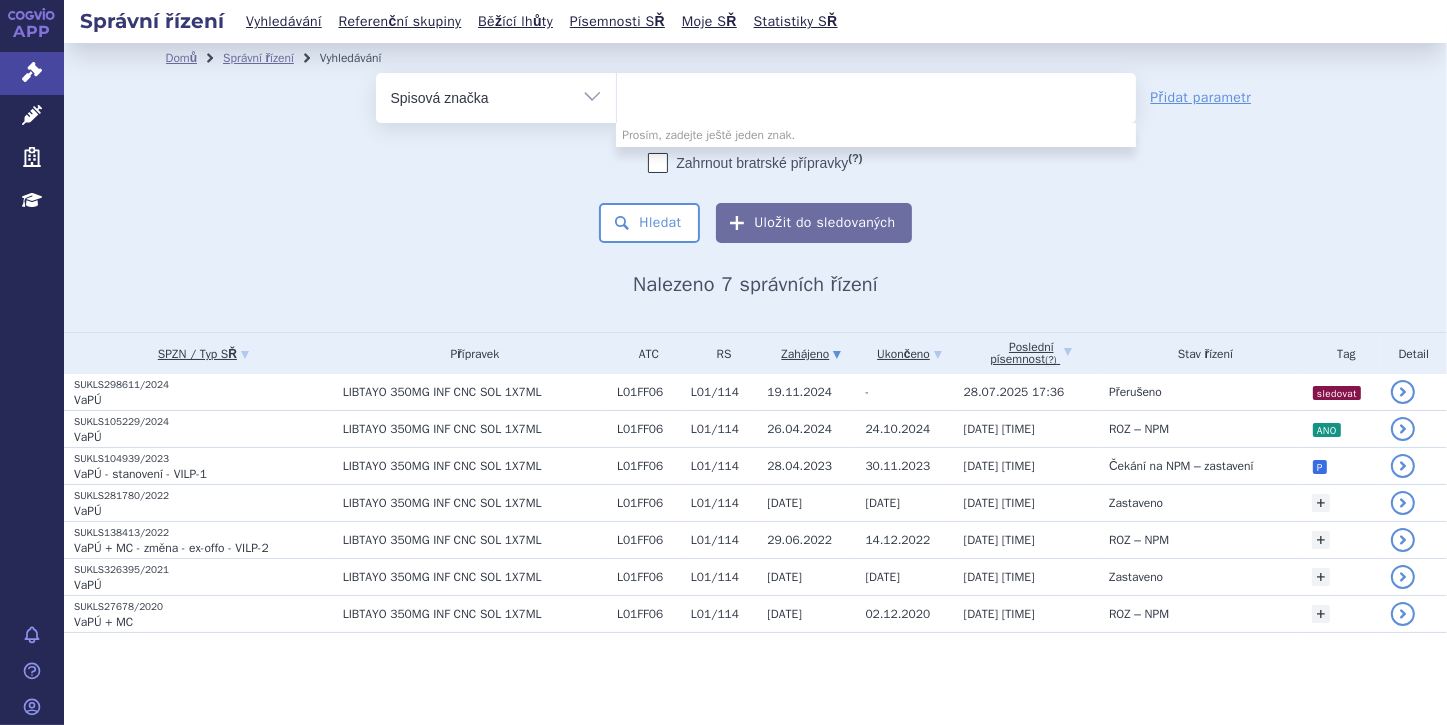 paste on "SUKLS153583/2024" 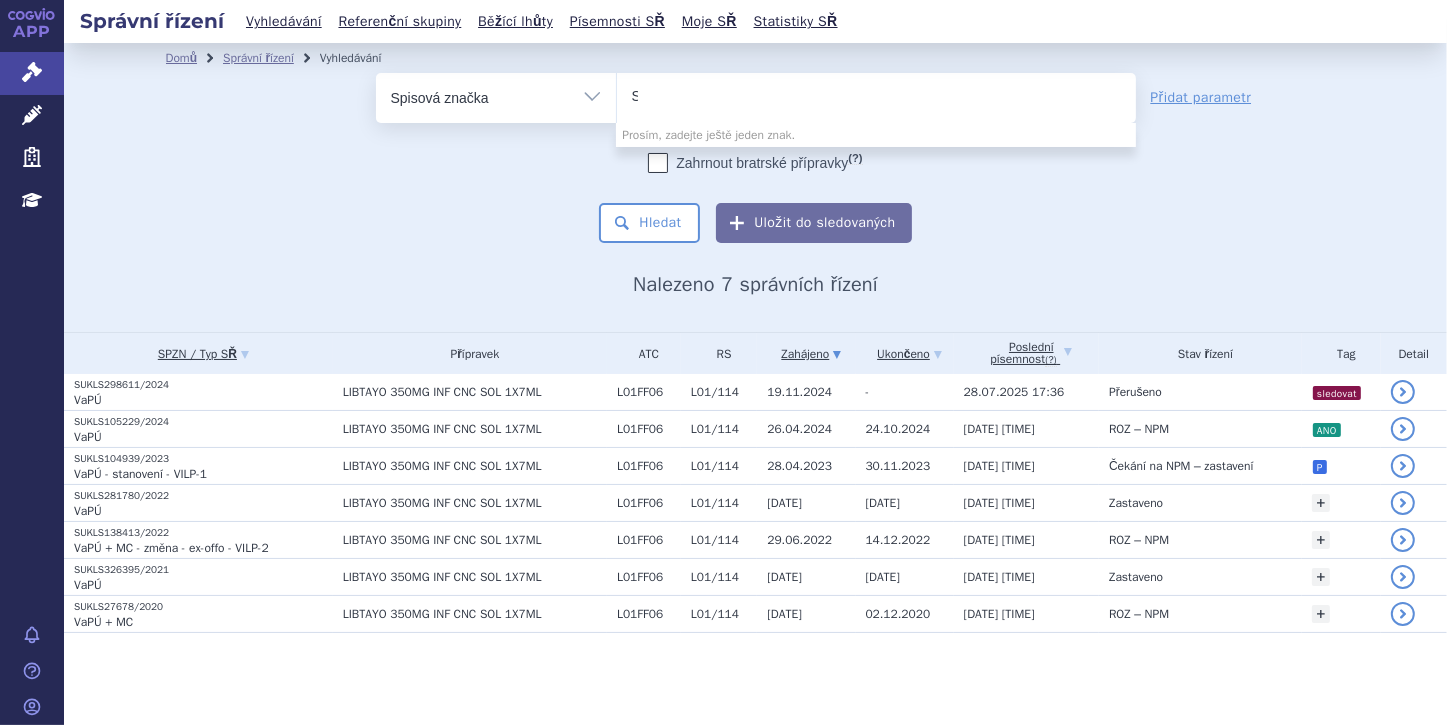 type 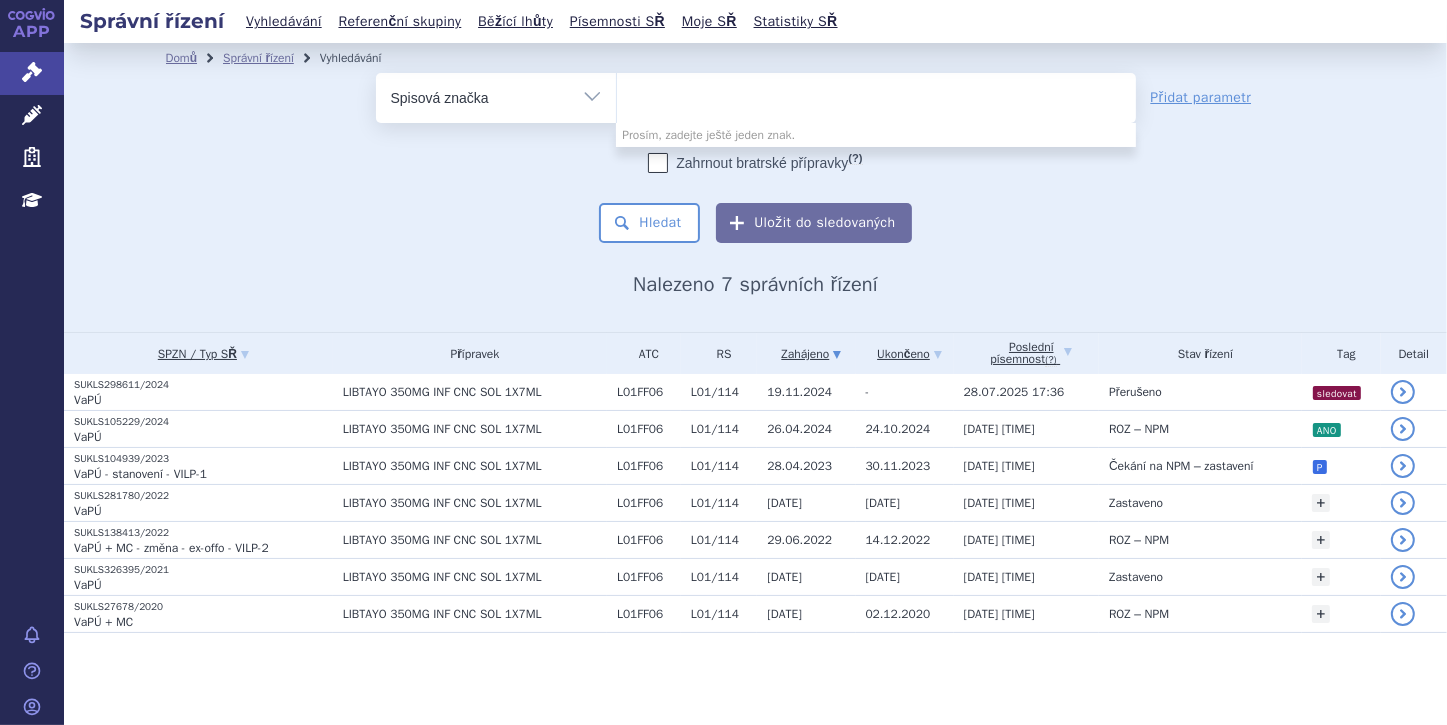select on "SUKLS153583/2024" 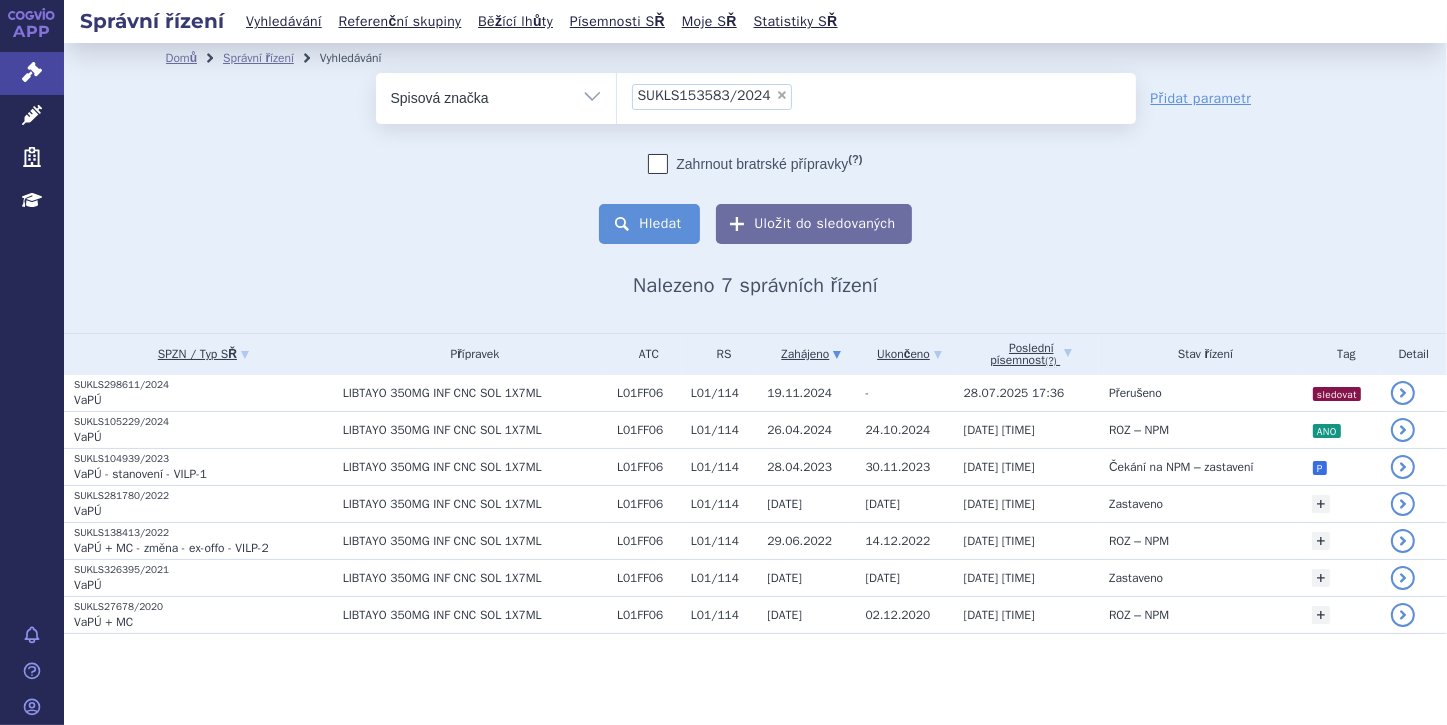 click on "Hledat" at bounding box center (649, 224) 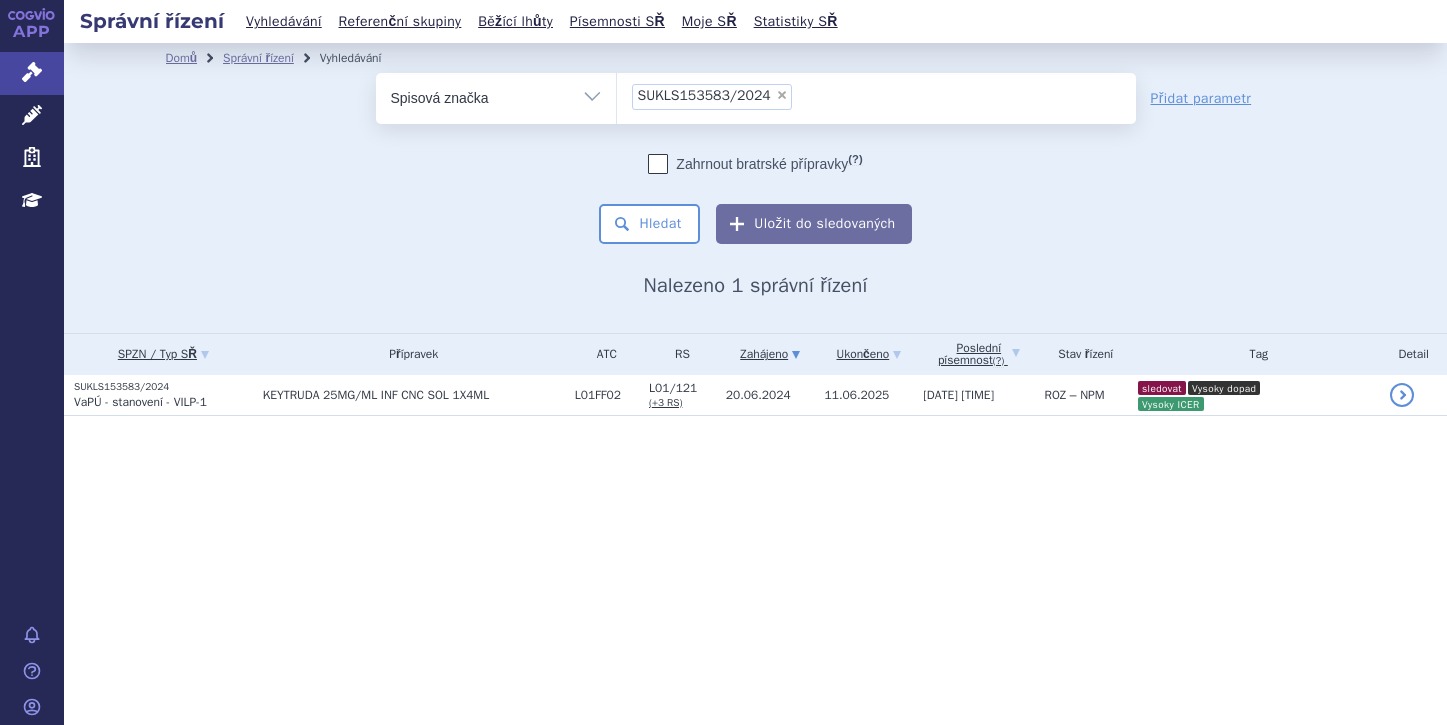 scroll, scrollTop: 0, scrollLeft: 0, axis: both 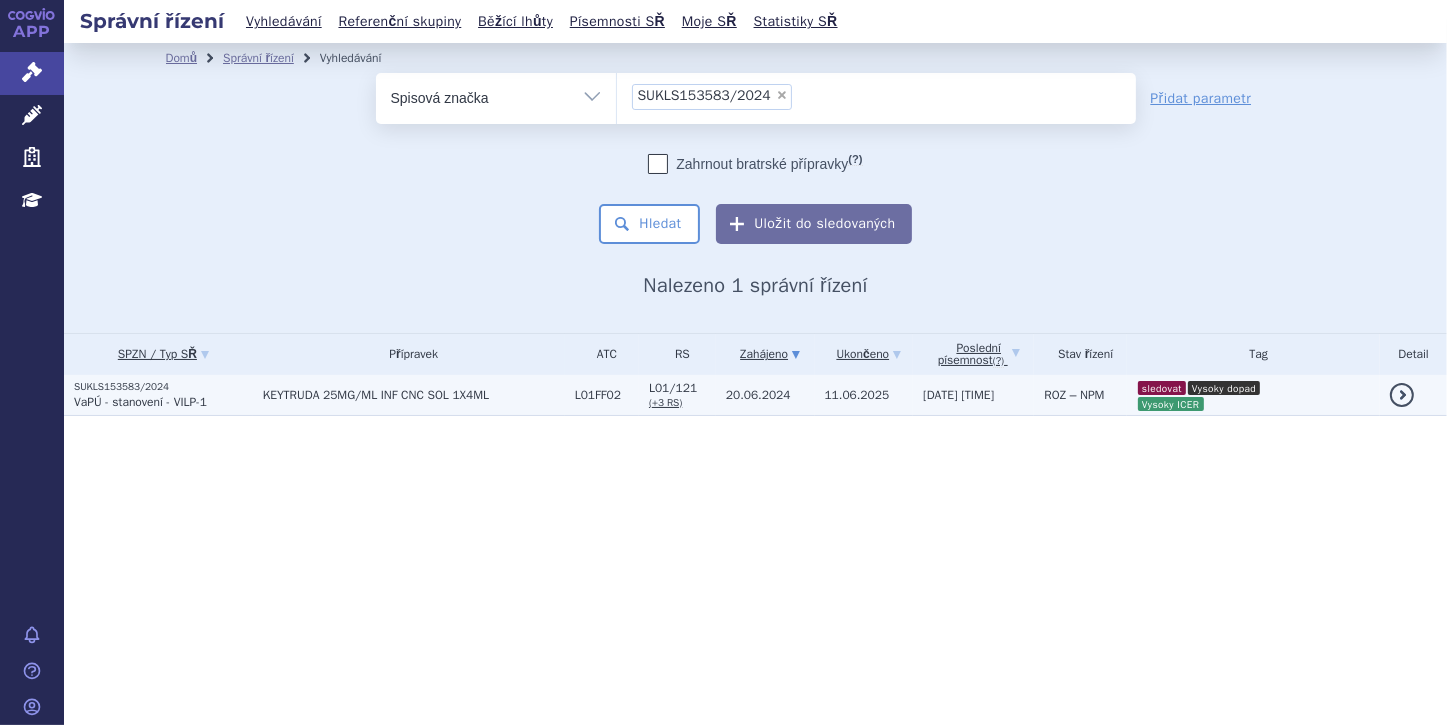 click on "VaPÚ - stanovení - VILP-1" at bounding box center (140, 402) 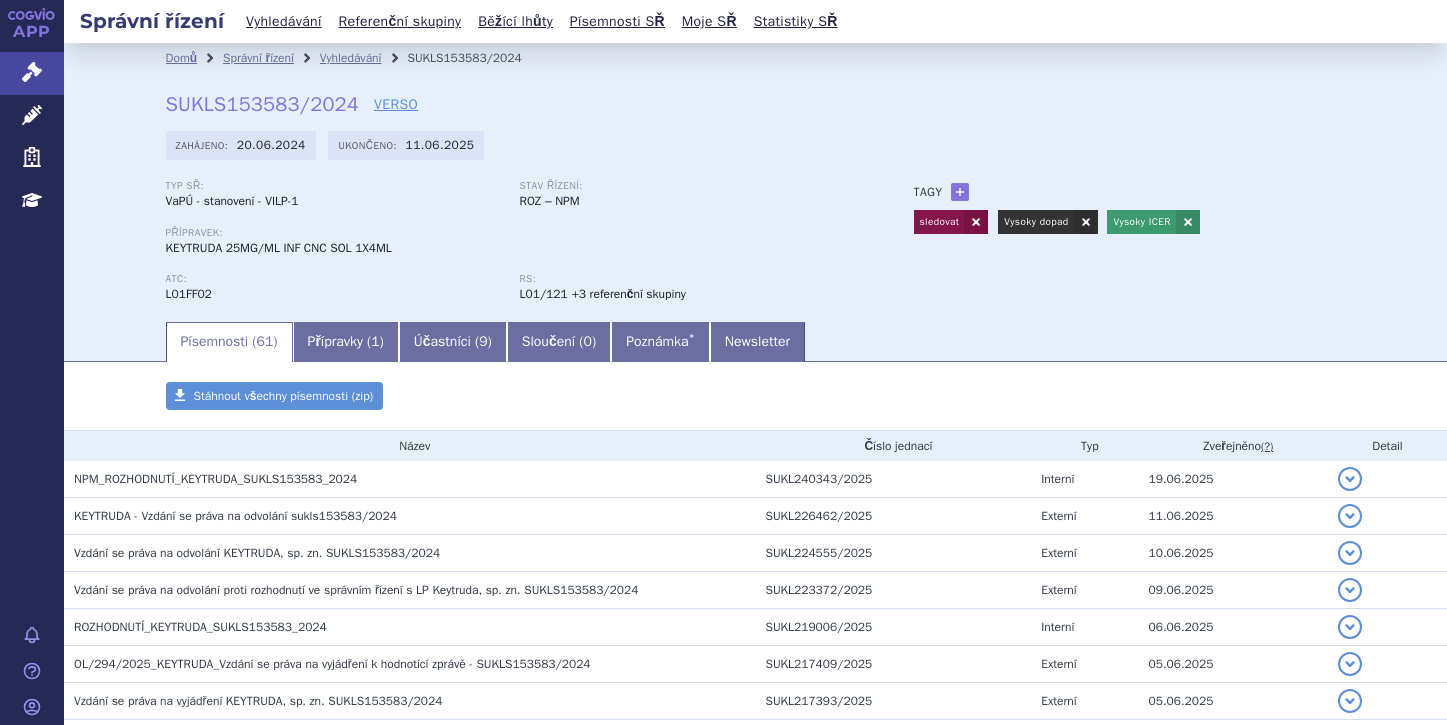 scroll, scrollTop: 0, scrollLeft: 0, axis: both 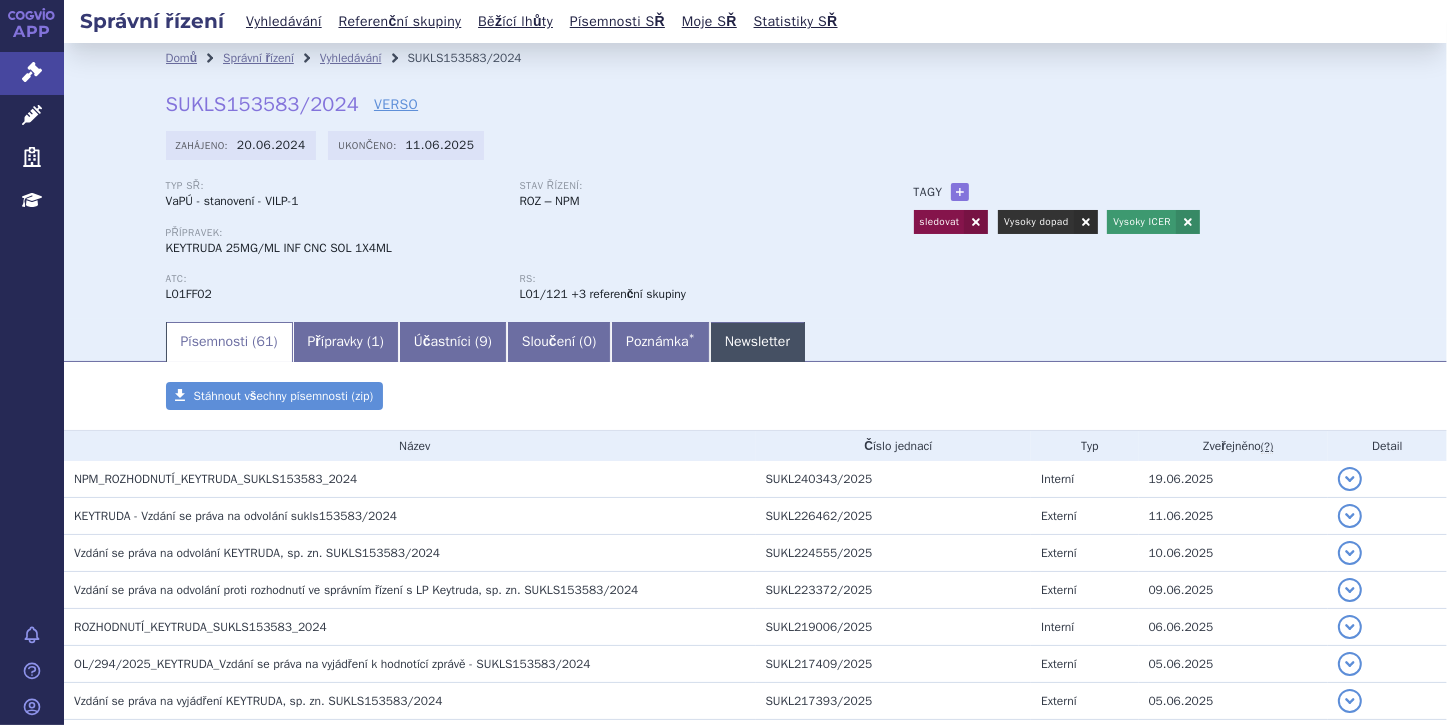 click on "Newsletter" at bounding box center [757, 342] 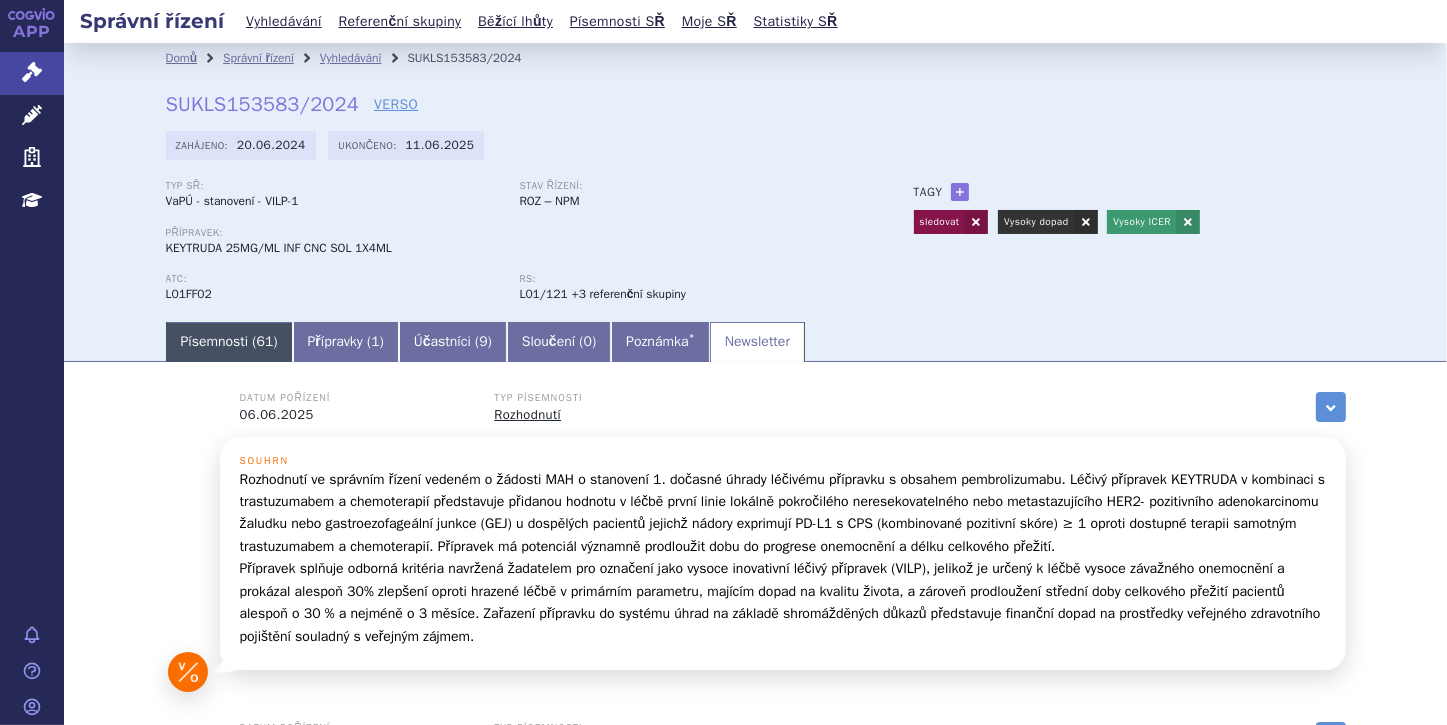 click on "Písemnosti ( 61 )" at bounding box center [229, 342] 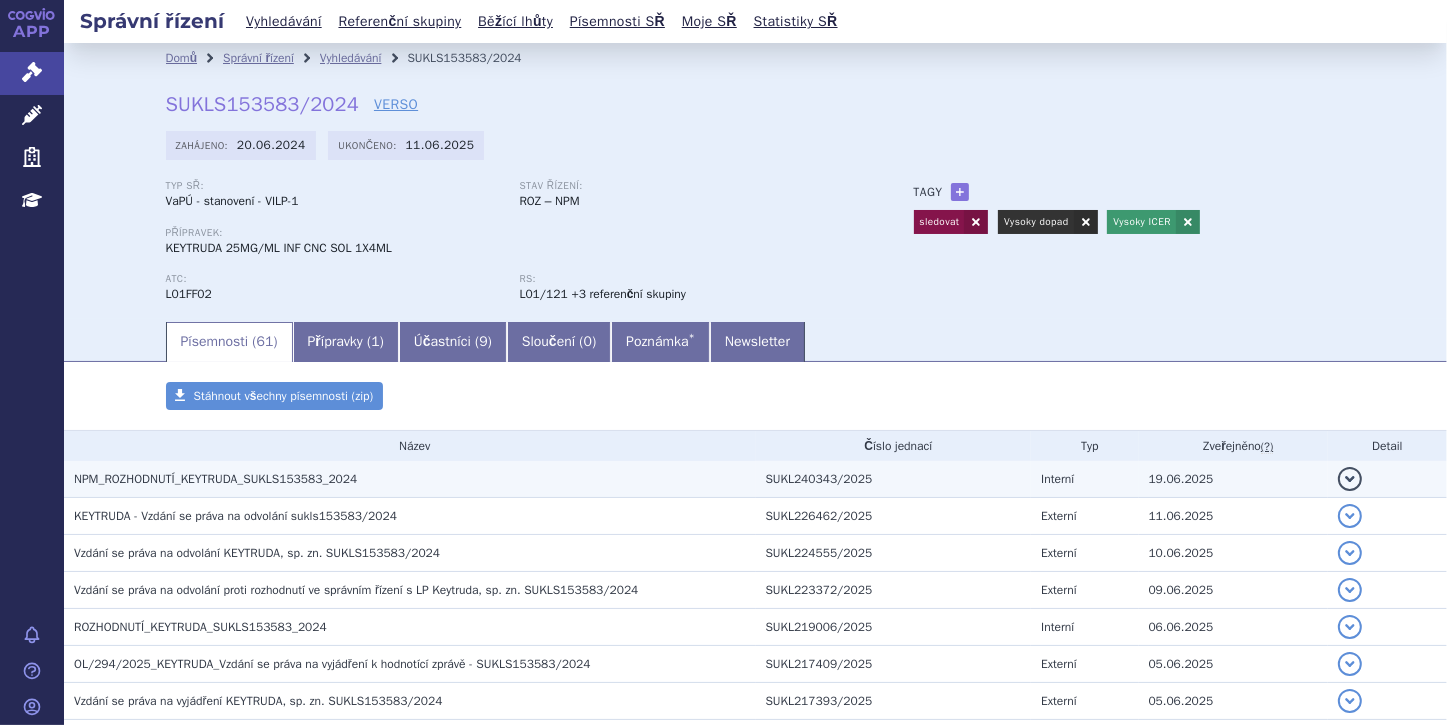 click on "NPM_ROZHODNUTÍ_KEYTRUDA_SUKLS153583_2024" at bounding box center [215, 479] 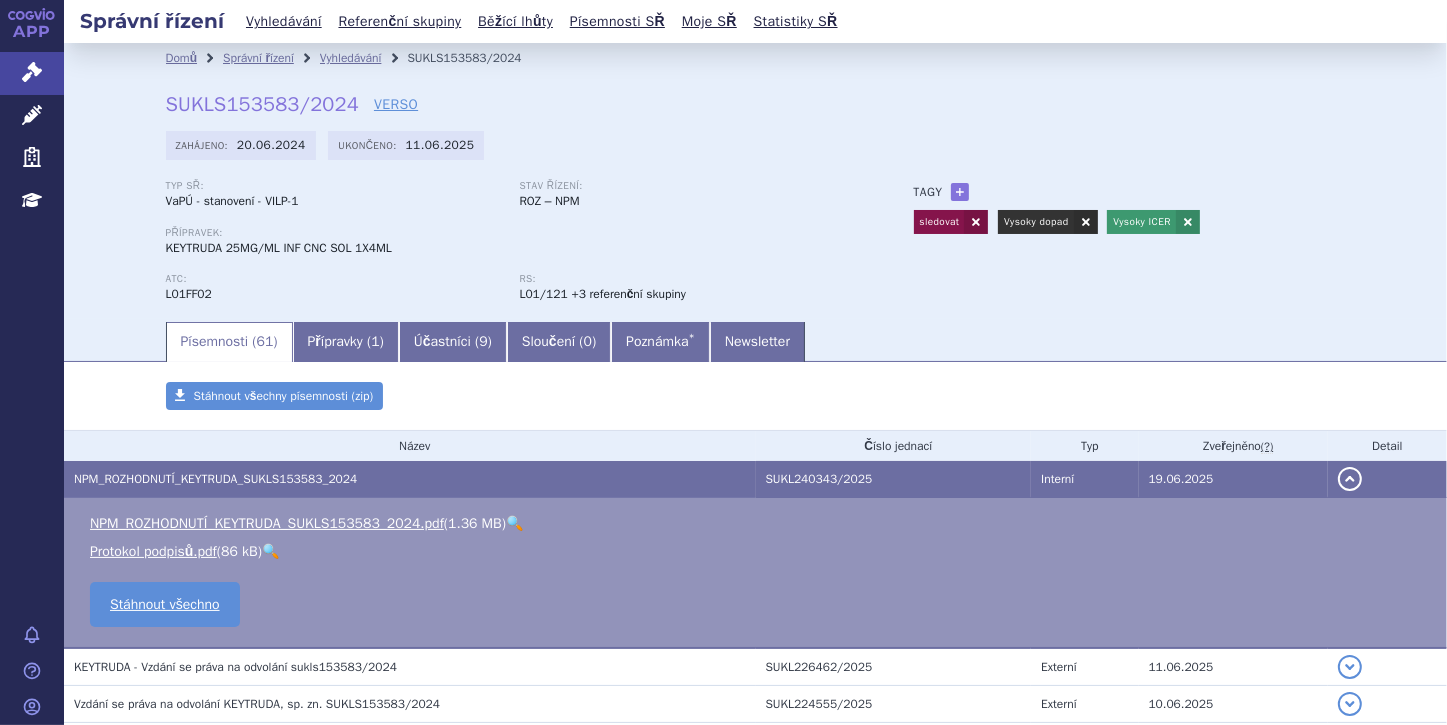 click on "🔍" at bounding box center (514, 523) 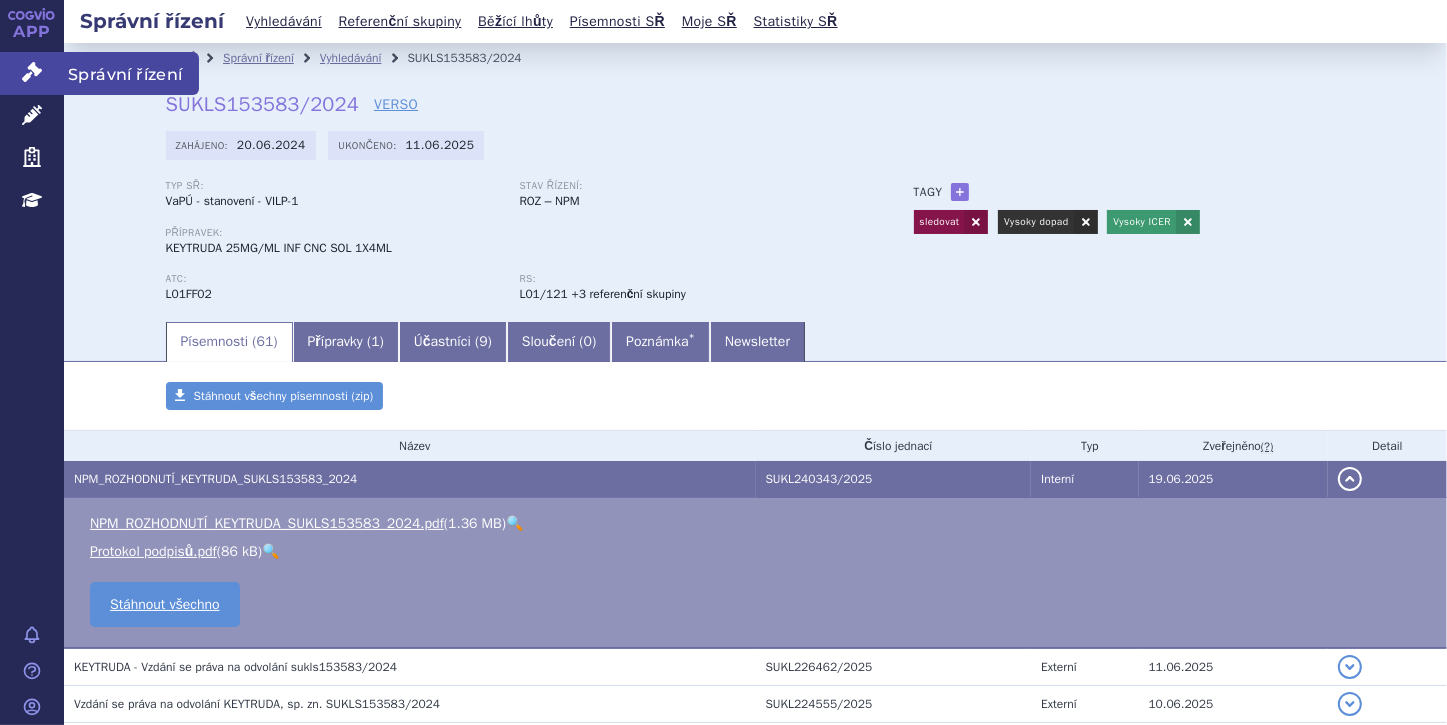 click 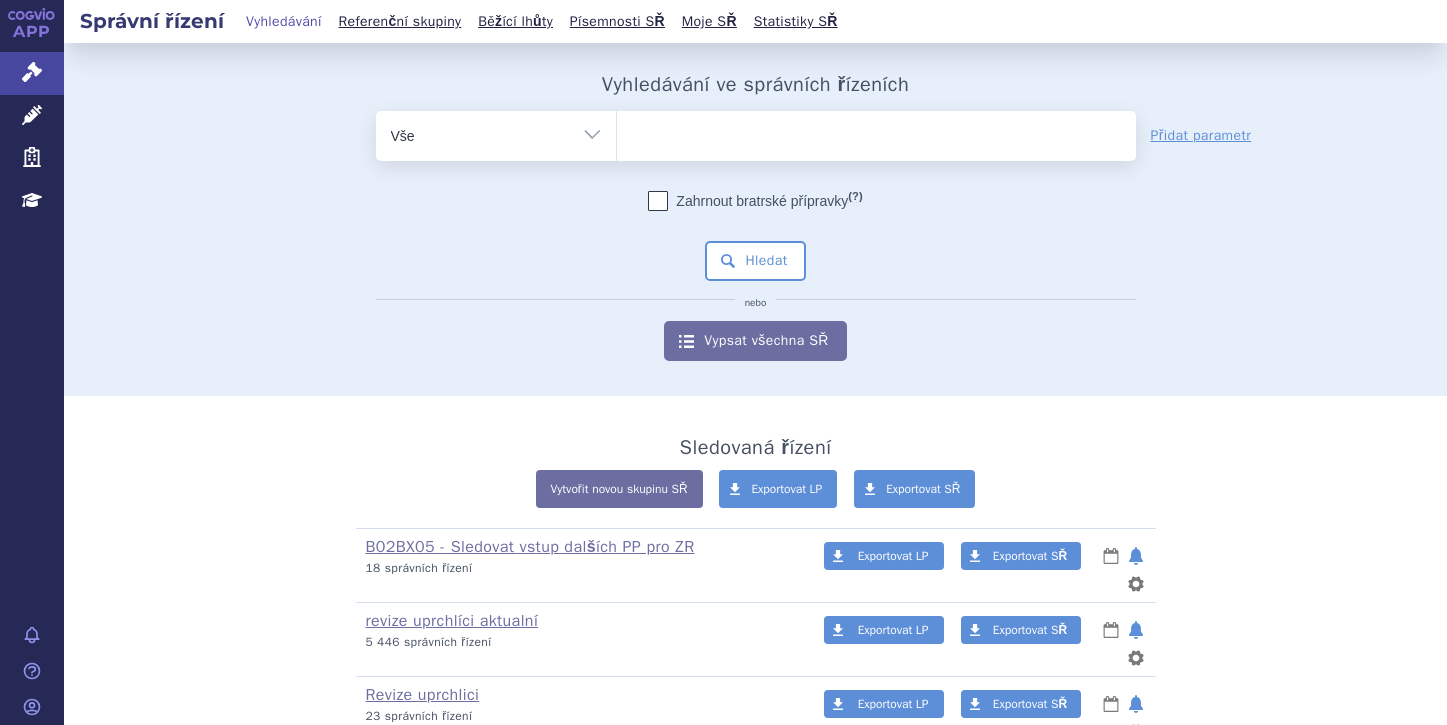 scroll, scrollTop: 0, scrollLeft: 0, axis: both 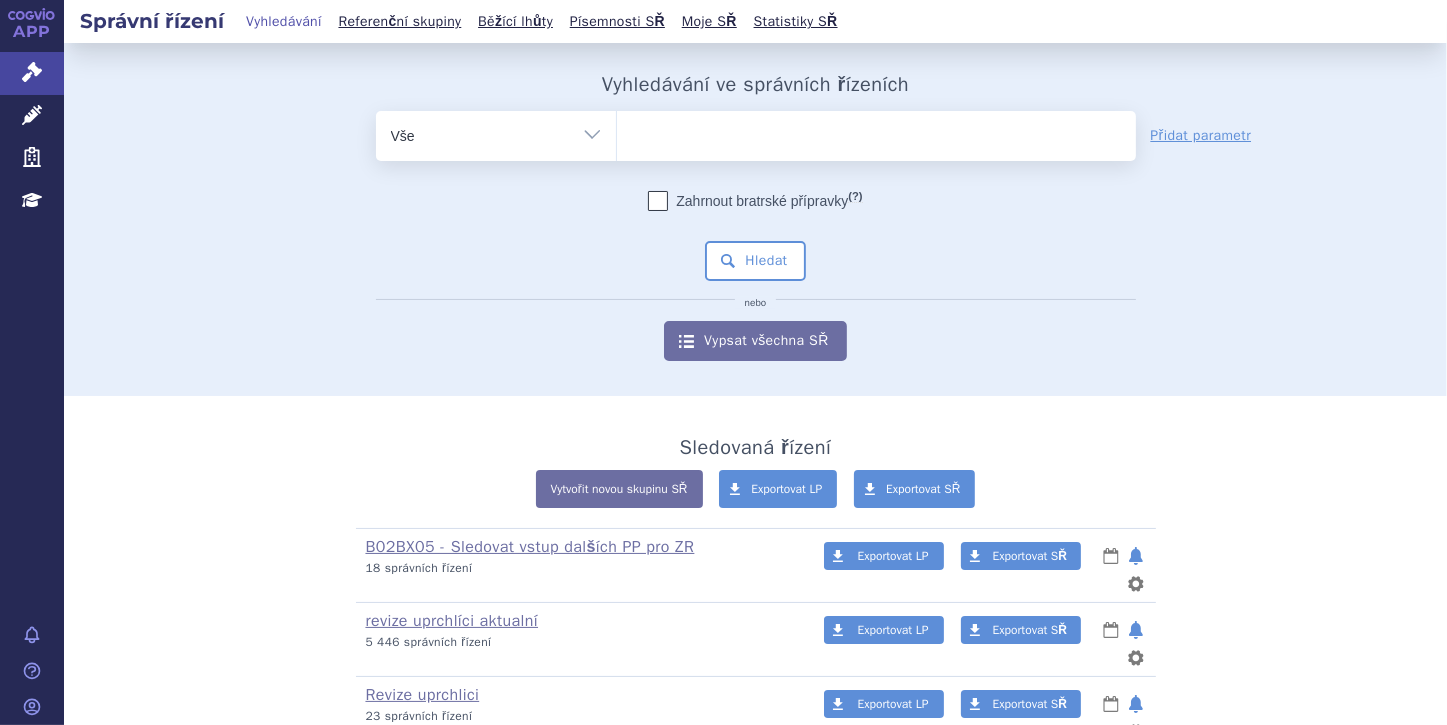 click at bounding box center (637, 133) 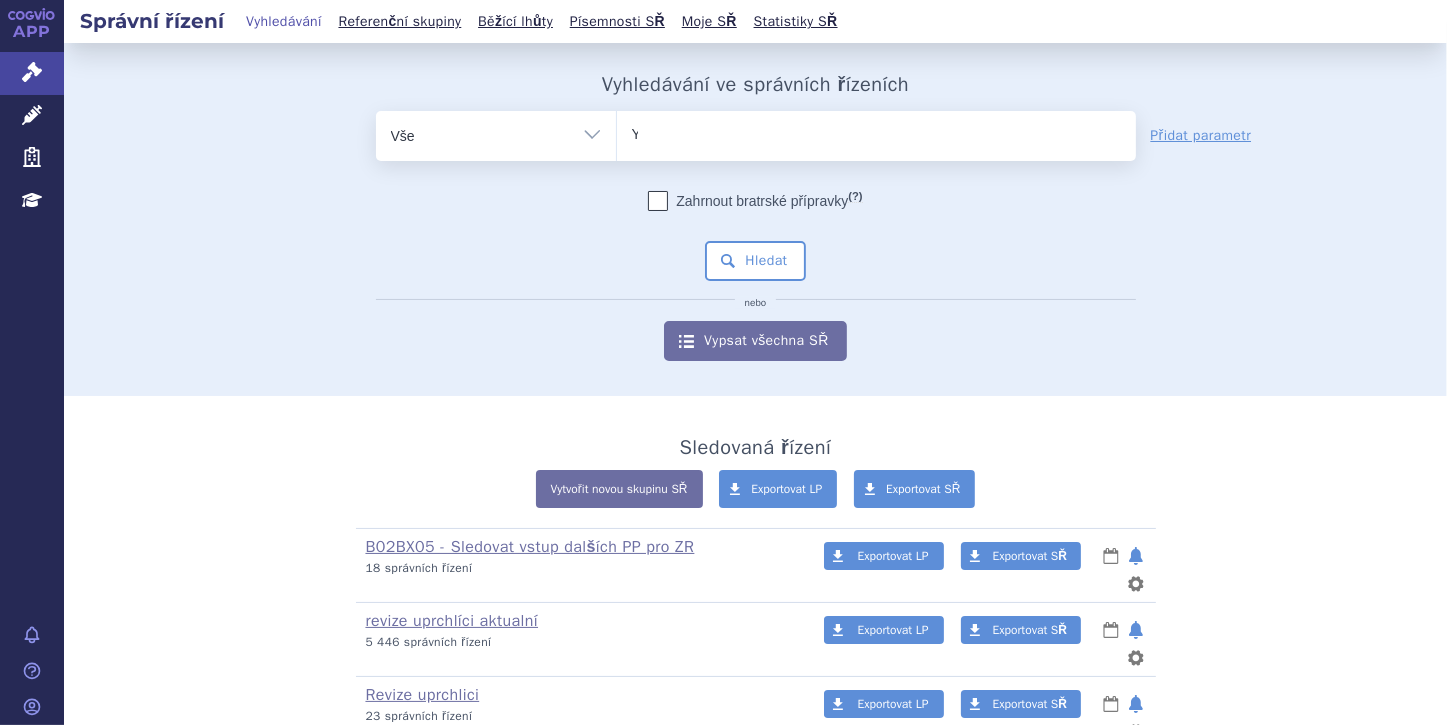 type 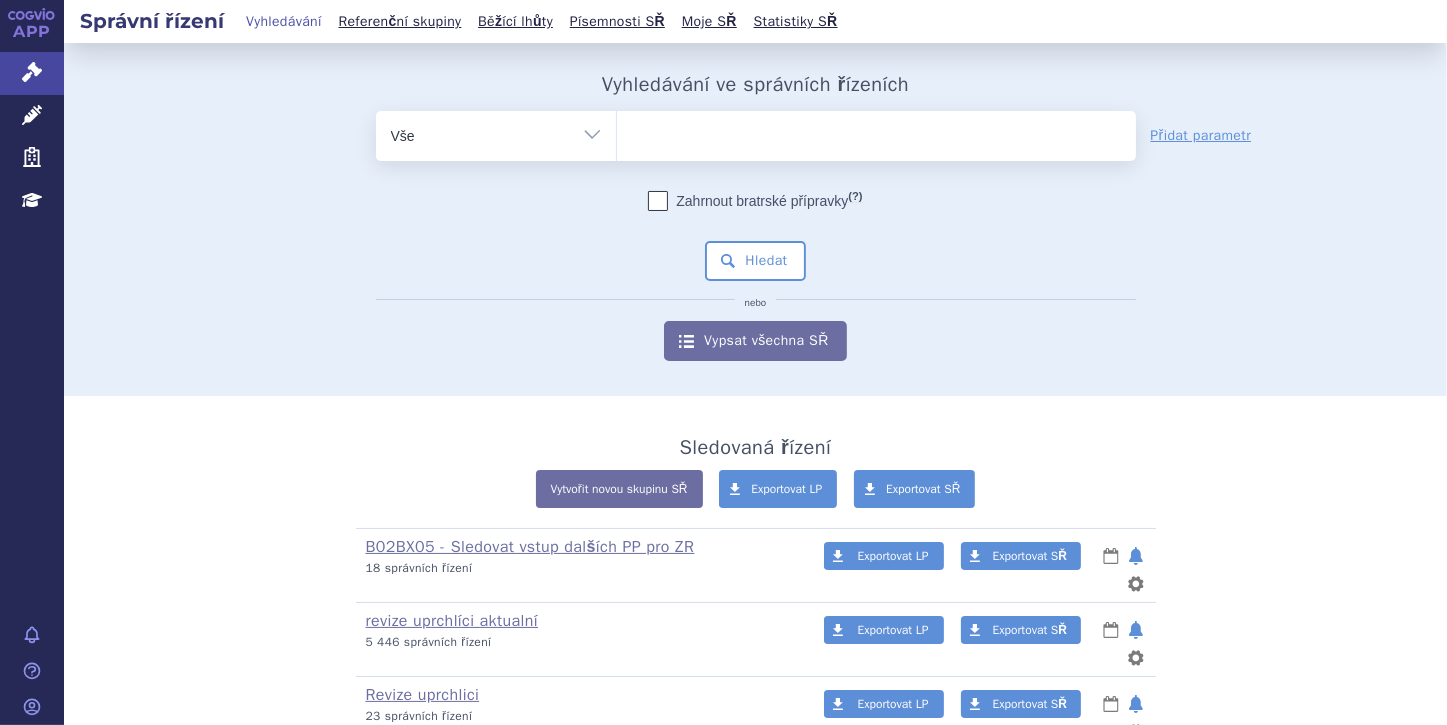 select on "YERVOY" 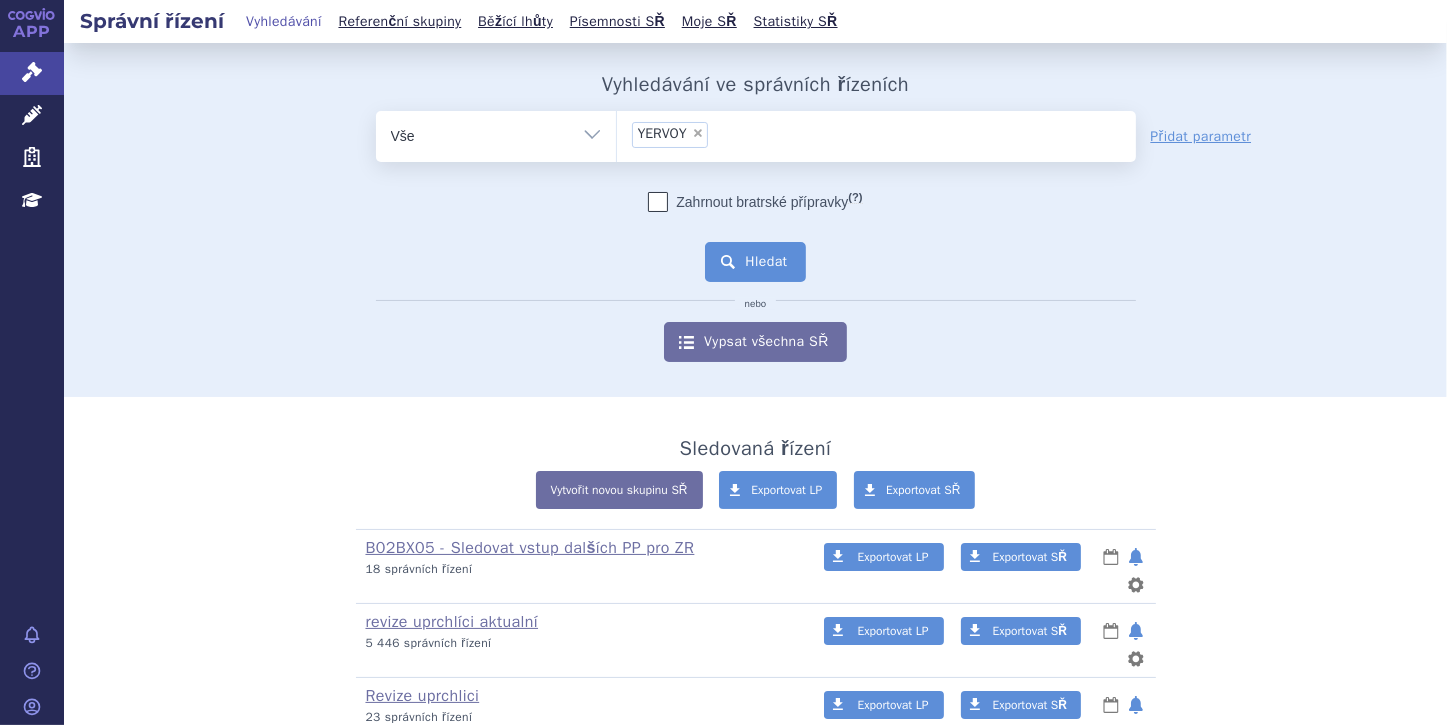 click on "Hledat" at bounding box center [755, 262] 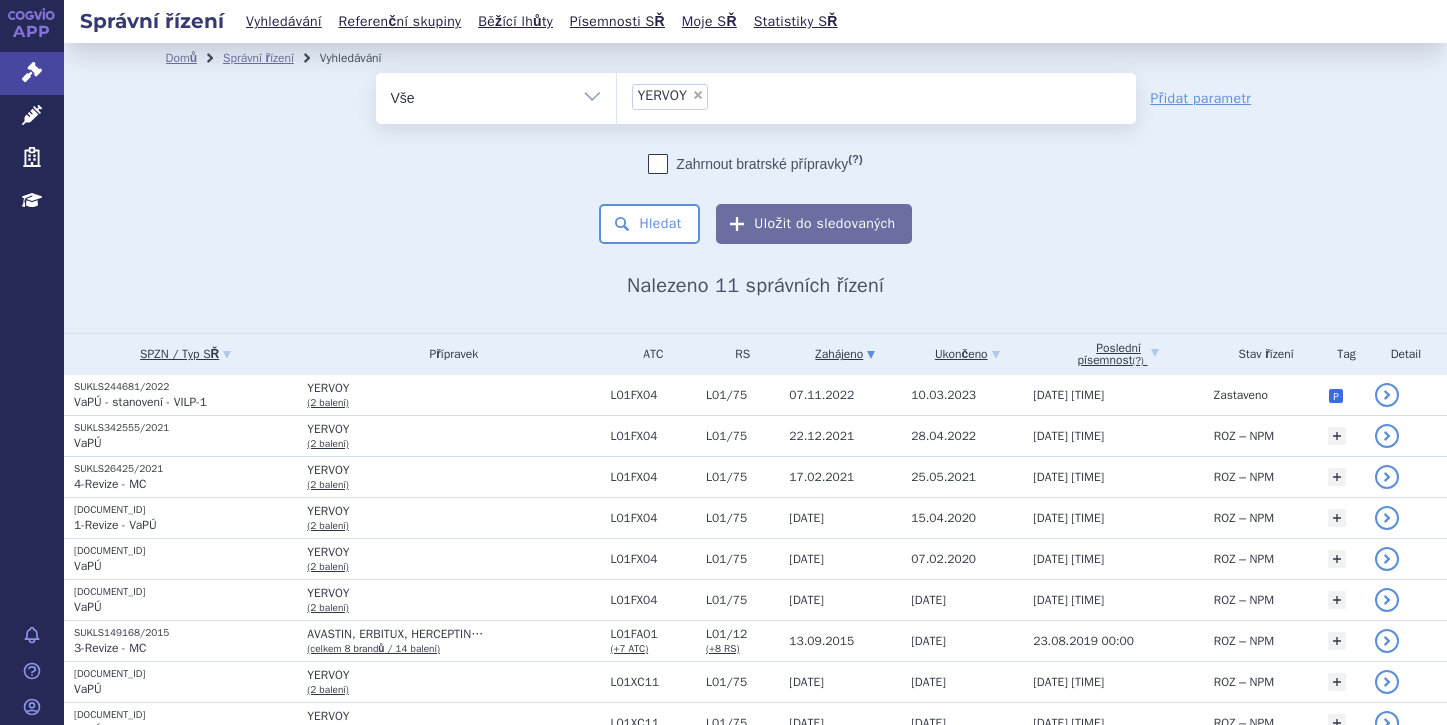 scroll, scrollTop: 0, scrollLeft: 0, axis: both 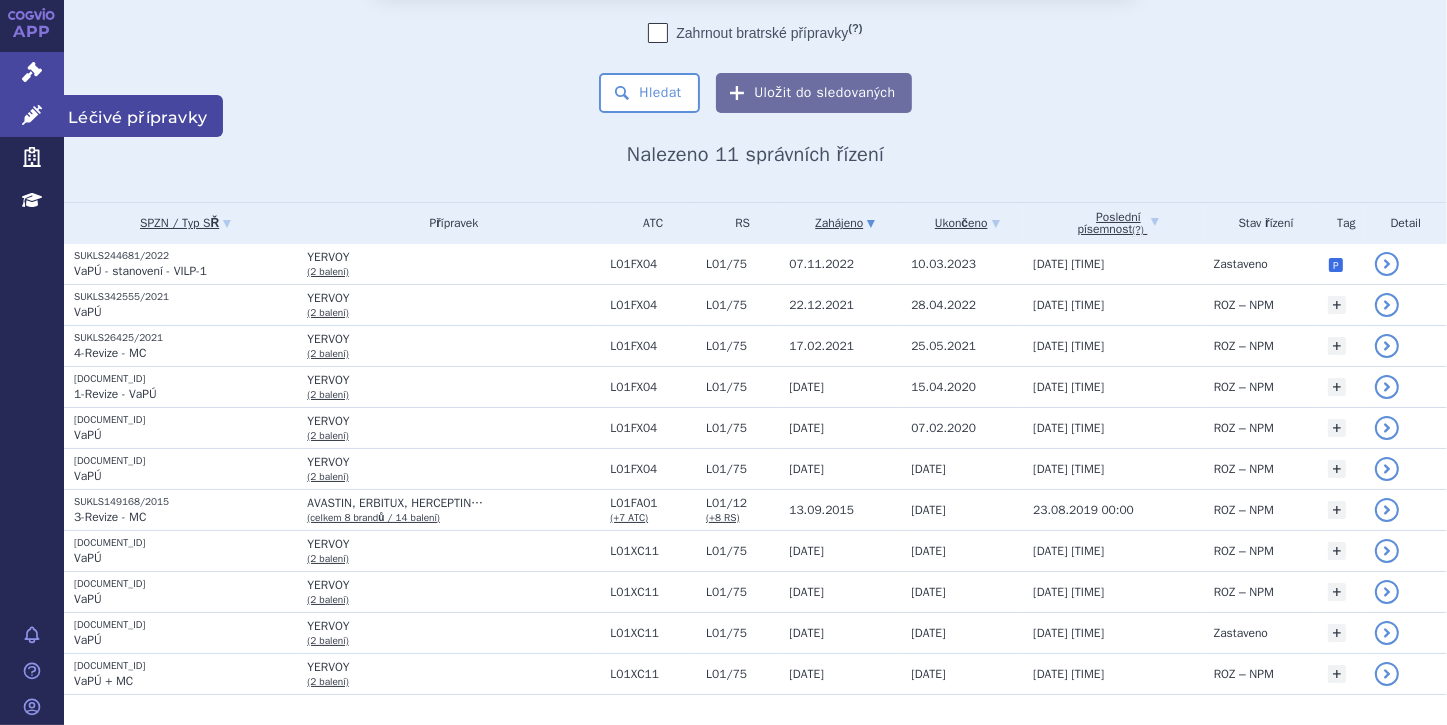 click on "Léčivé přípravky" at bounding box center (32, 116) 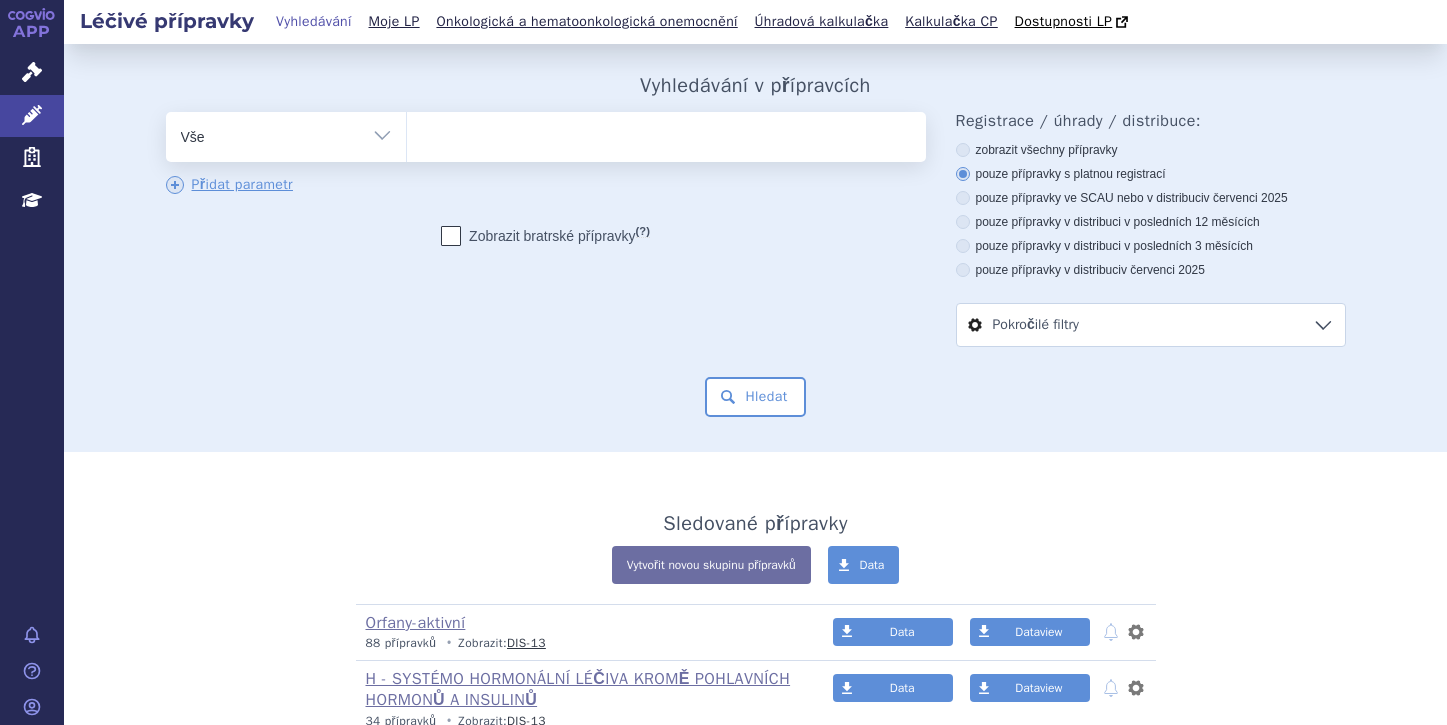 scroll, scrollTop: 0, scrollLeft: 0, axis: both 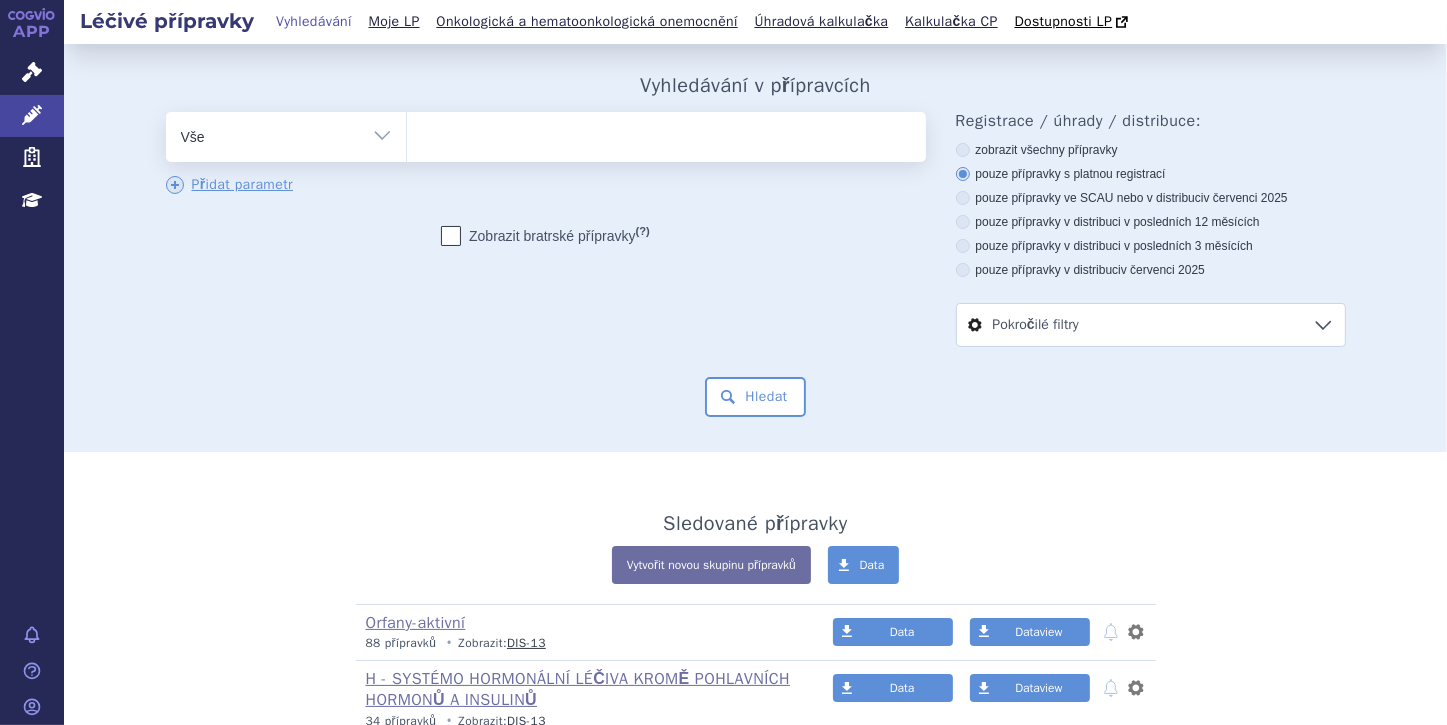 click at bounding box center (666, 133) 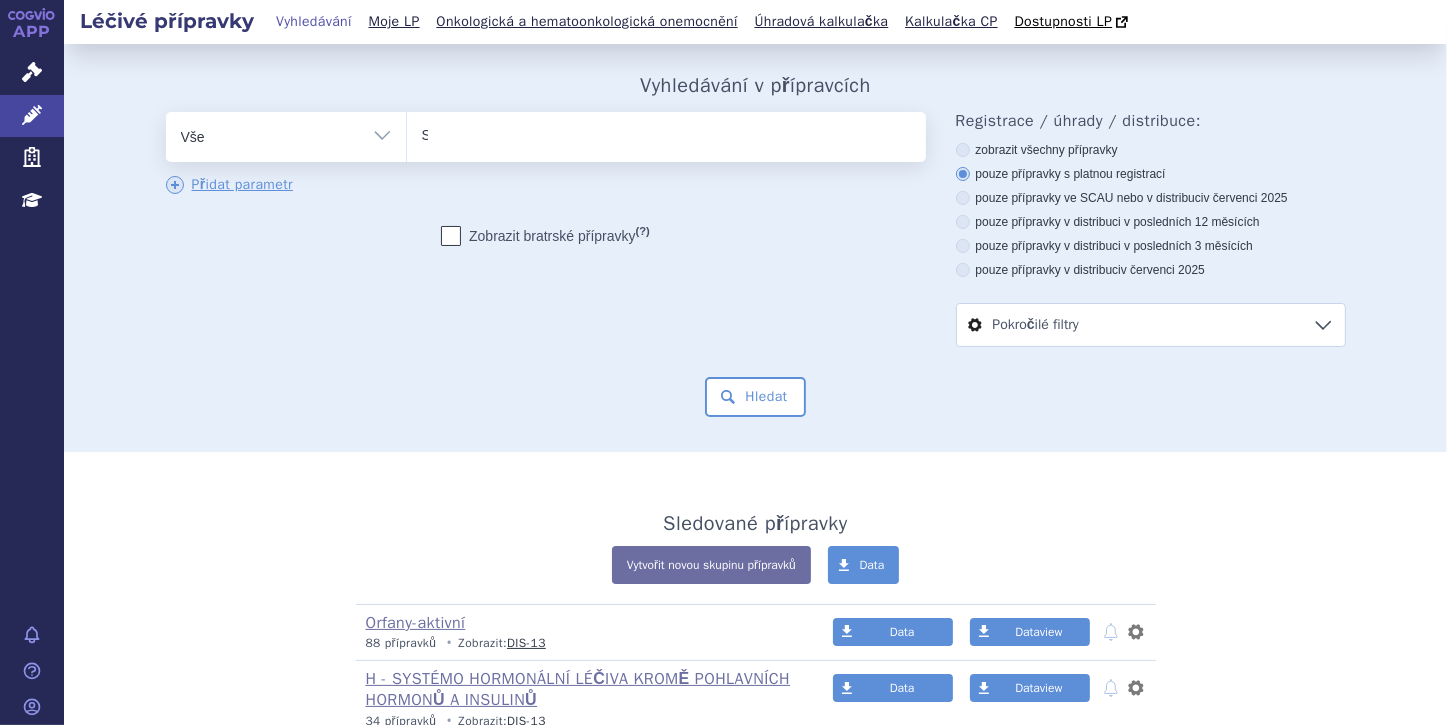type 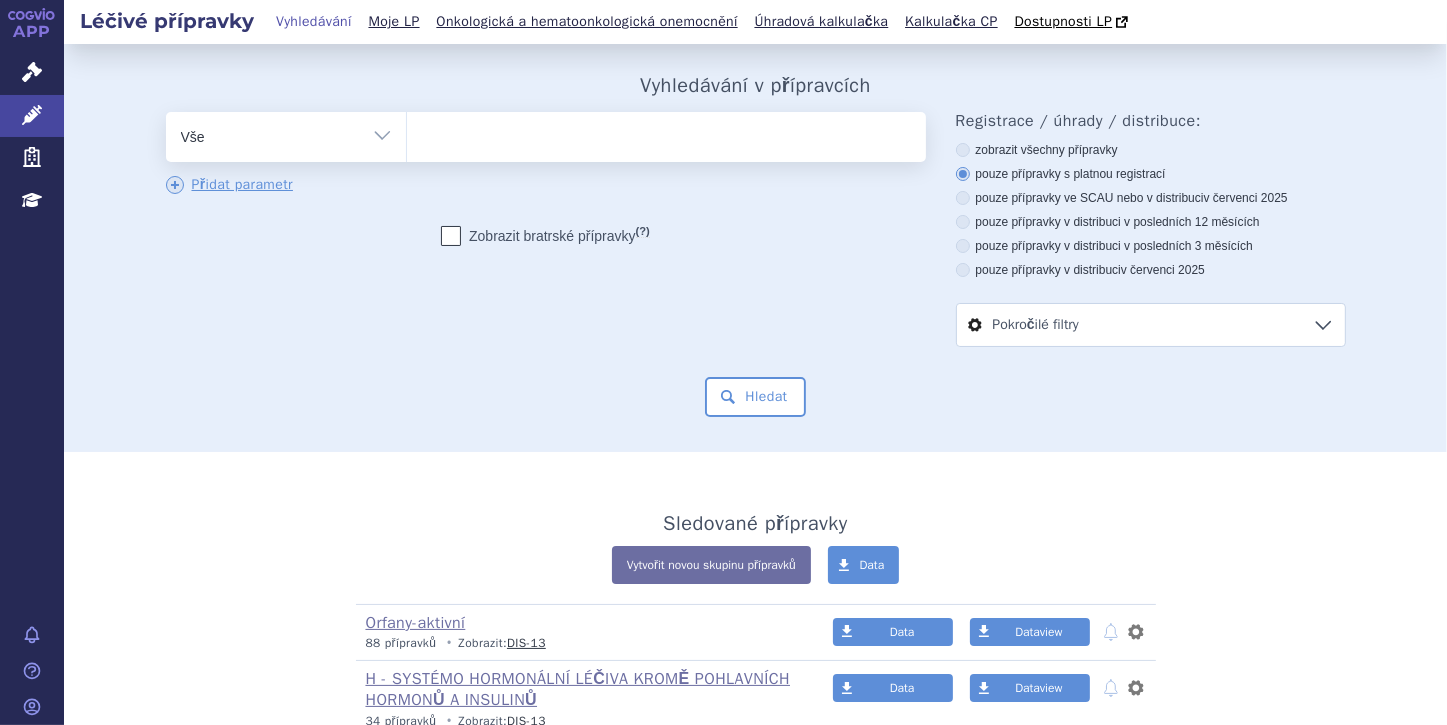 select on "SUKLS344131/2021" 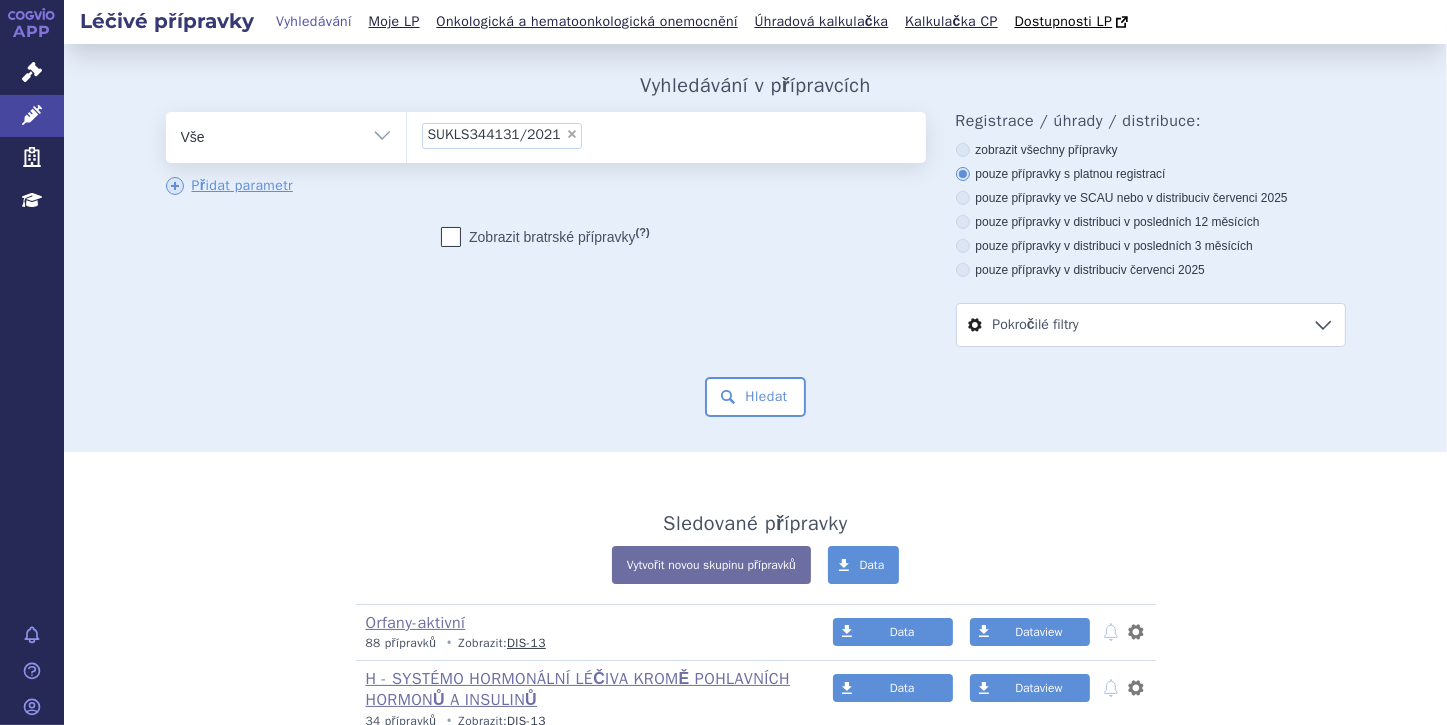 type on "SUKLS344131/2021" 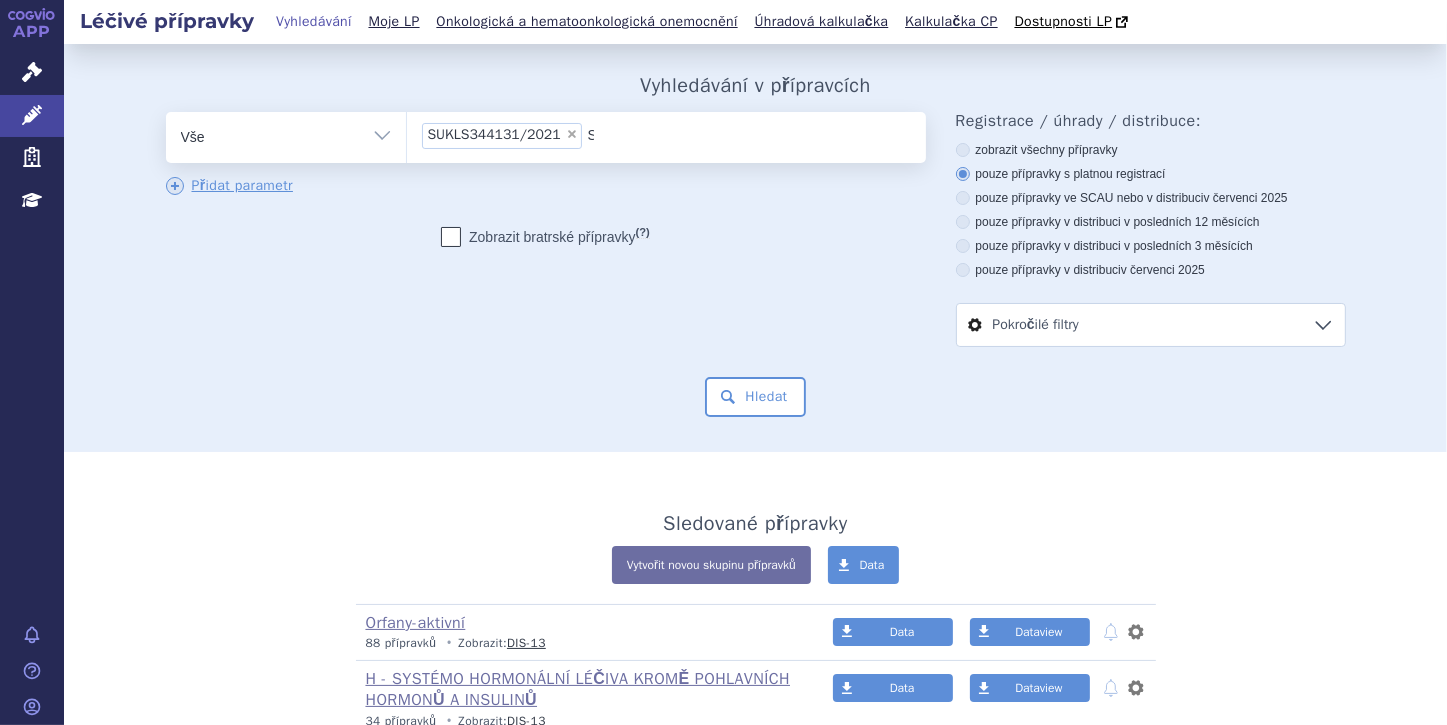 select 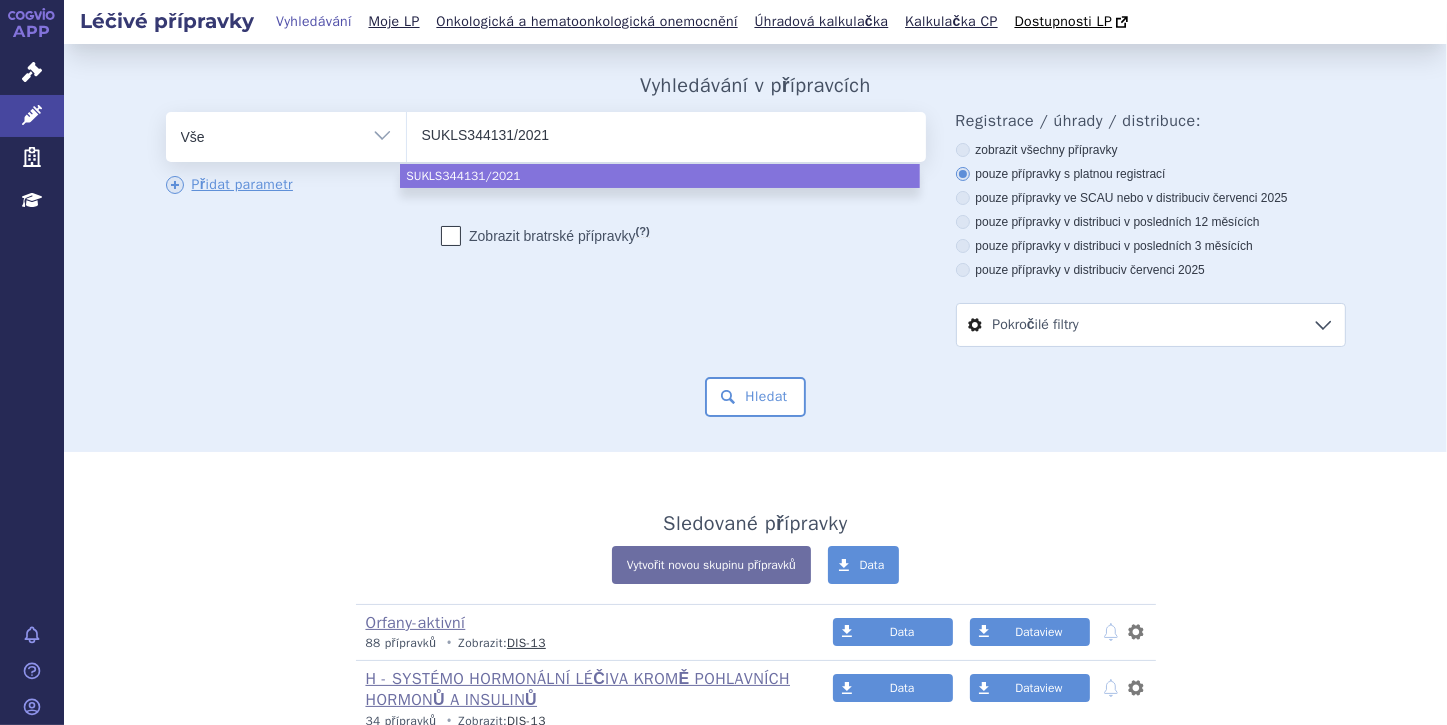 type on "SUKLS344131/202" 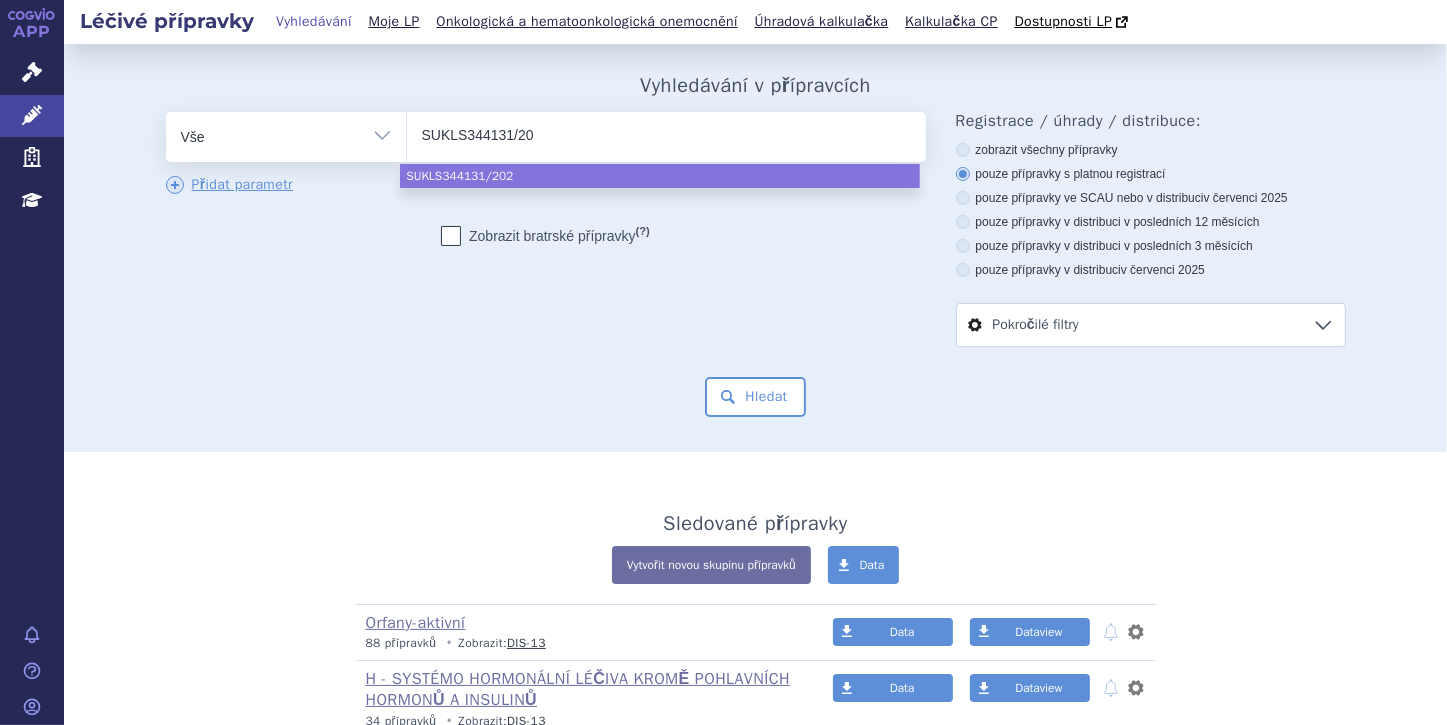 type on "SUKLS344131/2" 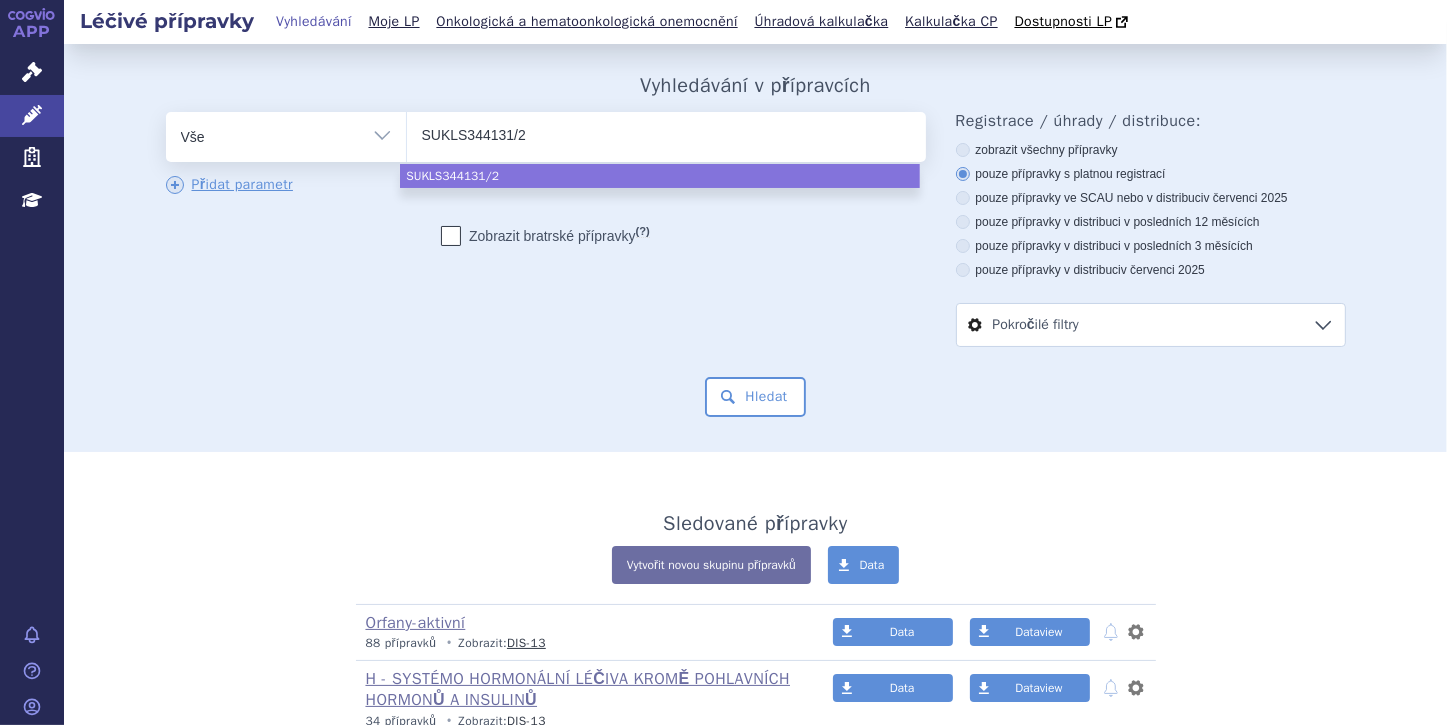 type on "SUKLS344131/" 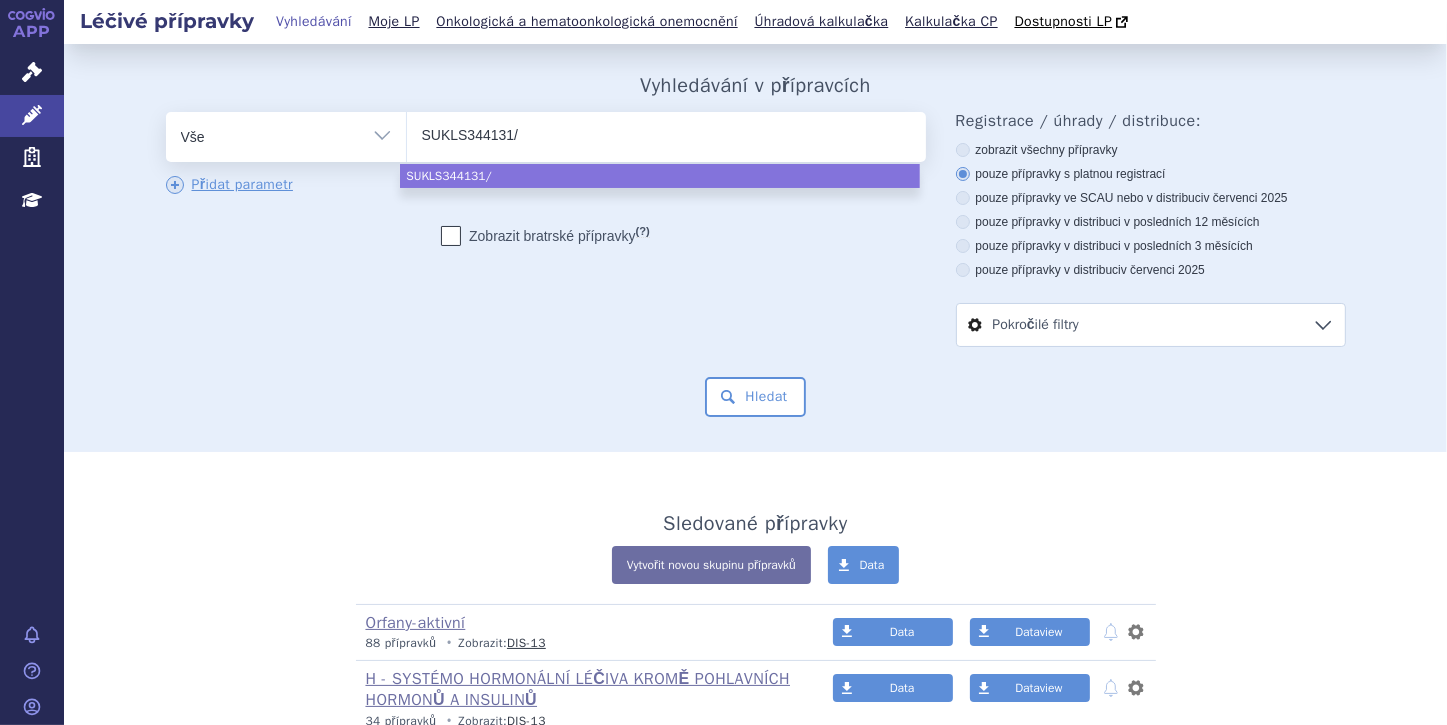 type on "SUKLS344131" 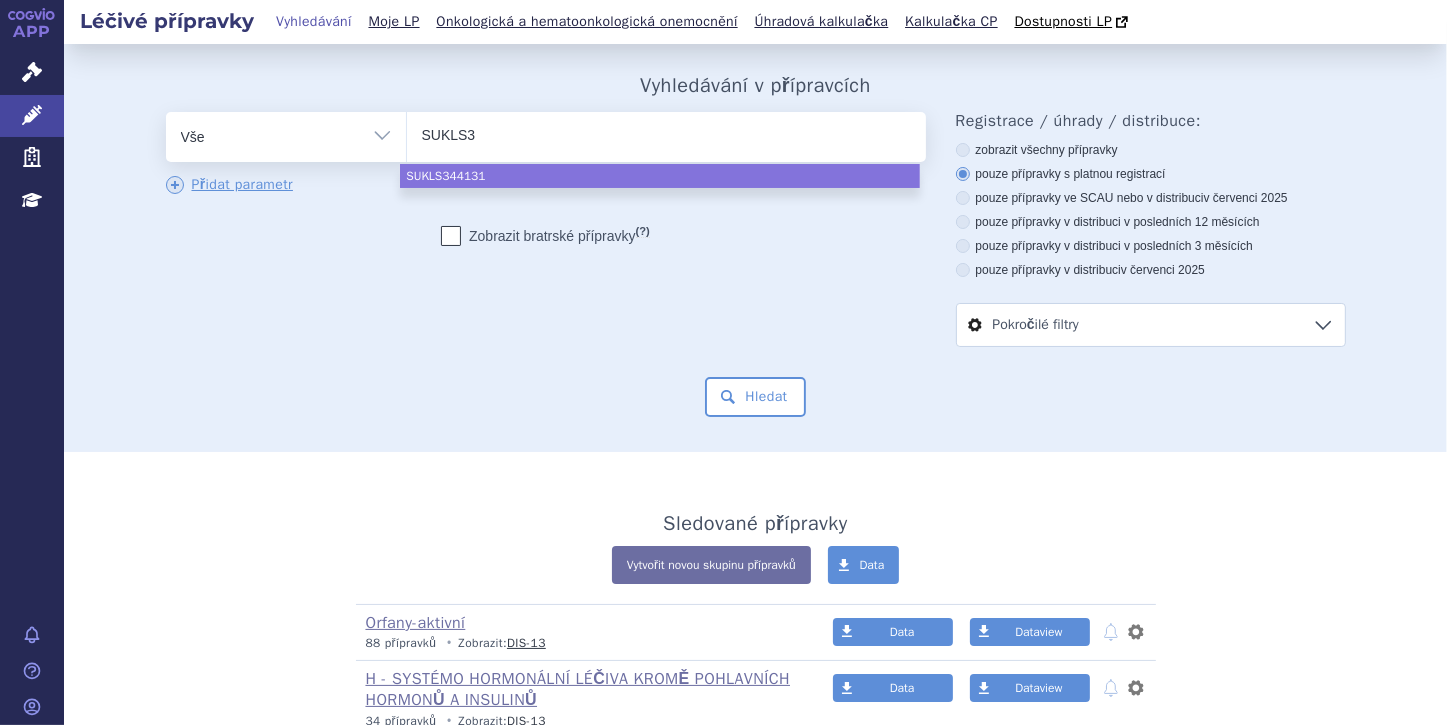 type on "SUKLS" 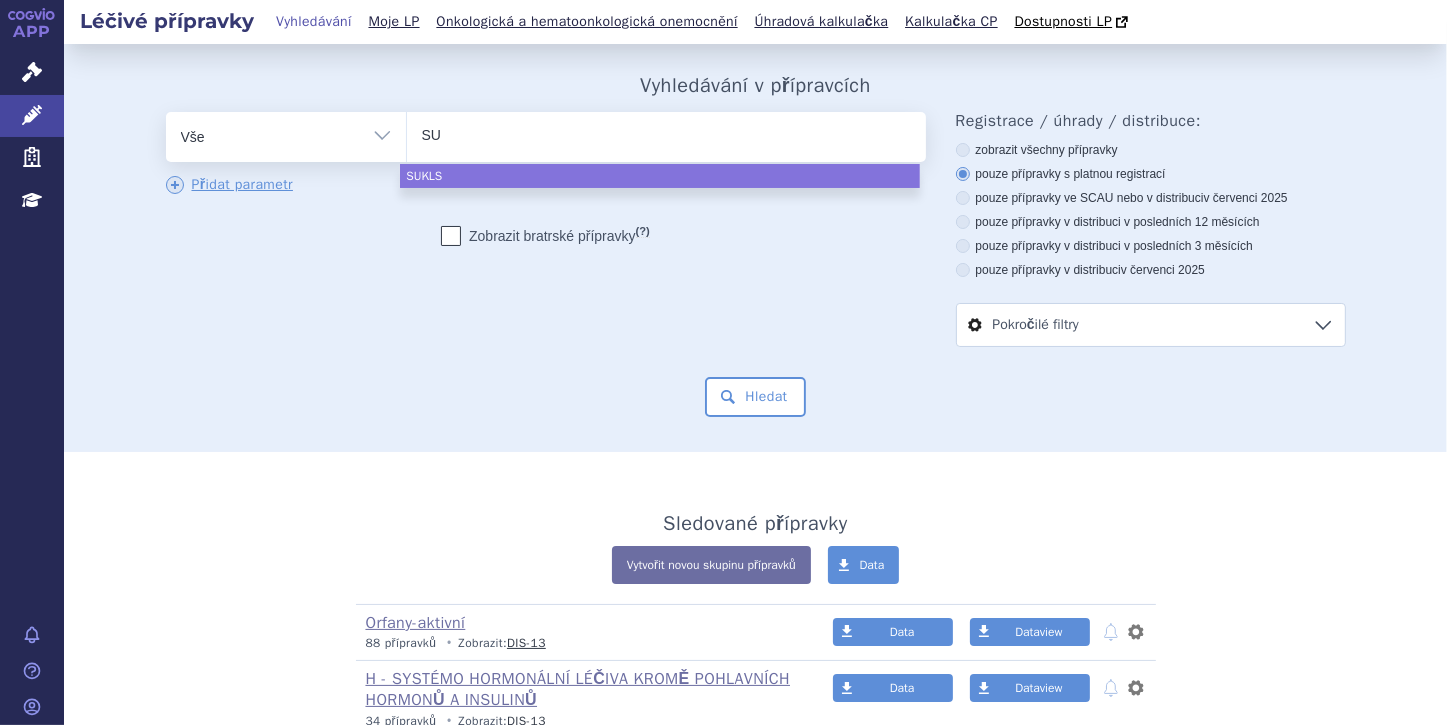 type on "S" 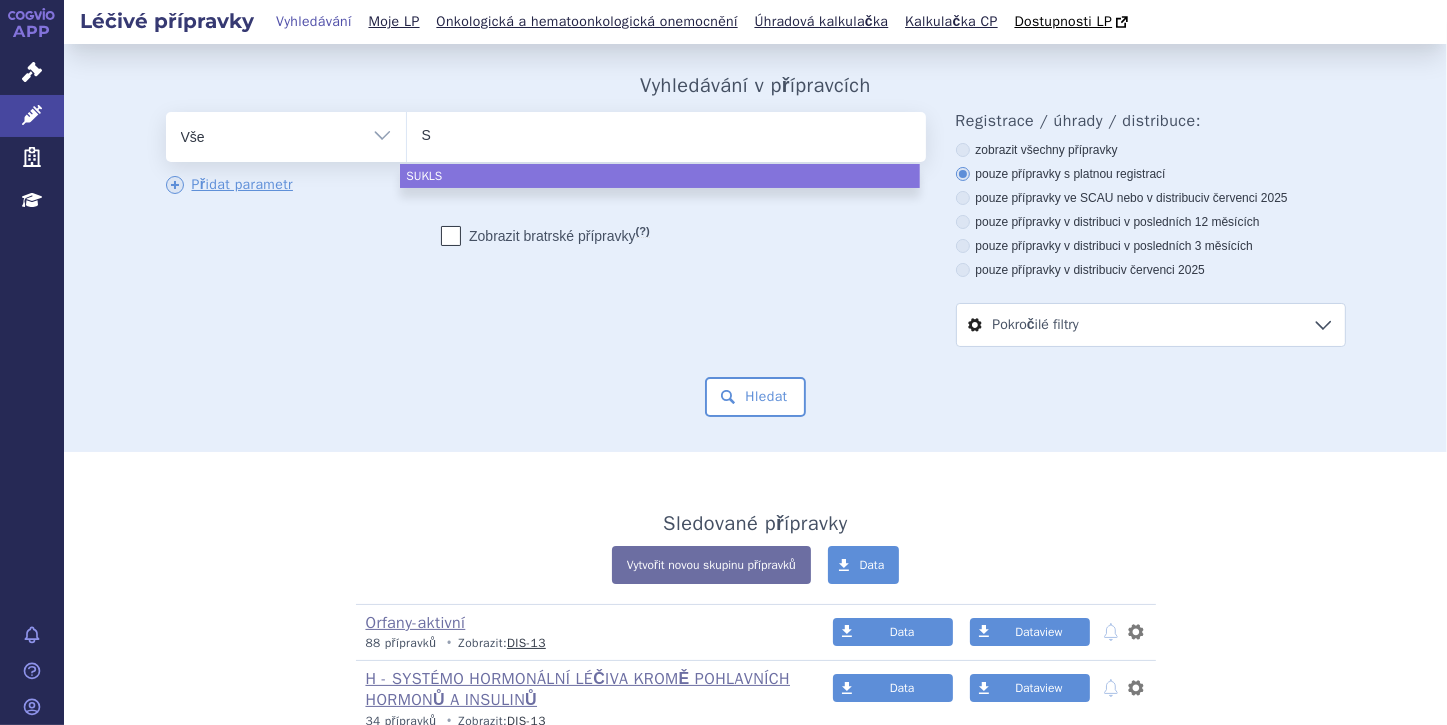 type 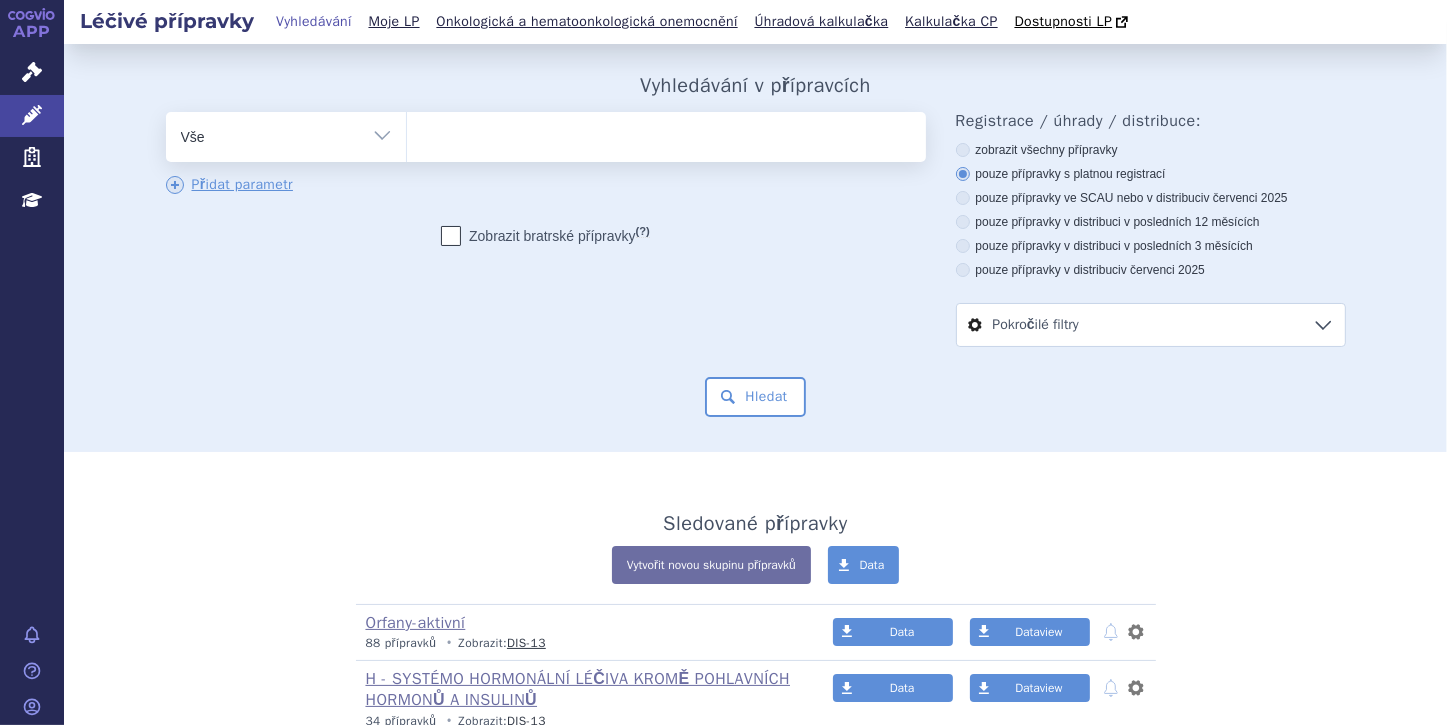 click at bounding box center [666, 133] 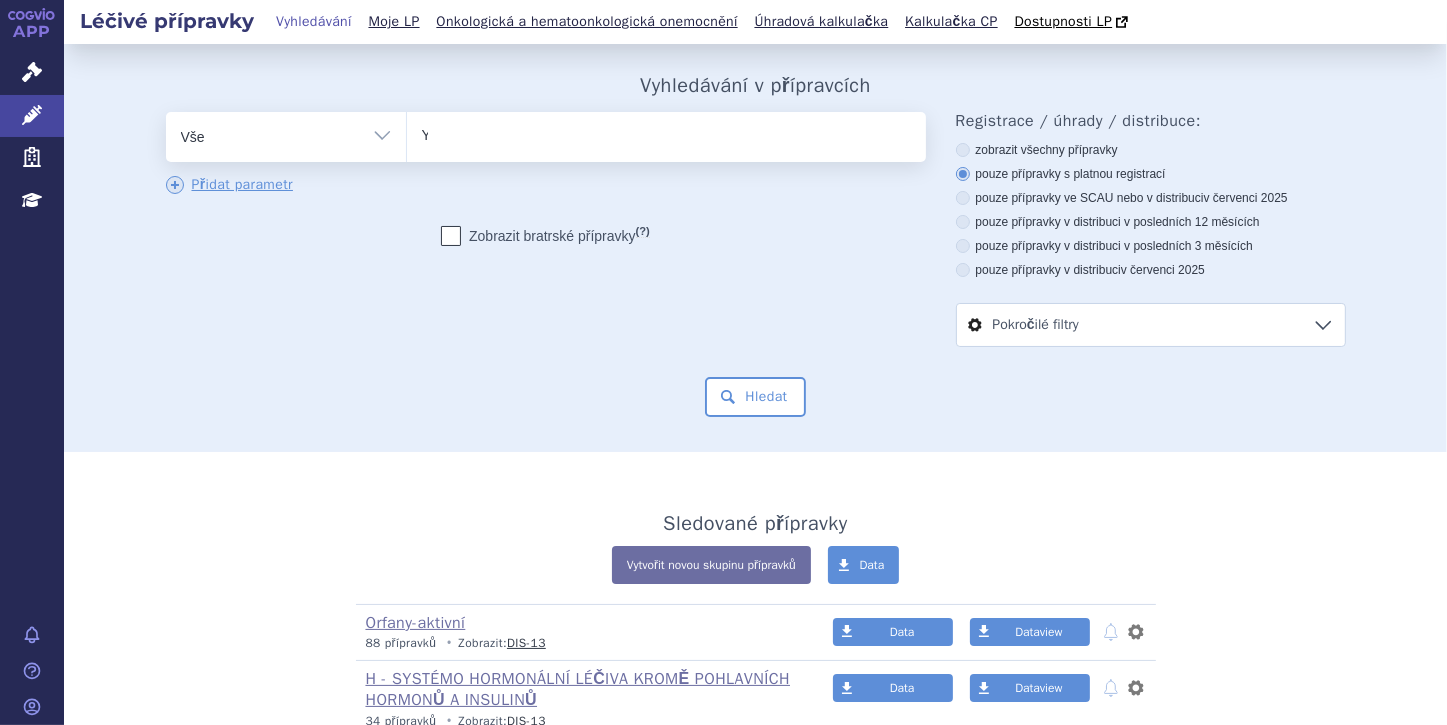type 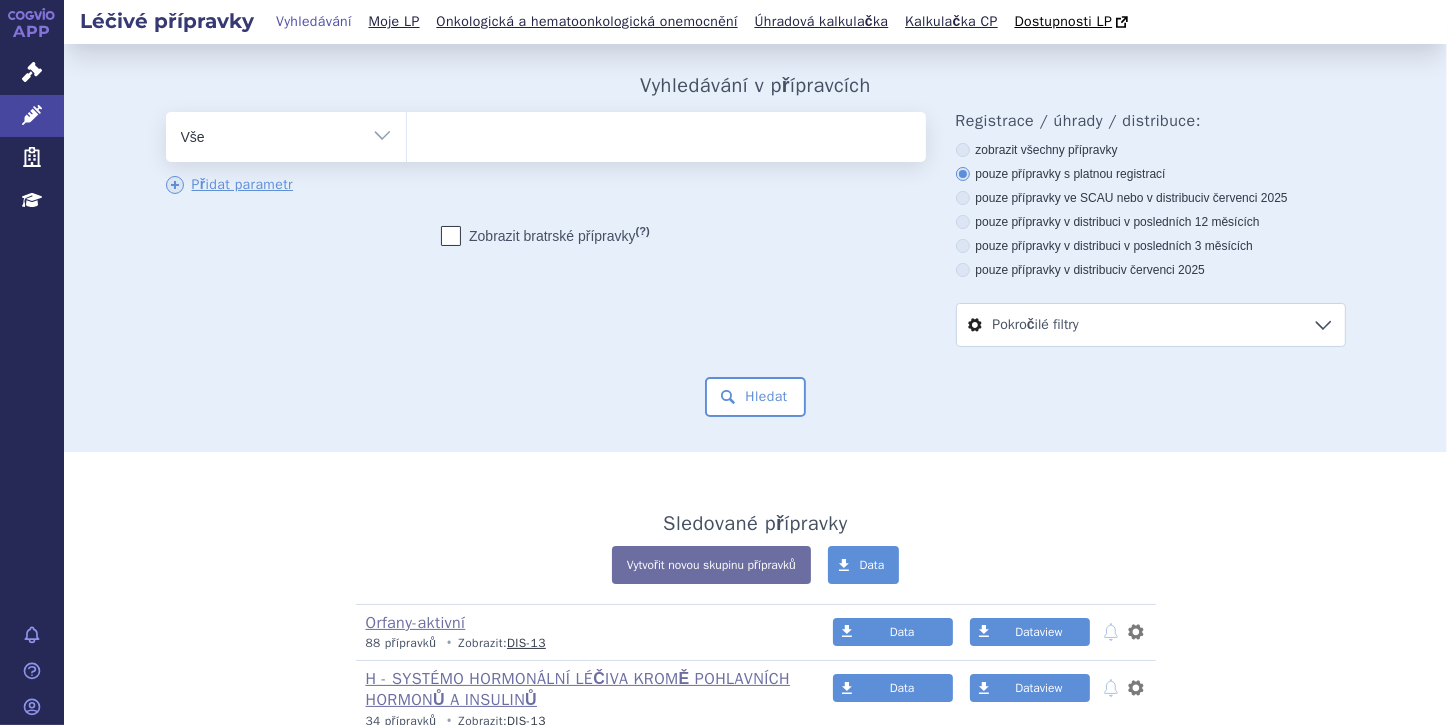 select on "YERVOY" 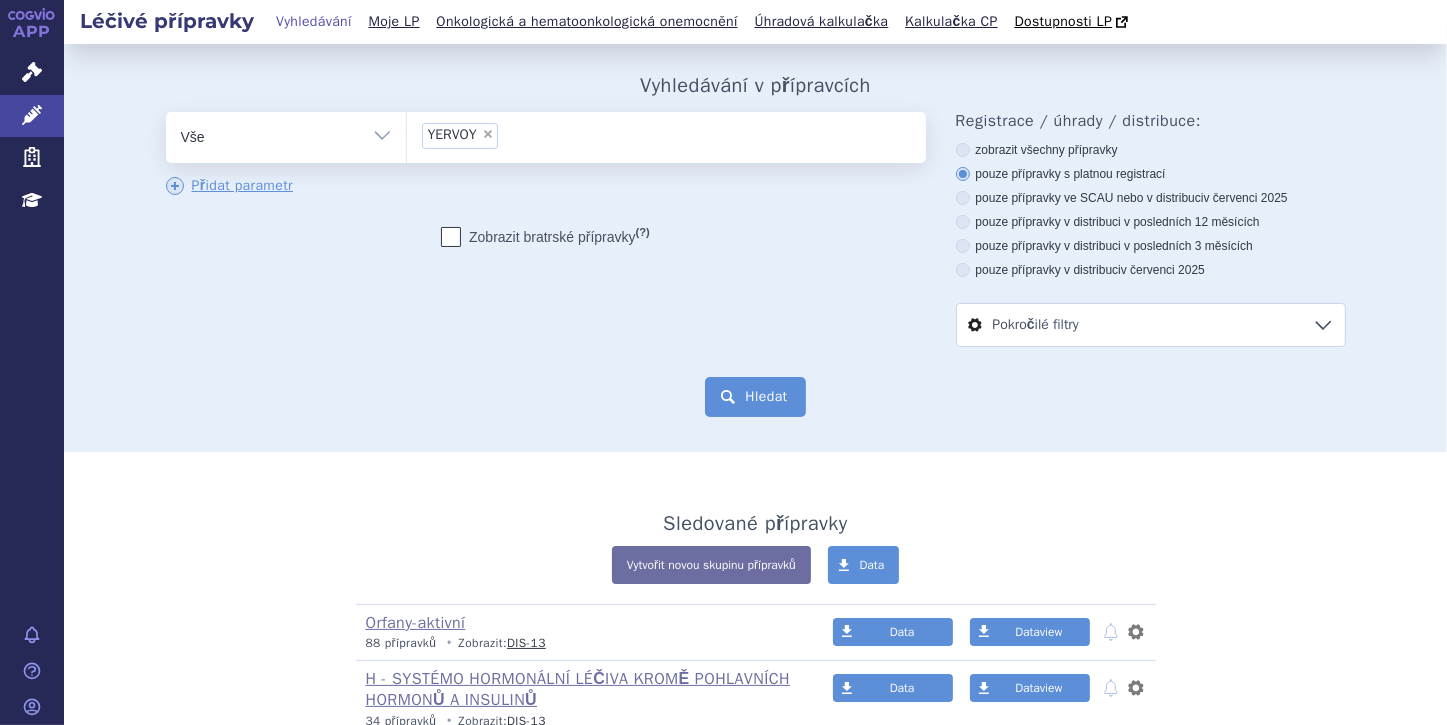 click on "Hledat" at bounding box center [755, 397] 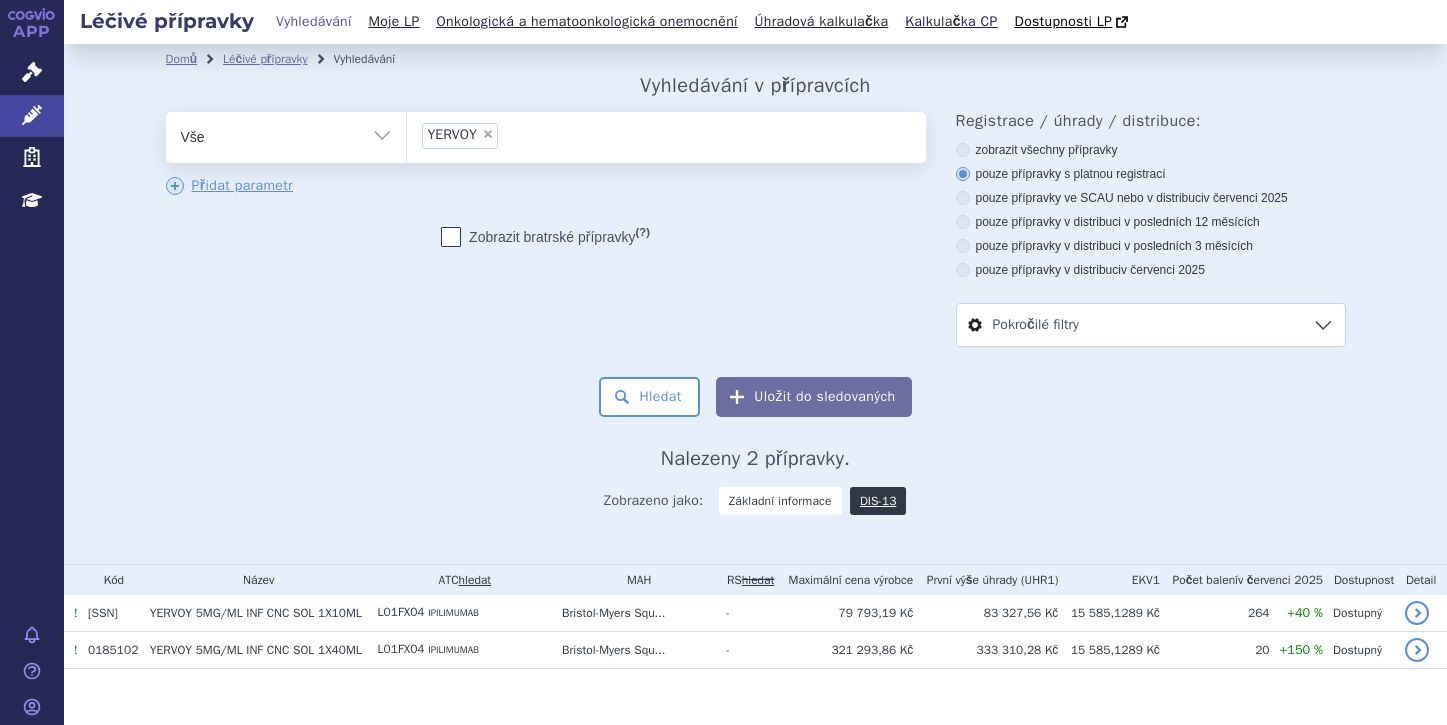 scroll, scrollTop: 0, scrollLeft: 0, axis: both 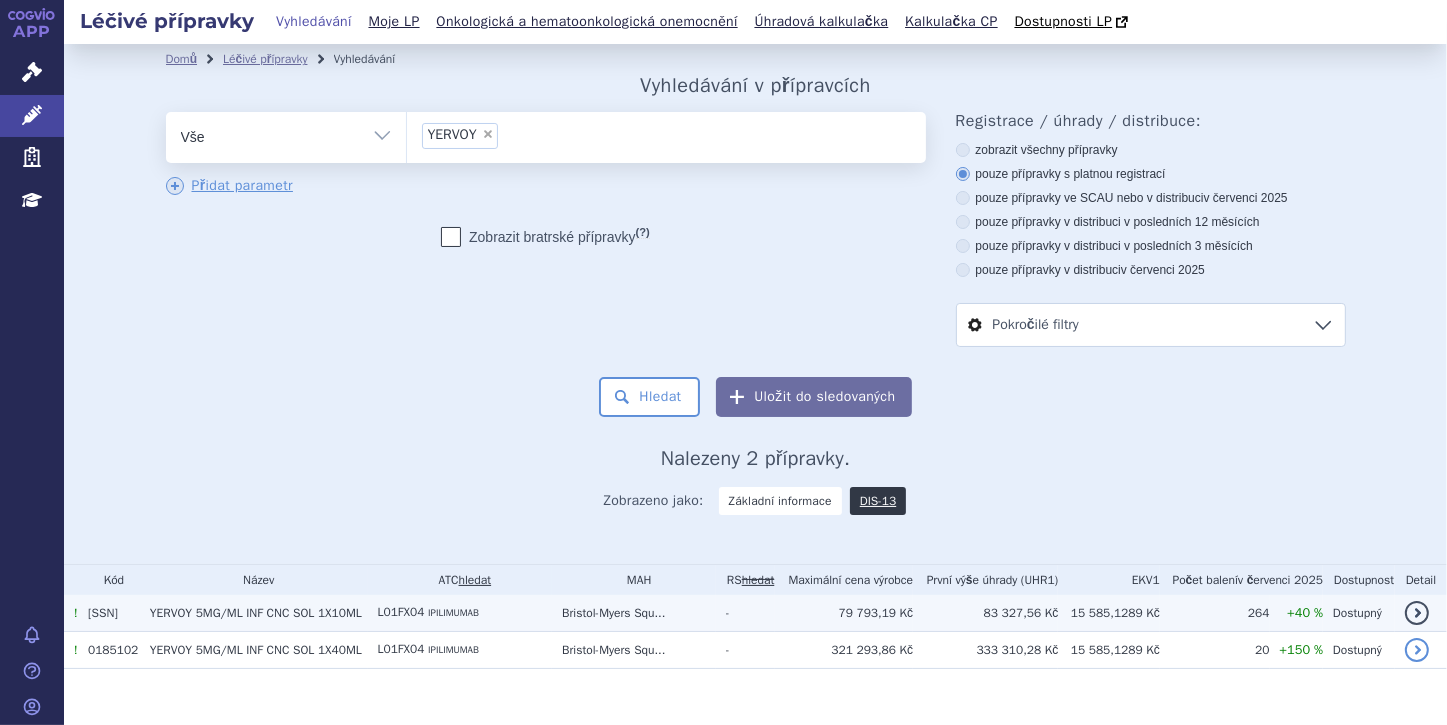 click on "YERVOY" at bounding box center [171, 613] 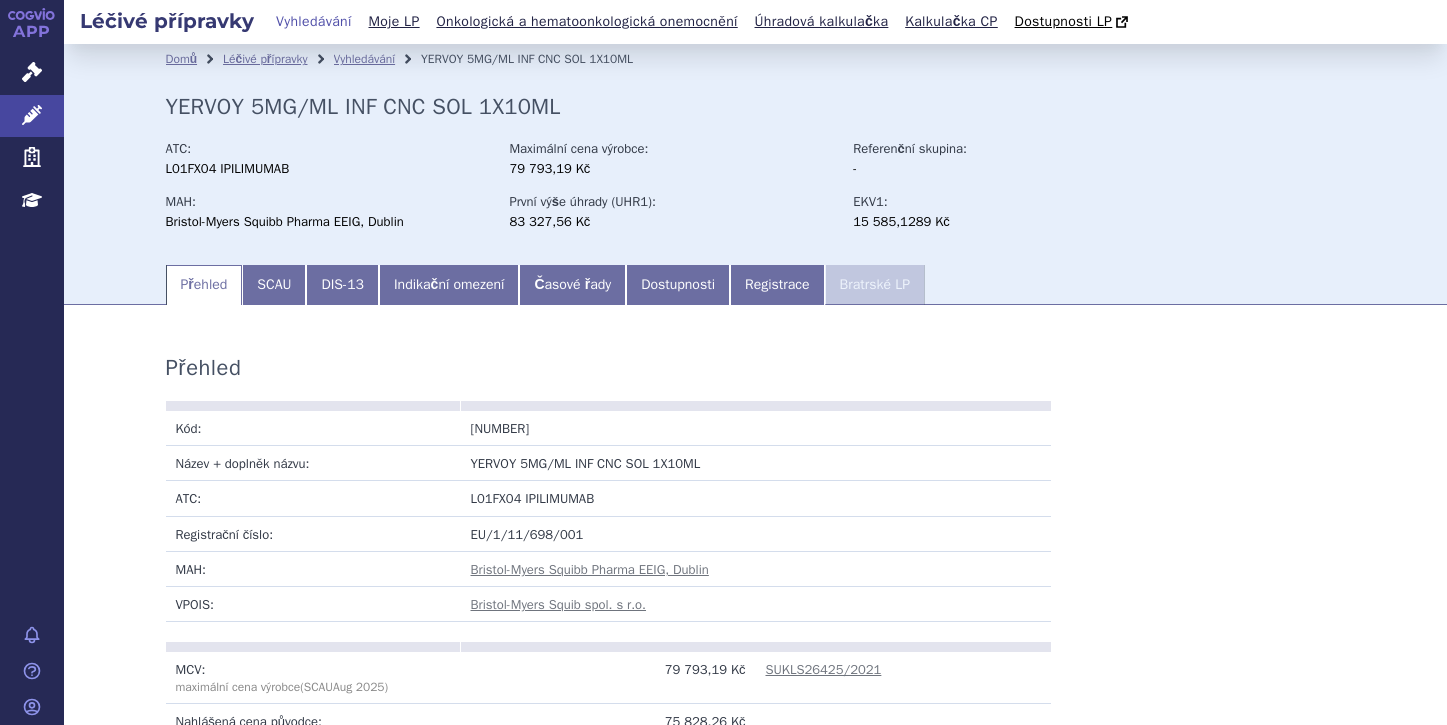scroll, scrollTop: 0, scrollLeft: 0, axis: both 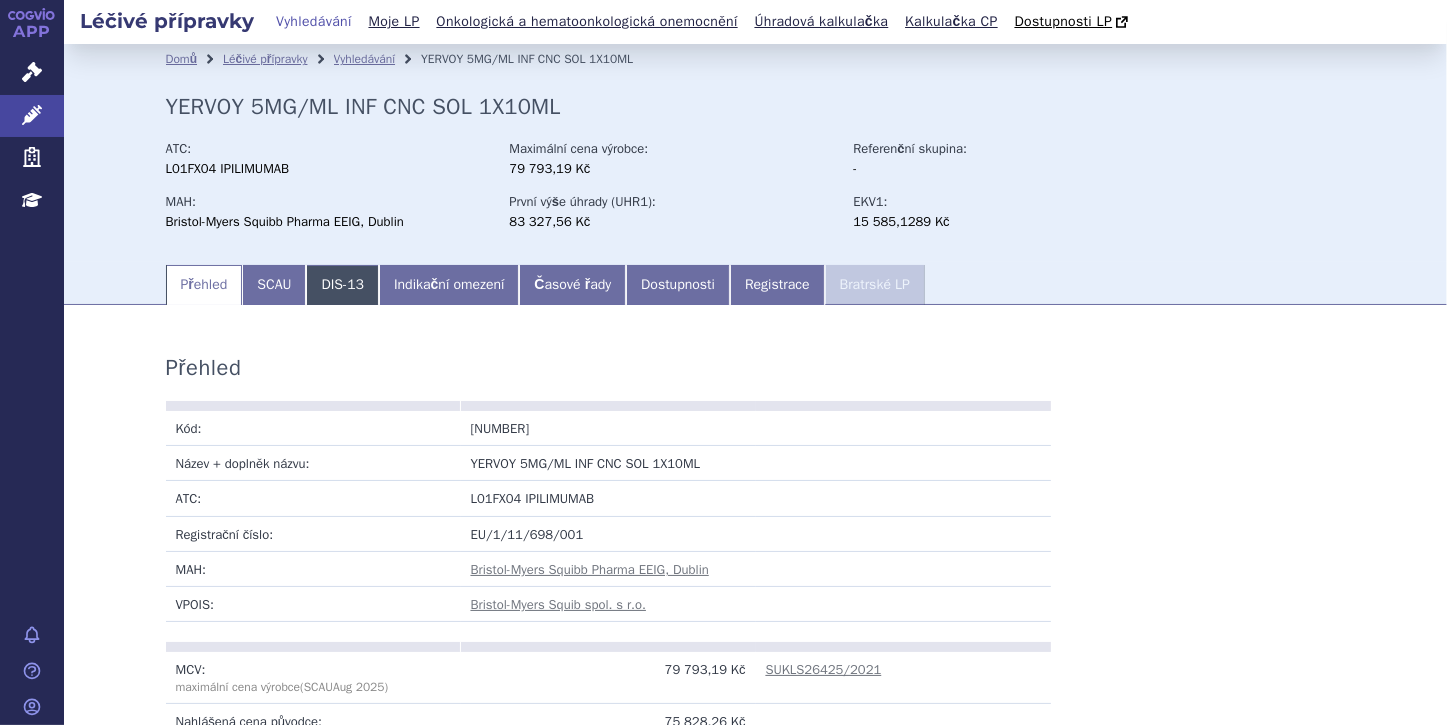 click on "DIS-13" at bounding box center [342, 285] 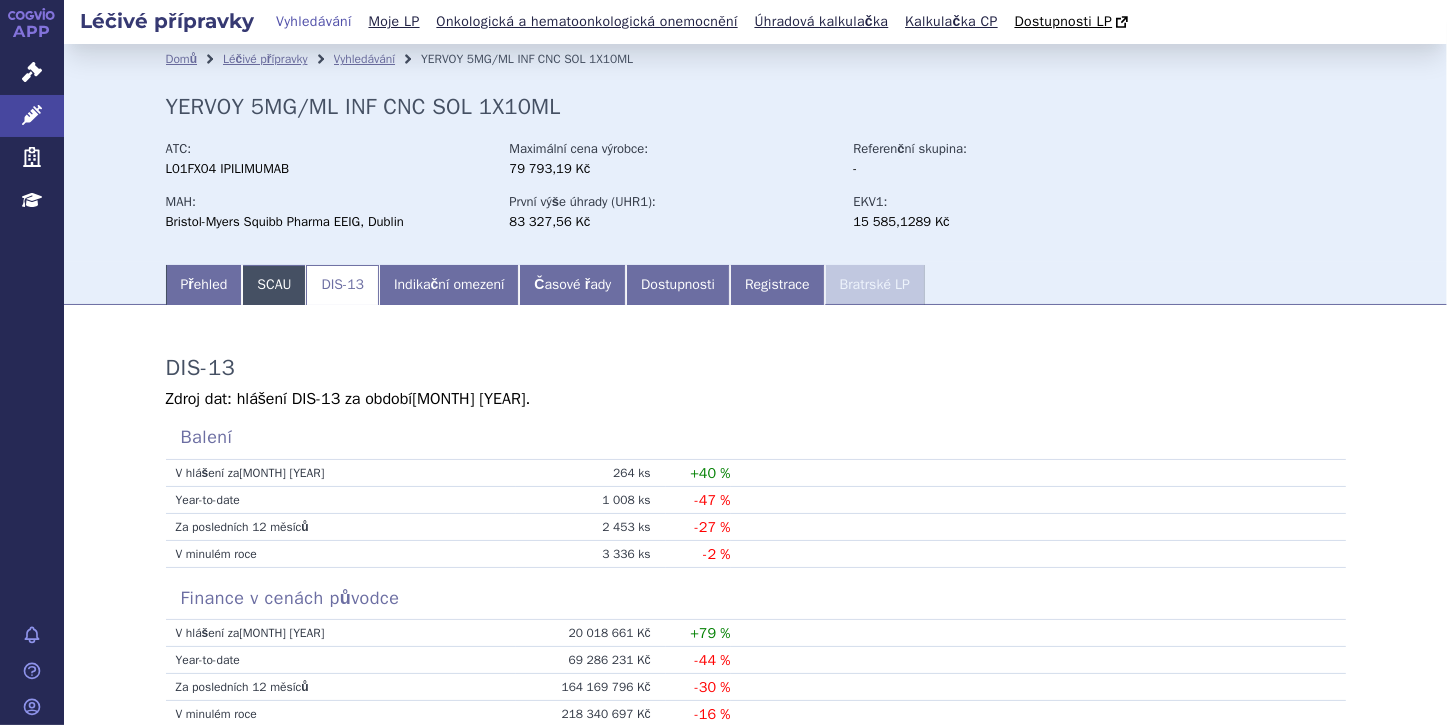 click on "SCAU" at bounding box center [274, 285] 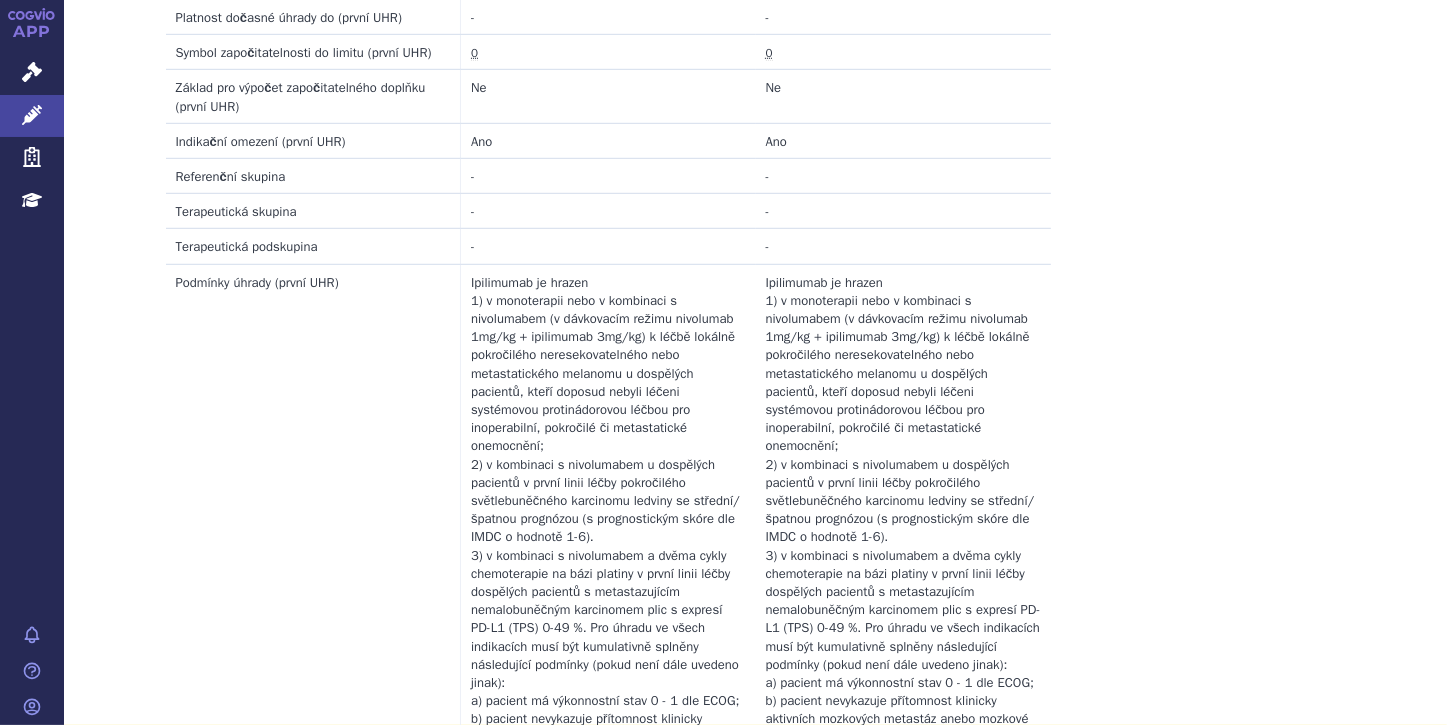 scroll, scrollTop: 1091, scrollLeft: 0, axis: vertical 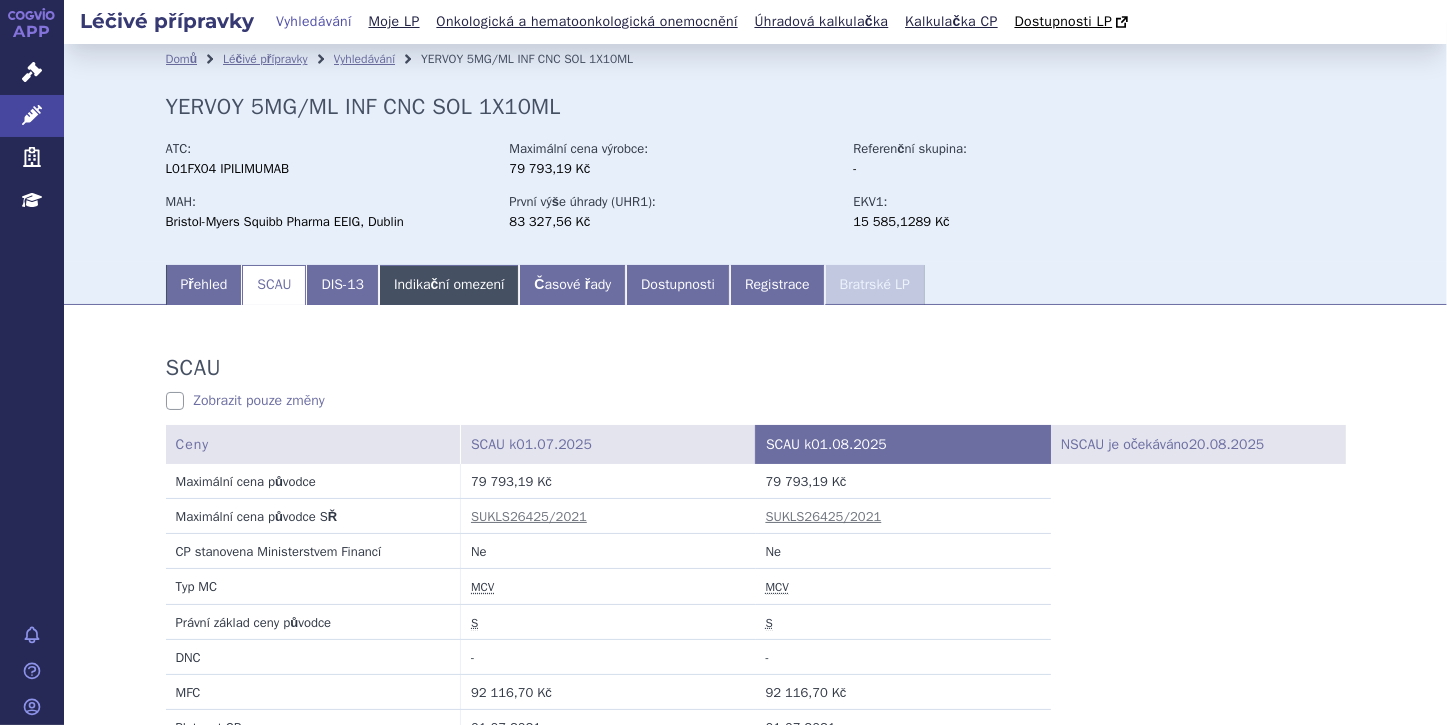 click on "Indikační omezení" at bounding box center (449, 285) 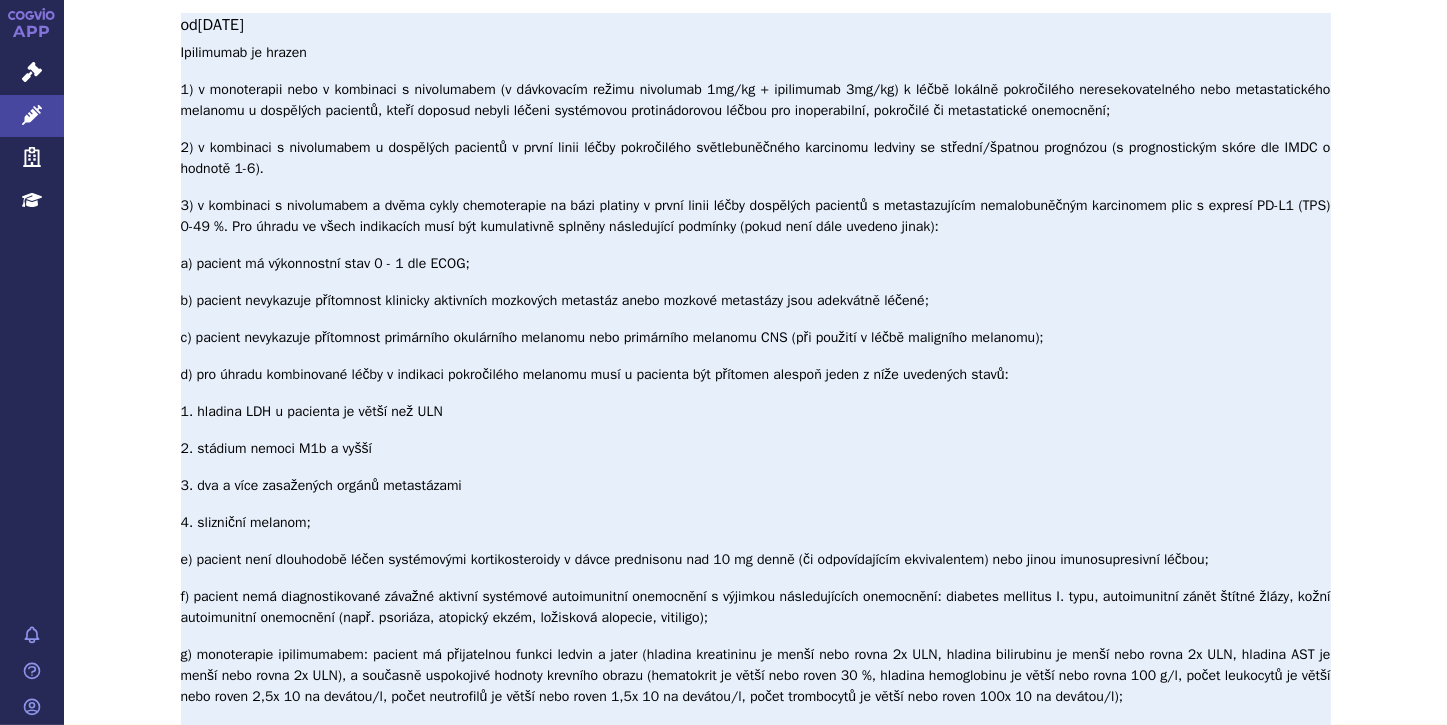 scroll, scrollTop: 480, scrollLeft: 0, axis: vertical 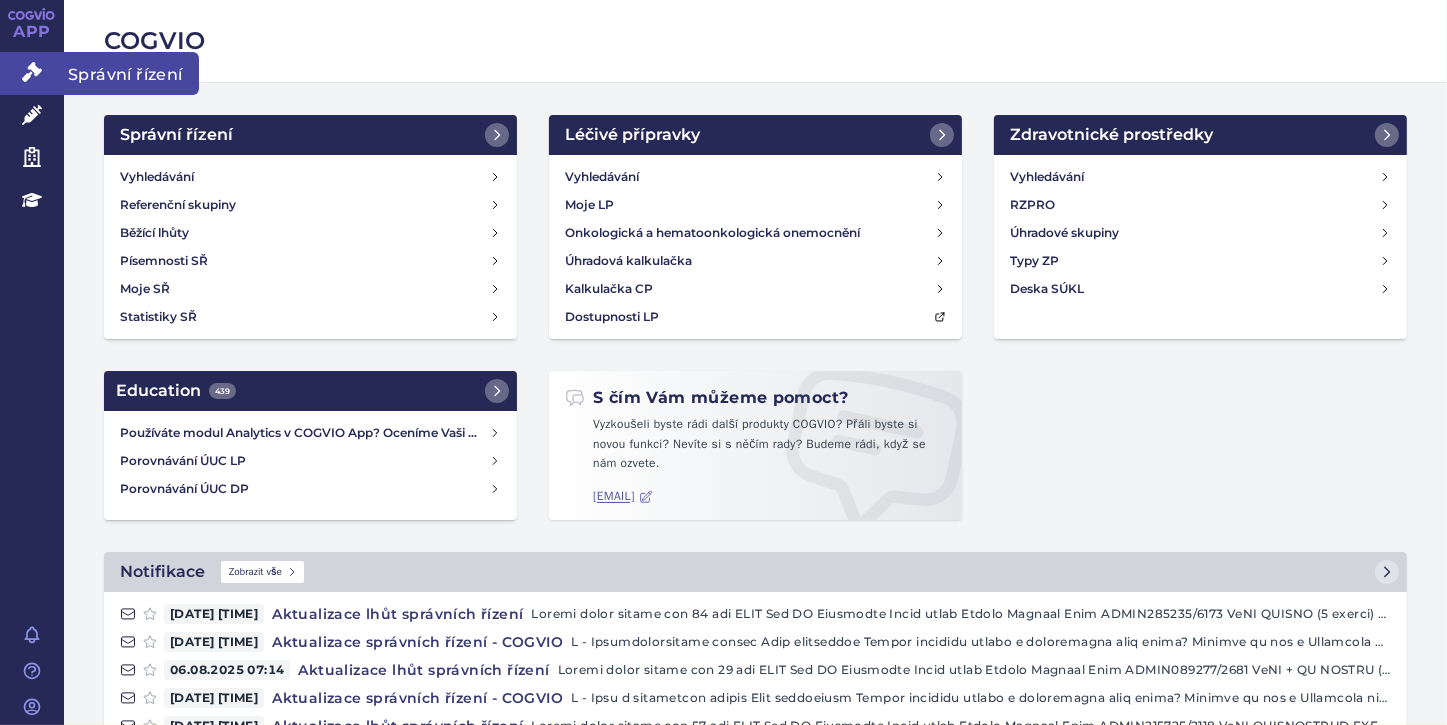 click 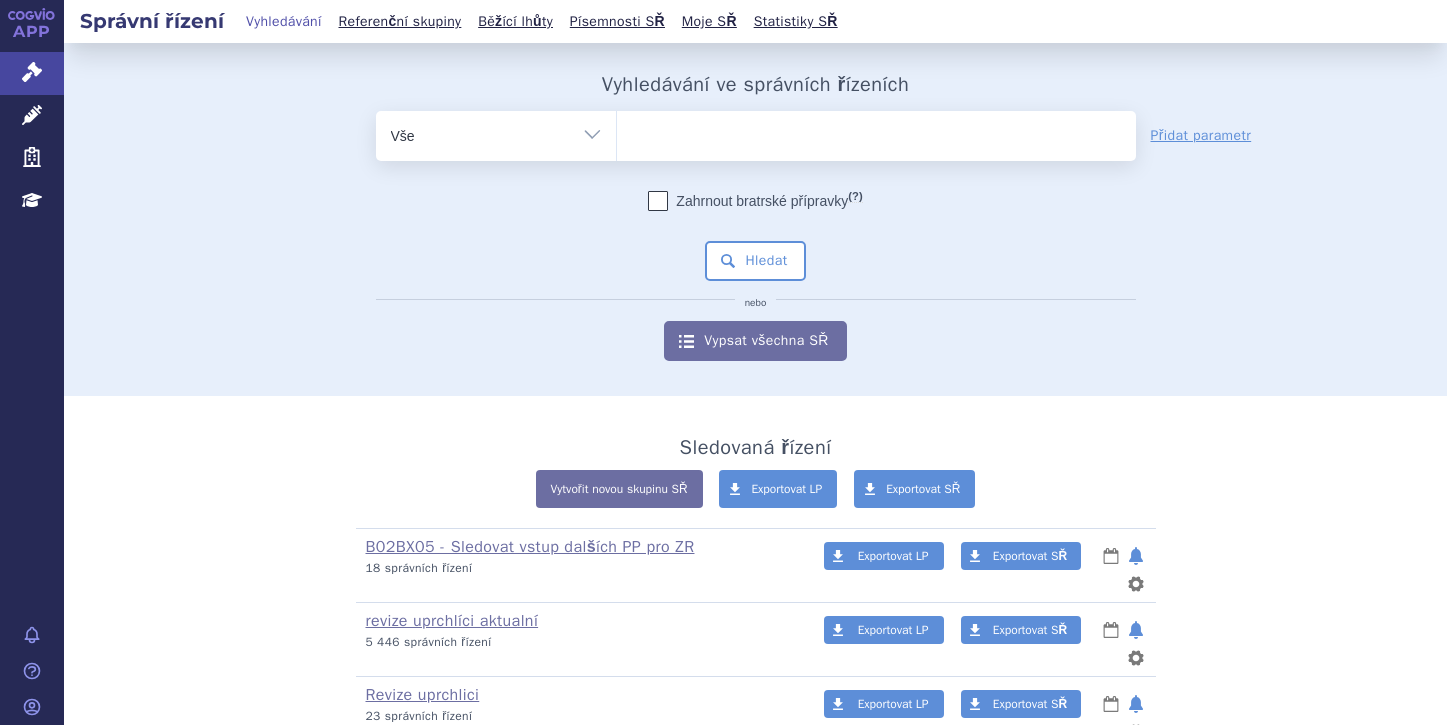 scroll, scrollTop: 0, scrollLeft: 0, axis: both 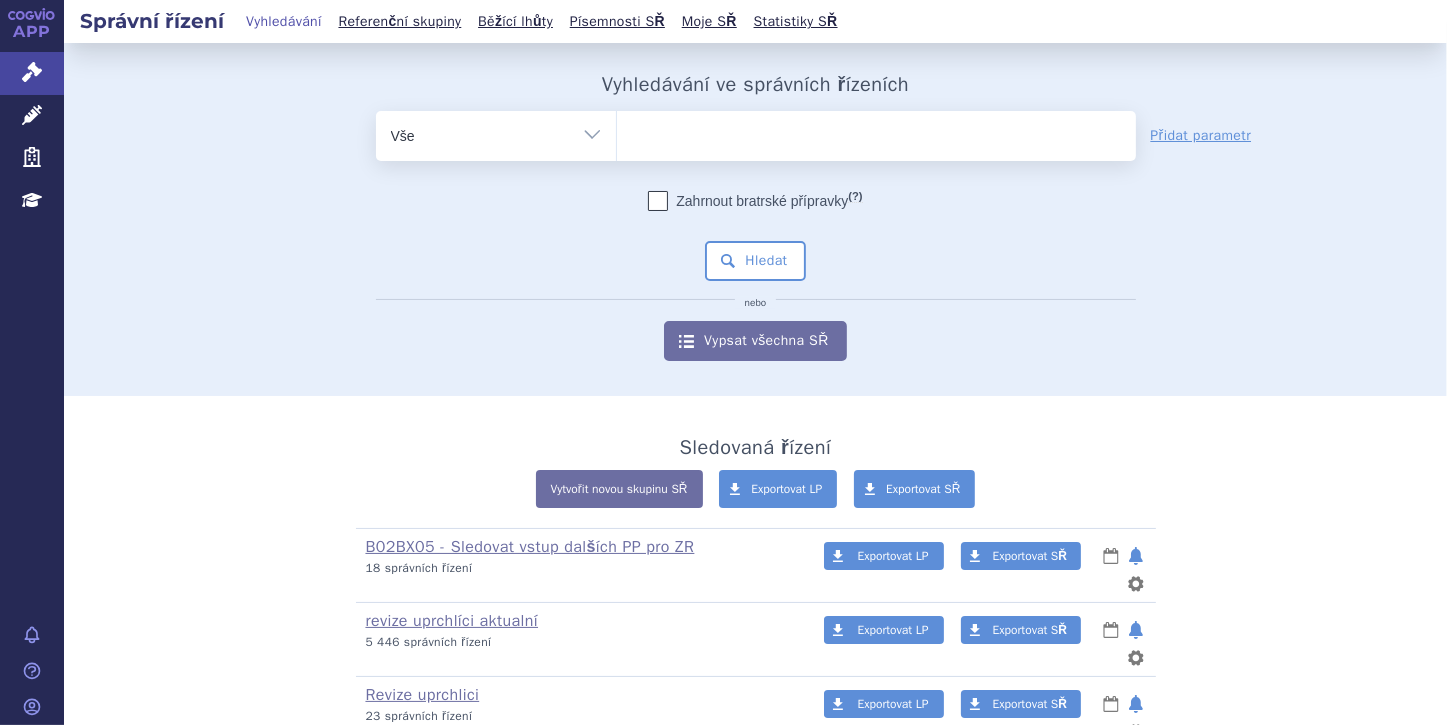 click on "Vše
Spisová značka
Typ SŘ
Přípravek/SUKL kód
Účastník/Držitel" at bounding box center (496, 133) 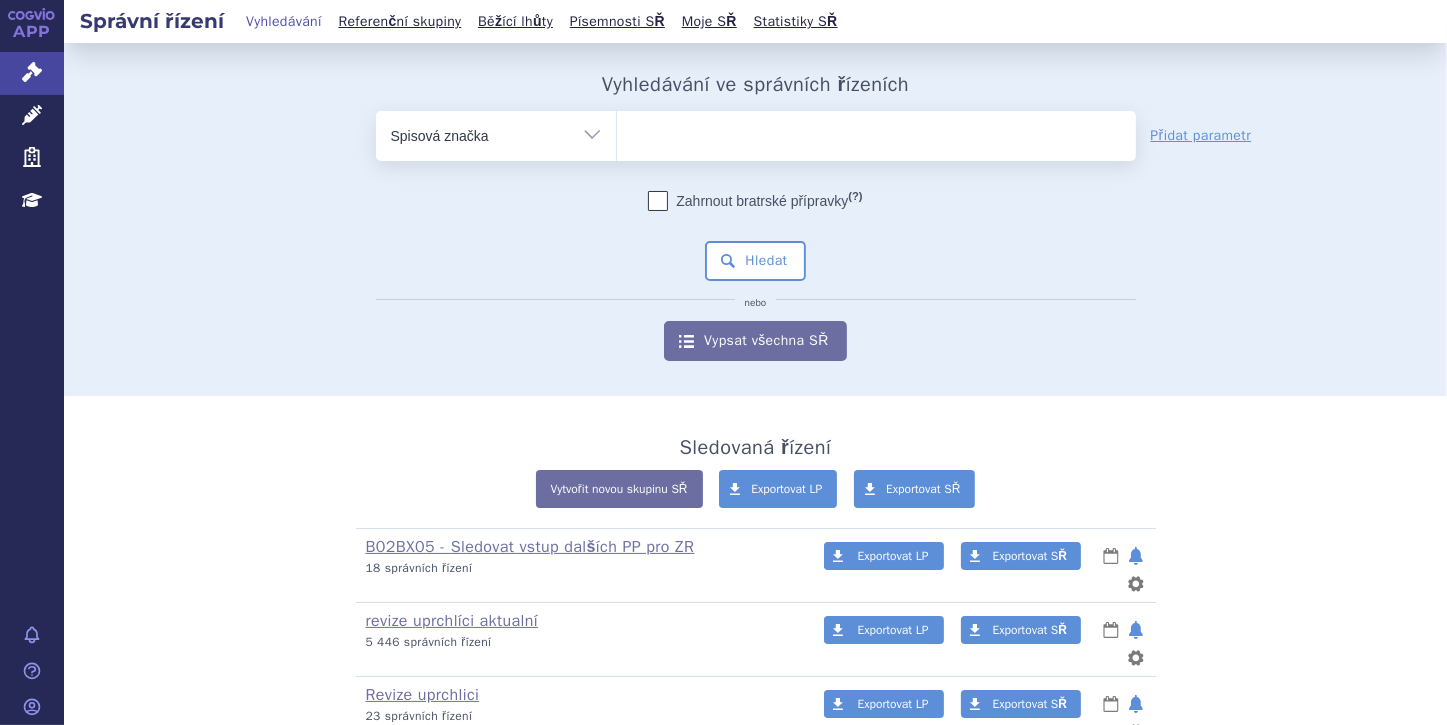 click on "Vše
Spisová značka
Typ SŘ
Přípravek/SUKL kód
Účastník/Držitel" at bounding box center [496, 133] 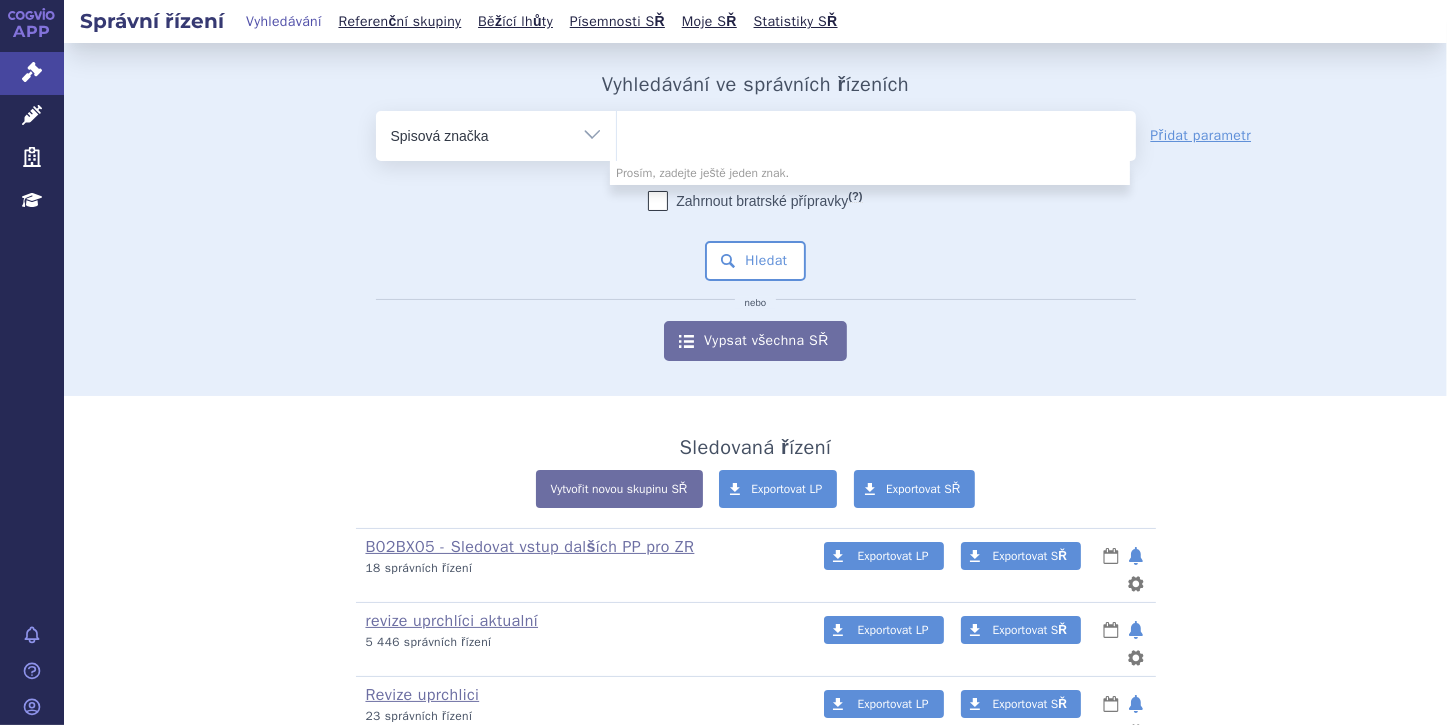 paste on "SUKLS344131/2021" 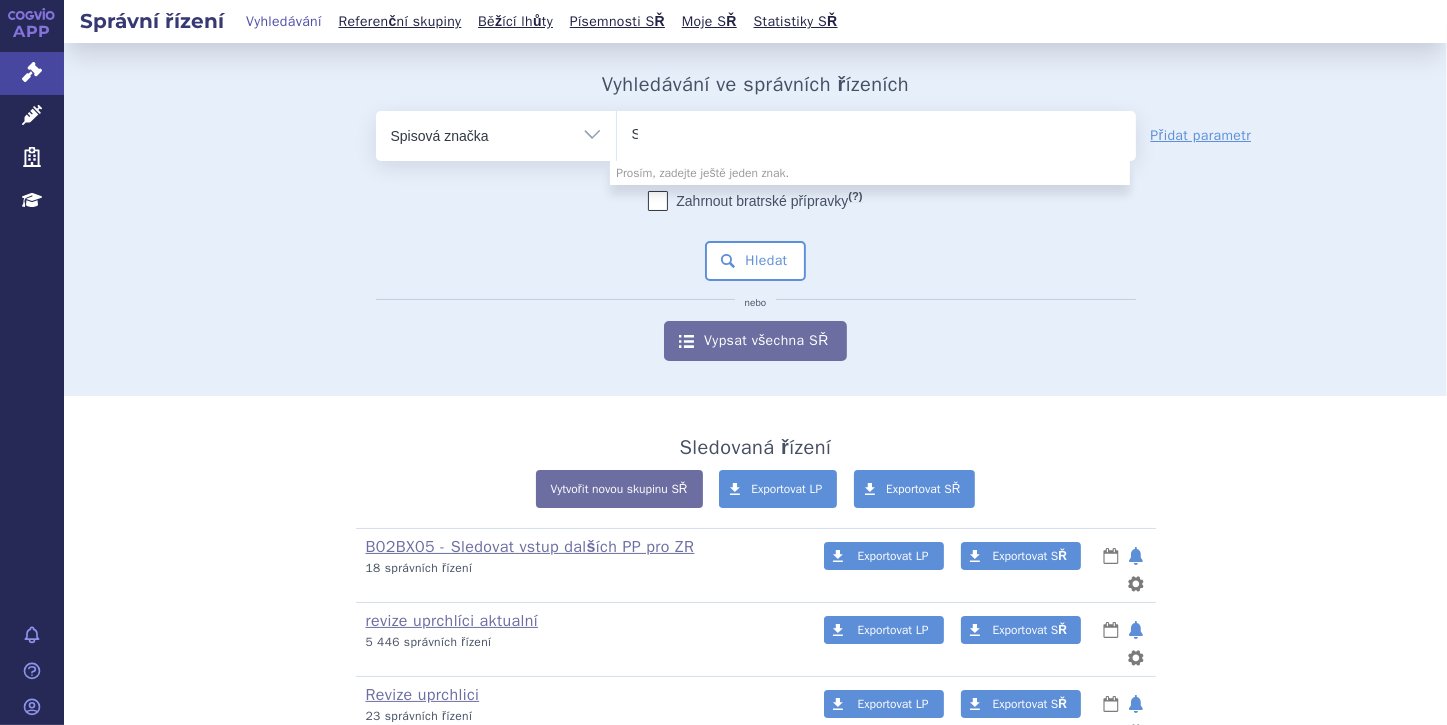 type 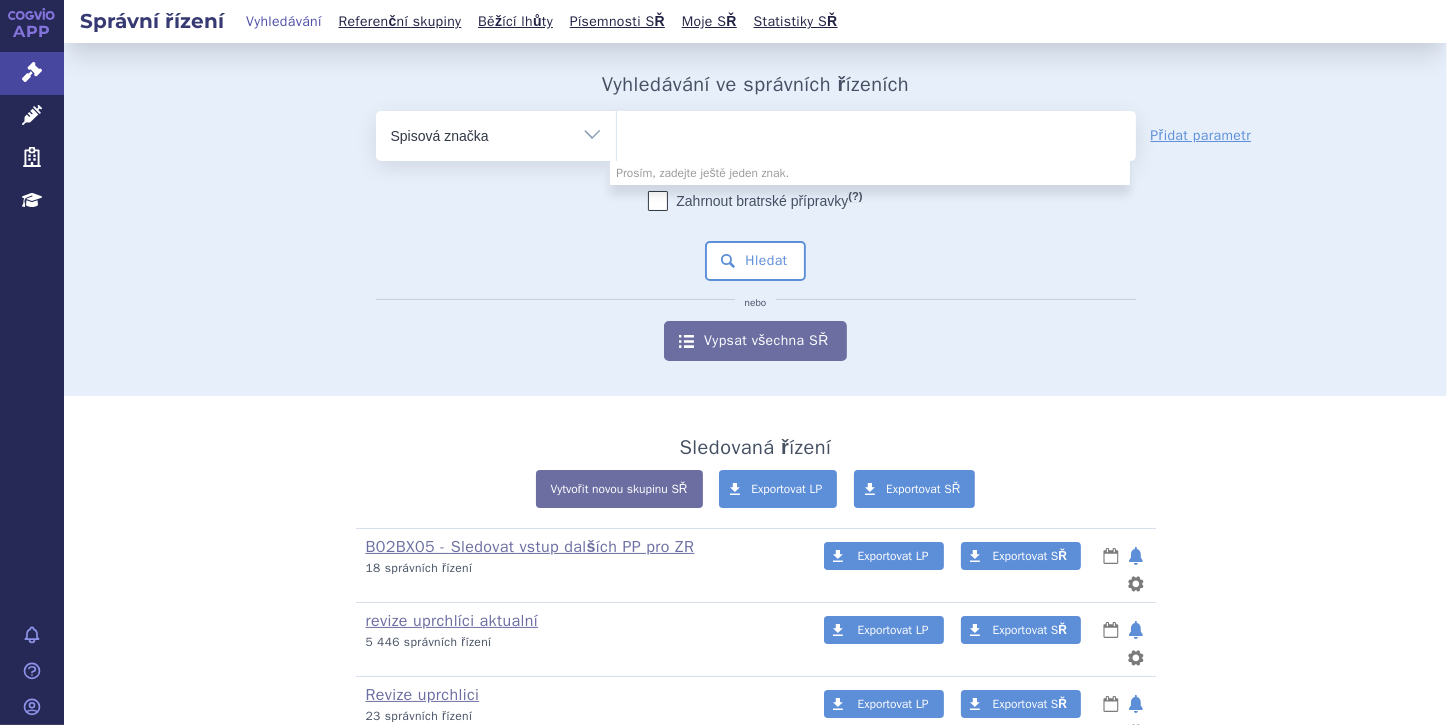 select on "SUKLS344131/2021" 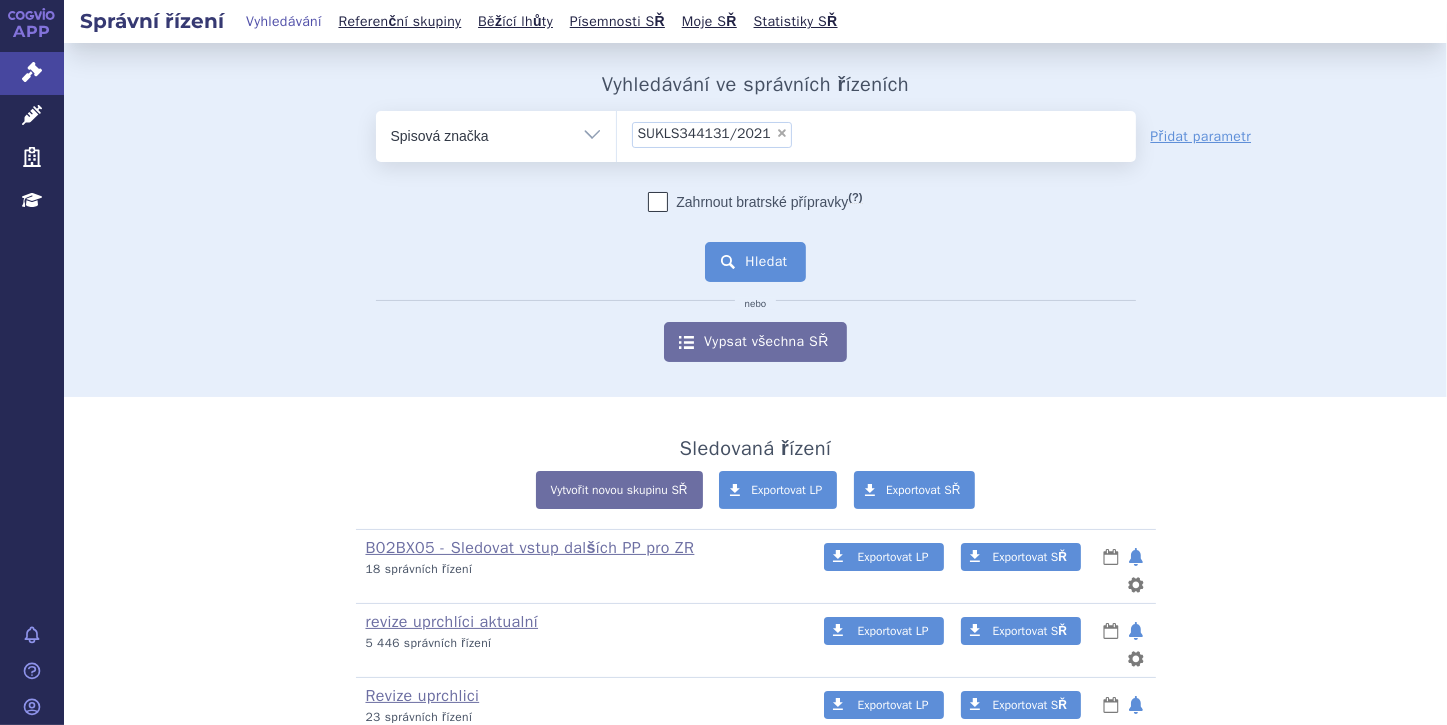 click on "Hledat" at bounding box center [755, 262] 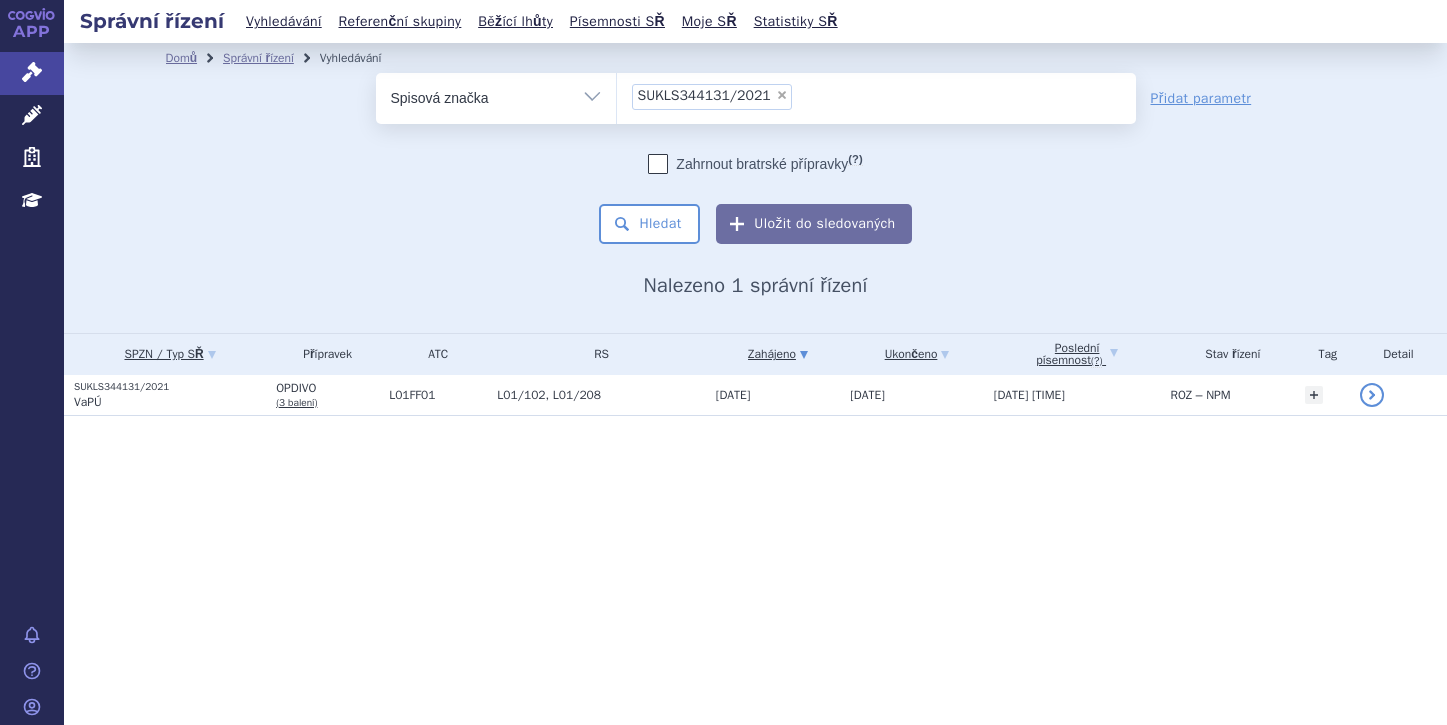 scroll, scrollTop: 0, scrollLeft: 0, axis: both 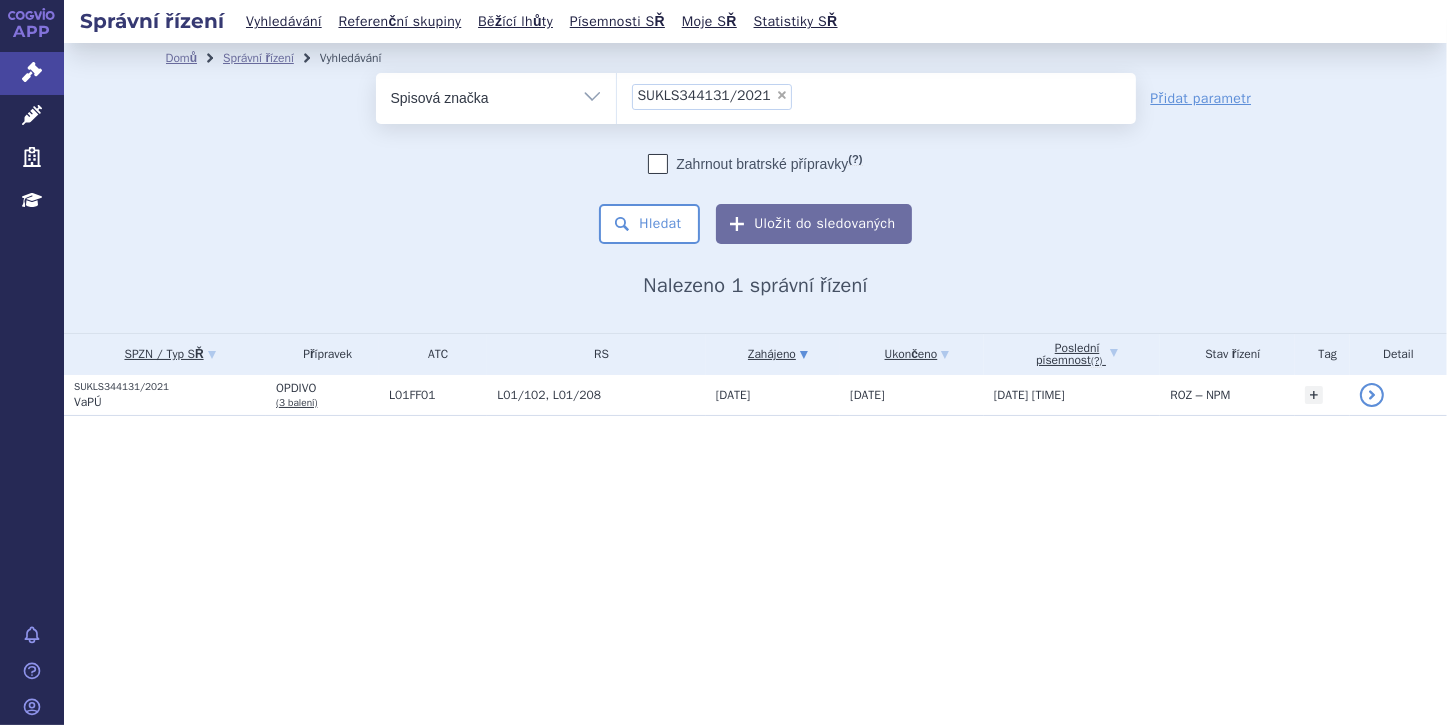 click on "Správní řízení
Vyhledávání
Referenční skupiny
Běžící lhůty
Písemnosti SŘ
Moje SŘ
Statistiky SŘ" at bounding box center (755, 362) 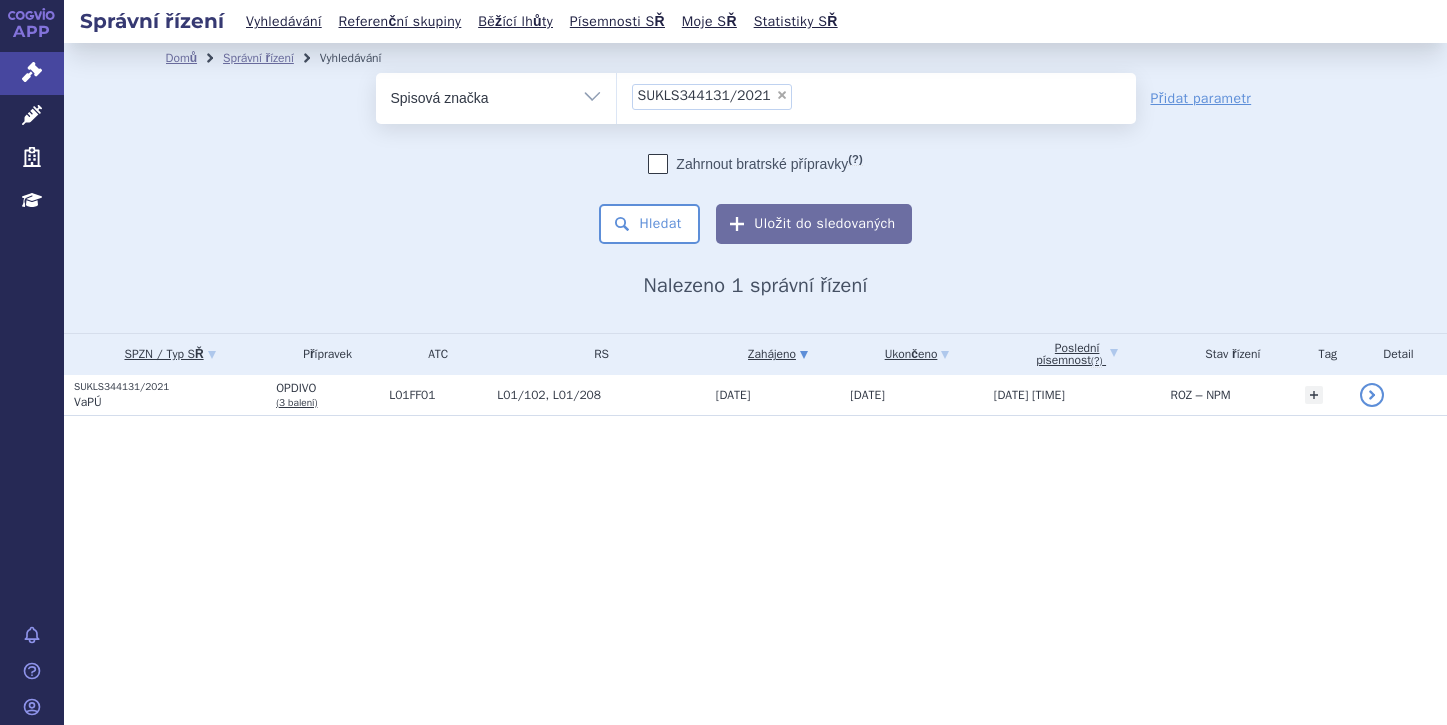 scroll, scrollTop: 0, scrollLeft: 0, axis: both 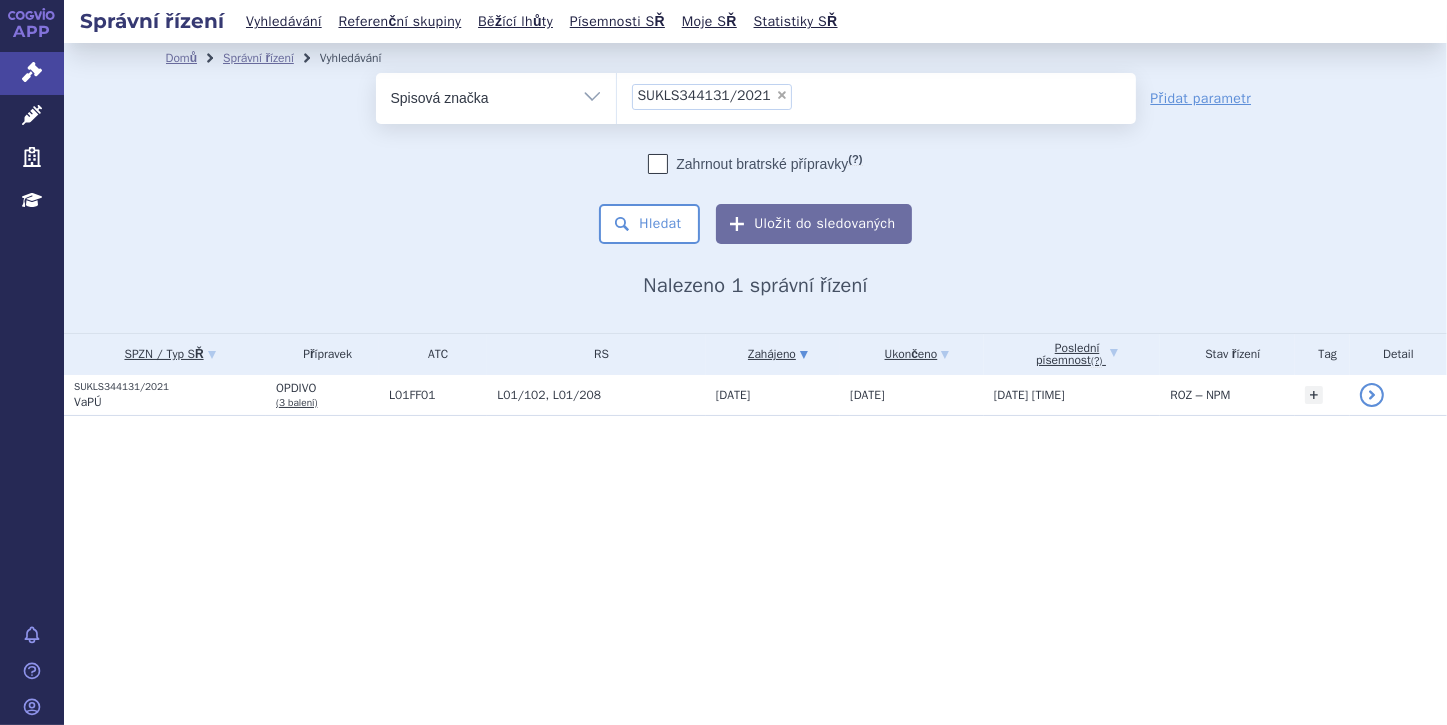click on "×" at bounding box center (782, 95) 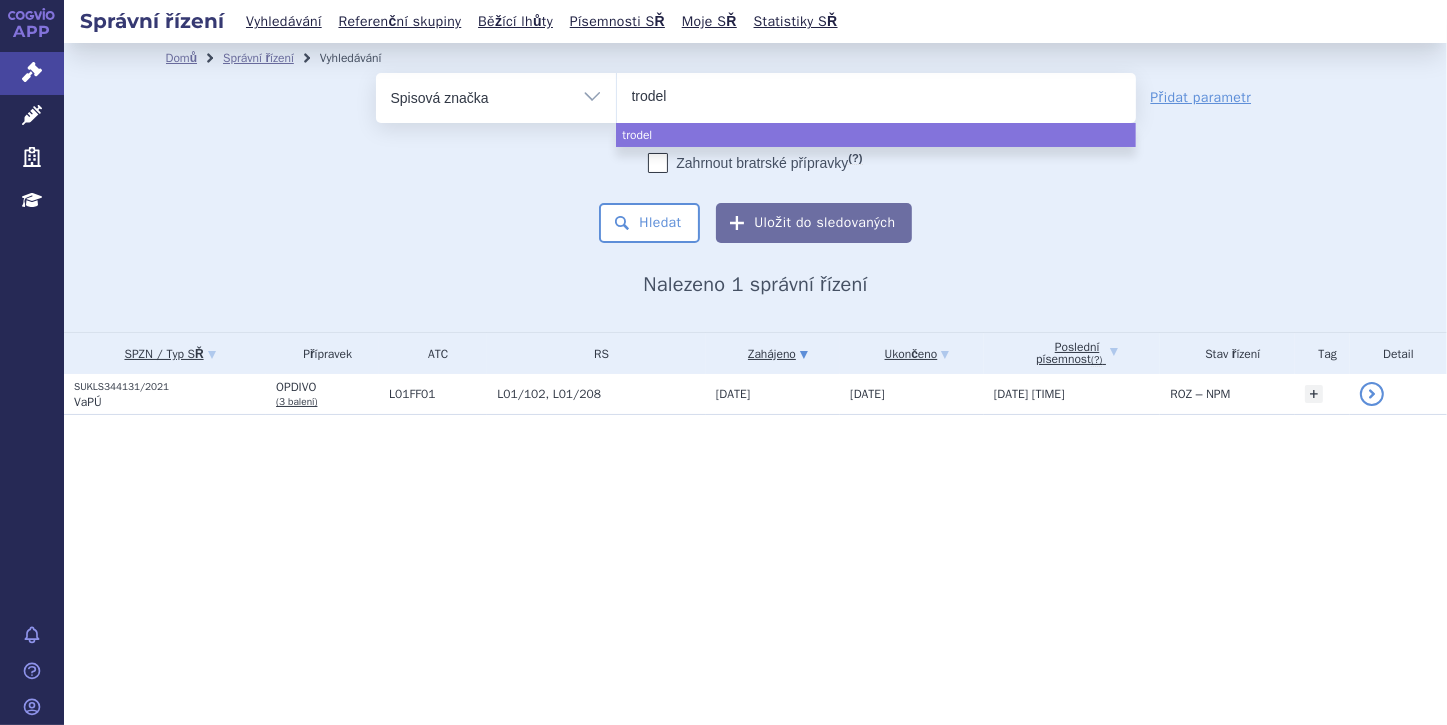 type on "trodelv" 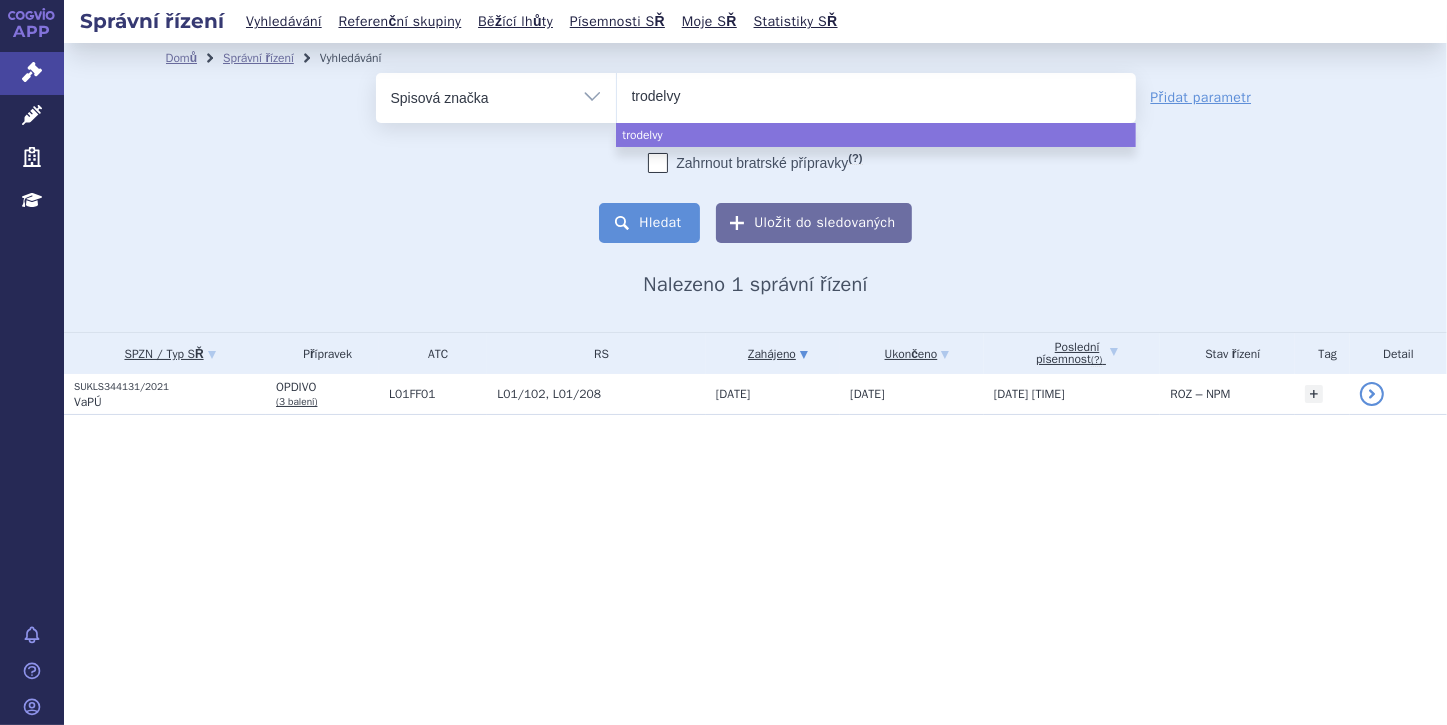 type on "trodelvy" 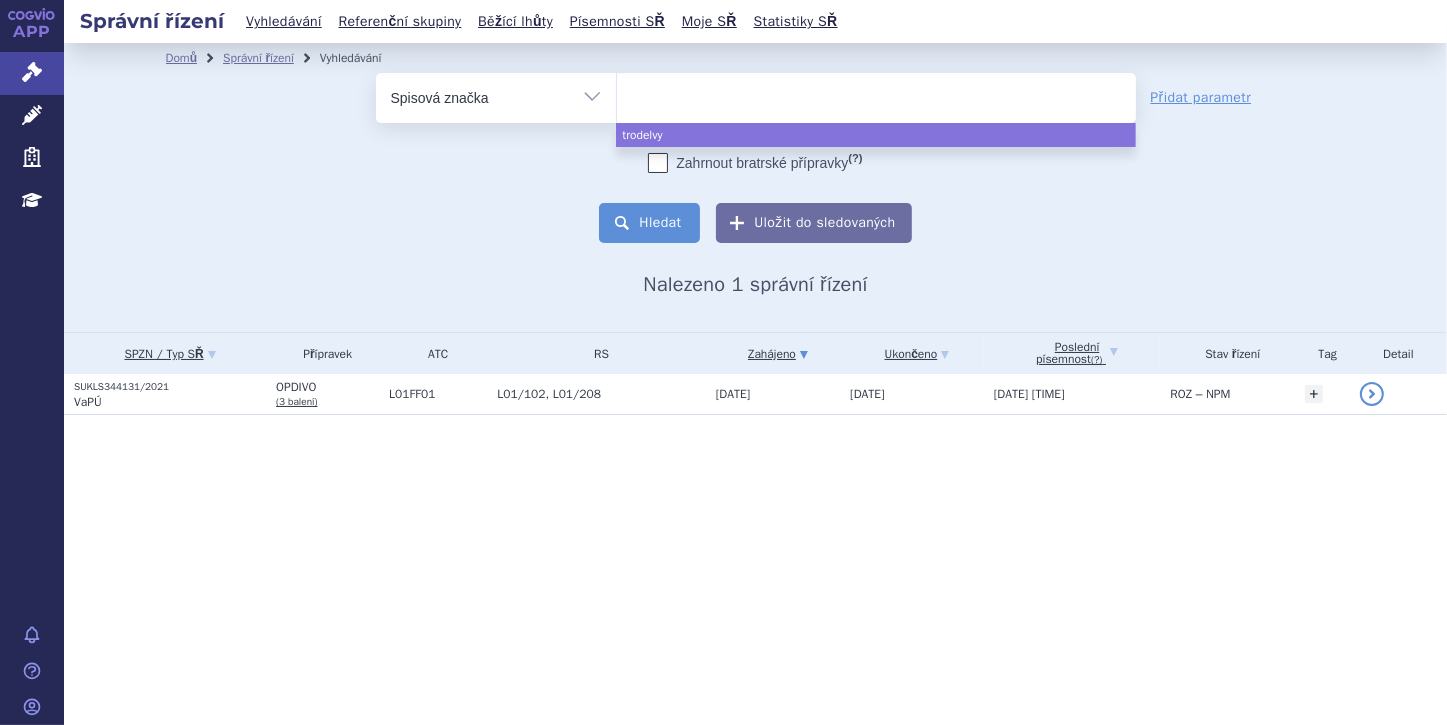 click on "Hledat" at bounding box center [649, 223] 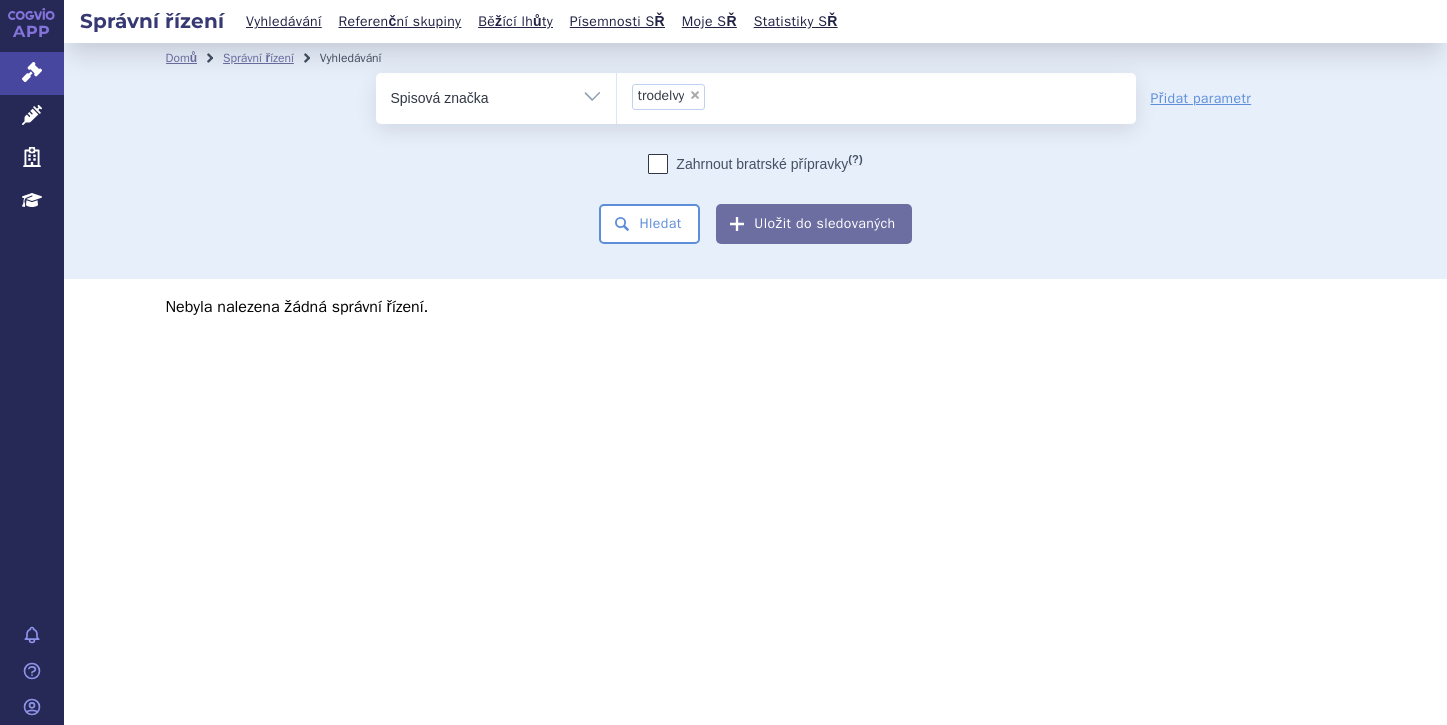 scroll, scrollTop: 0, scrollLeft: 0, axis: both 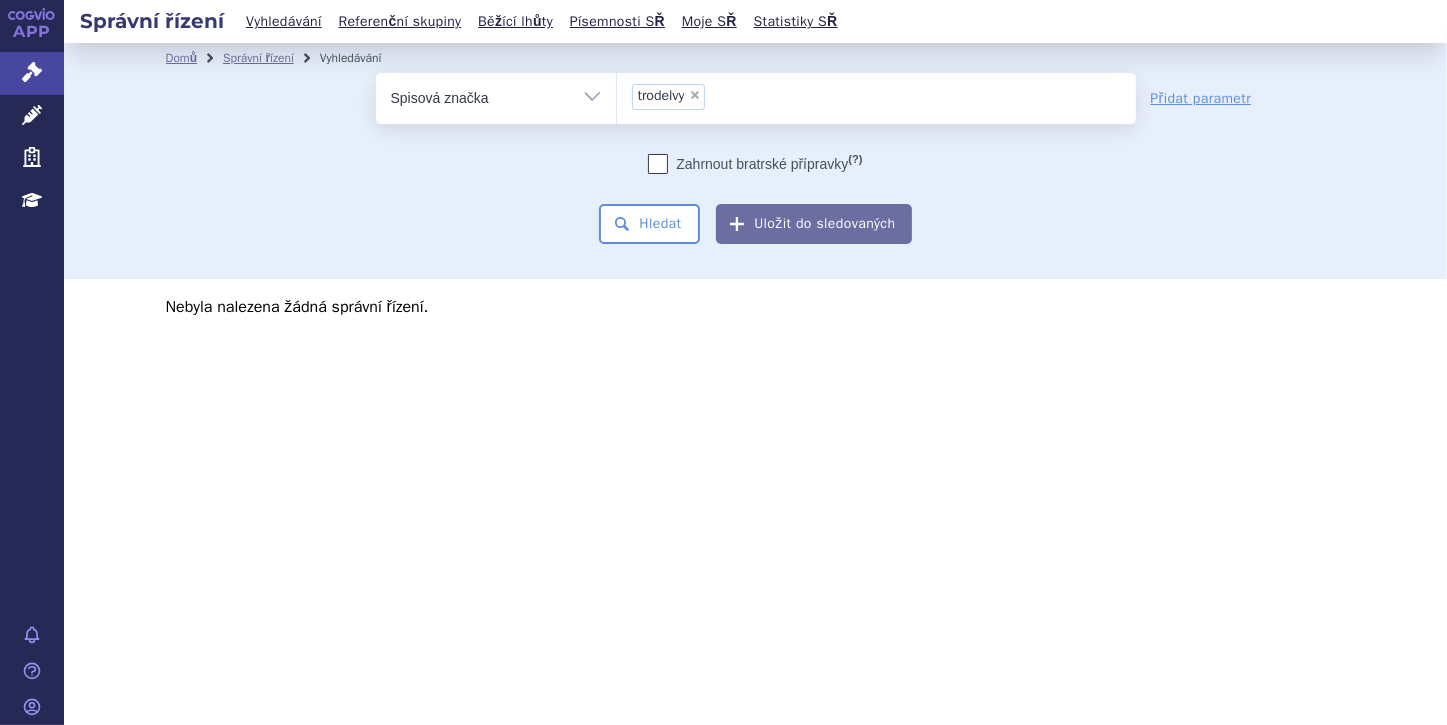 click on "×" at bounding box center (695, 95) 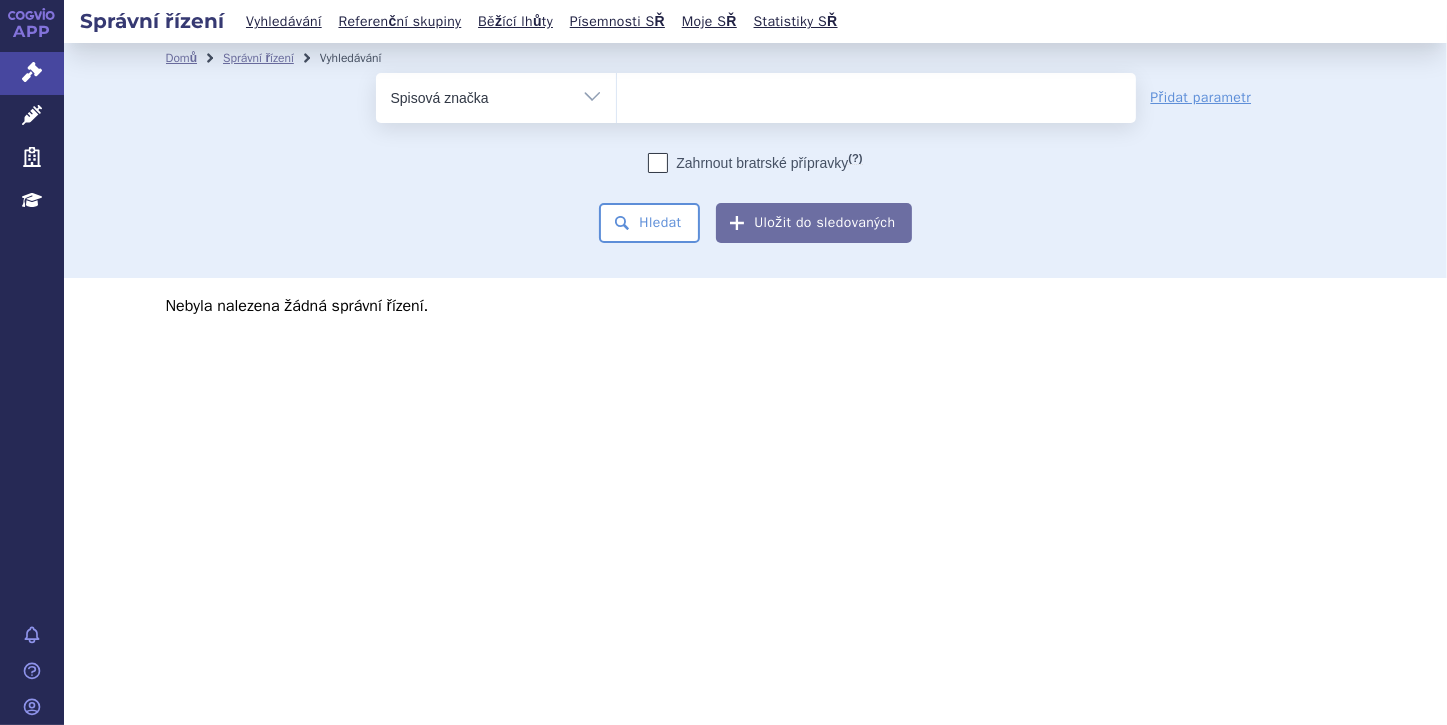 select 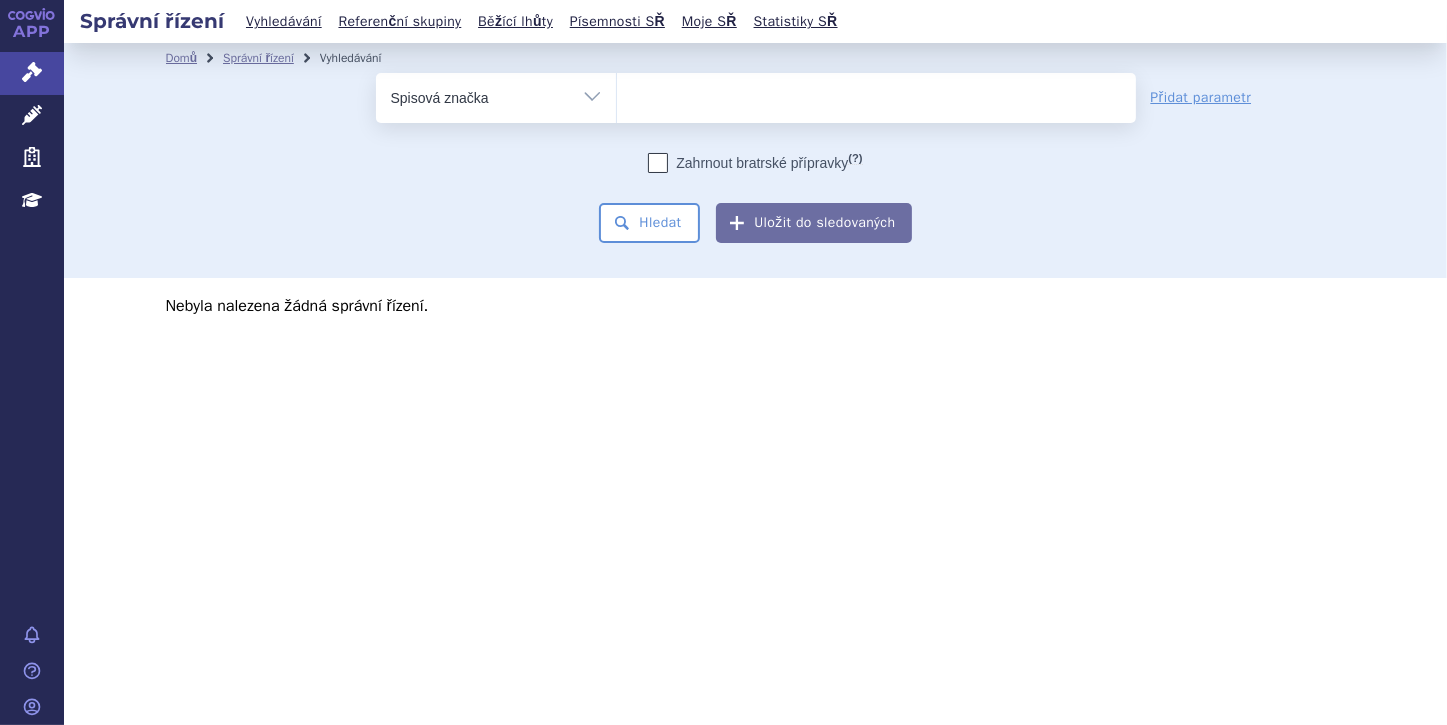 click on "Vše
Spisová značka
Typ SŘ
Přípravek/SUKL kód
Účastník/Držitel" at bounding box center (496, 95) 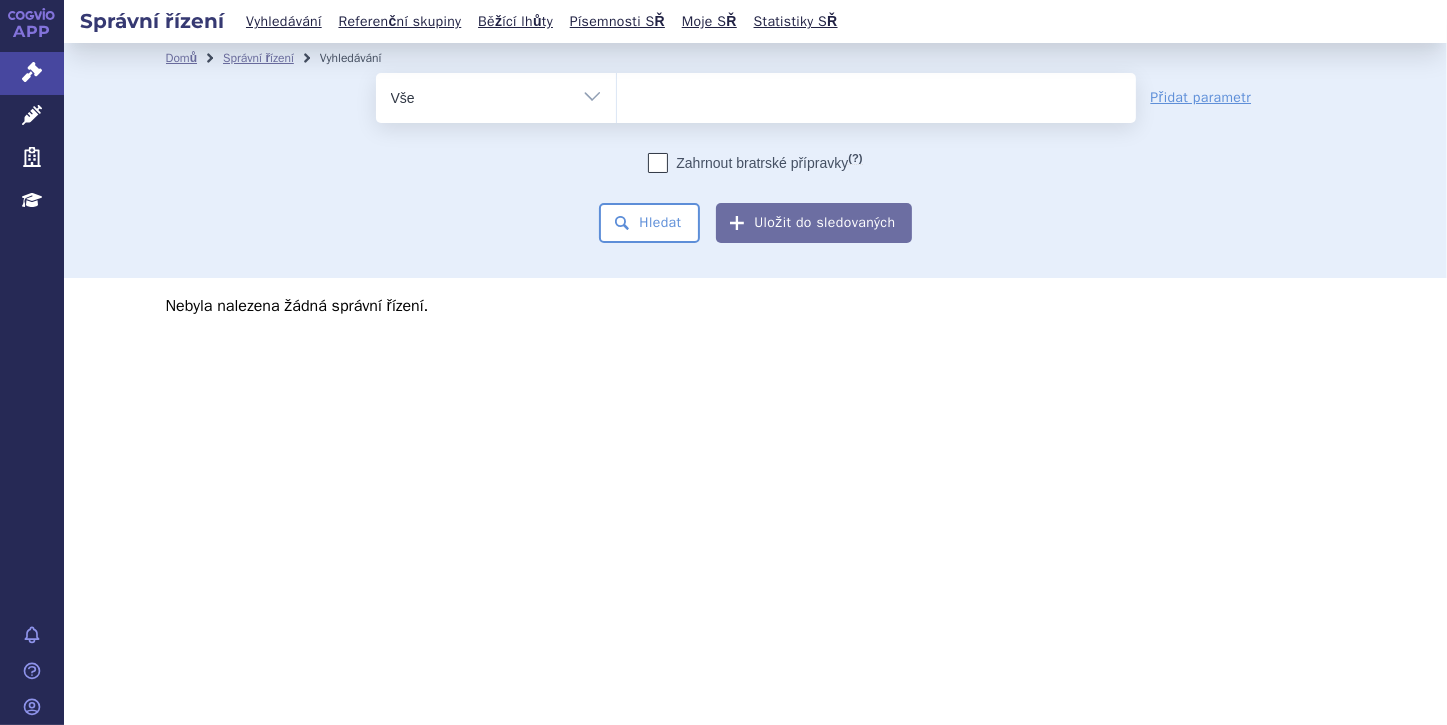 click on "Vše
Spisová značka
Typ SŘ
Přípravek/SUKL kód
Účastník/Držitel" at bounding box center (496, 95) 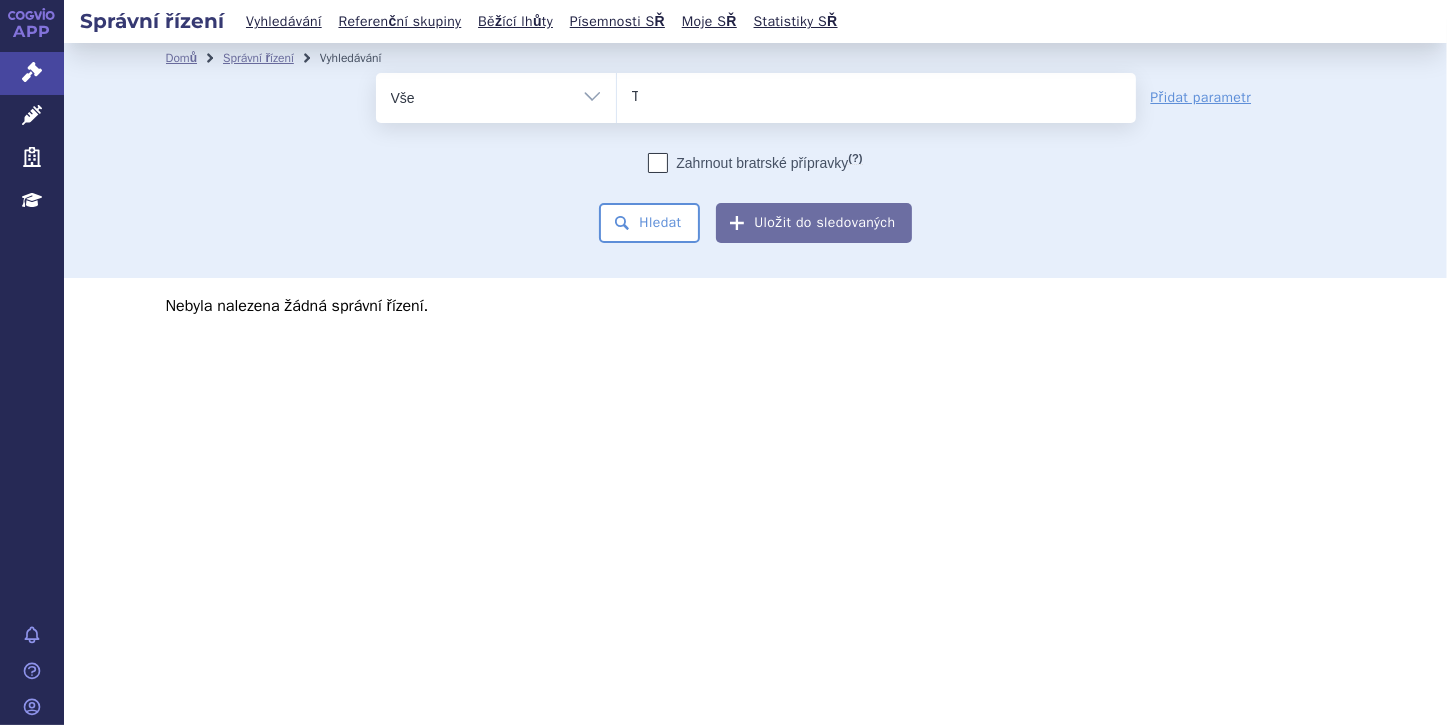 type 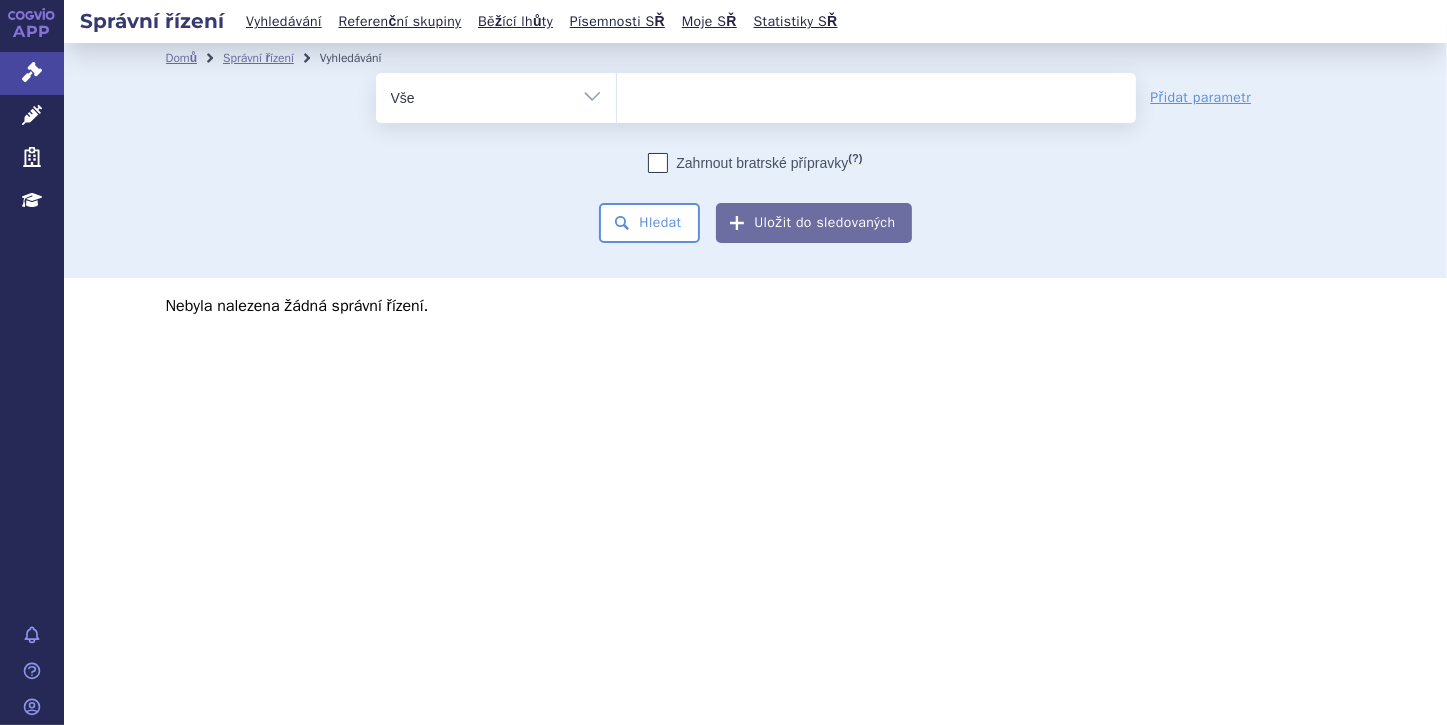 select on "TRODELVY" 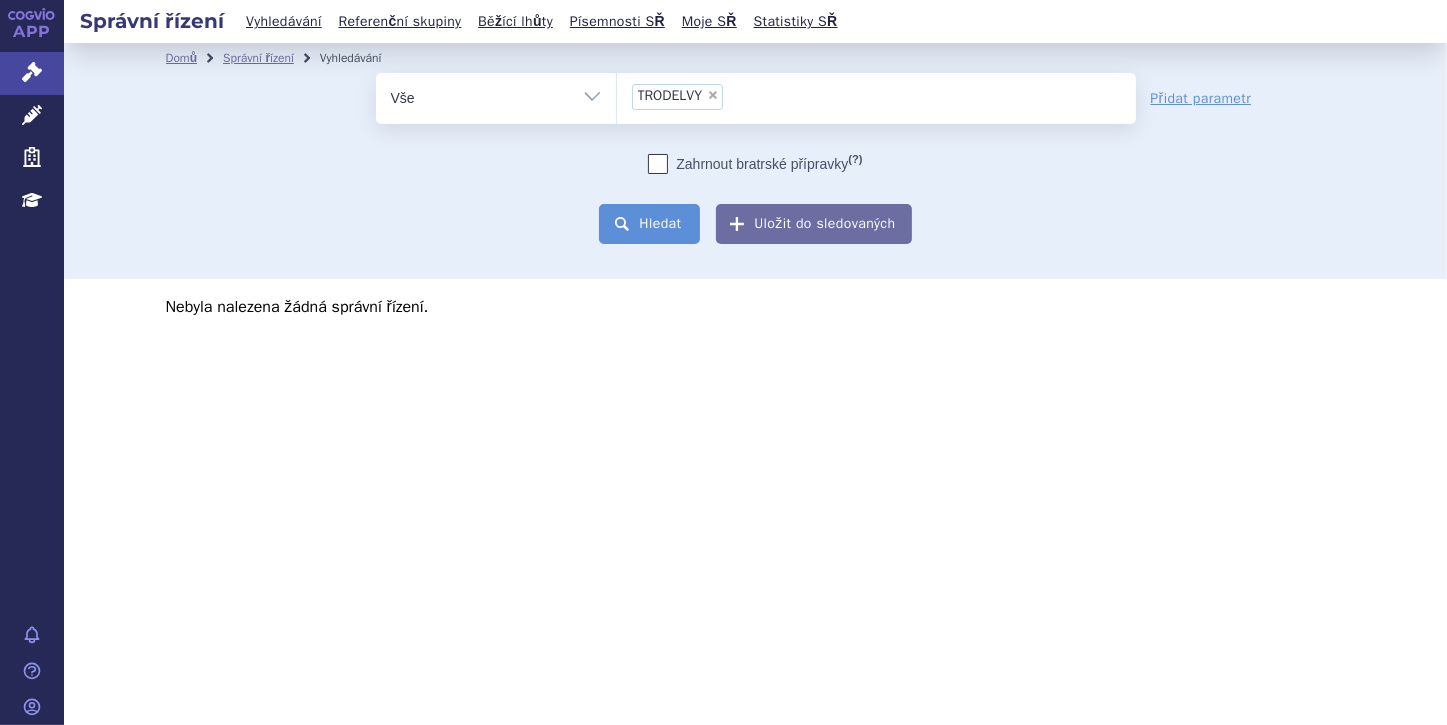 click on "Hledat" at bounding box center [649, 224] 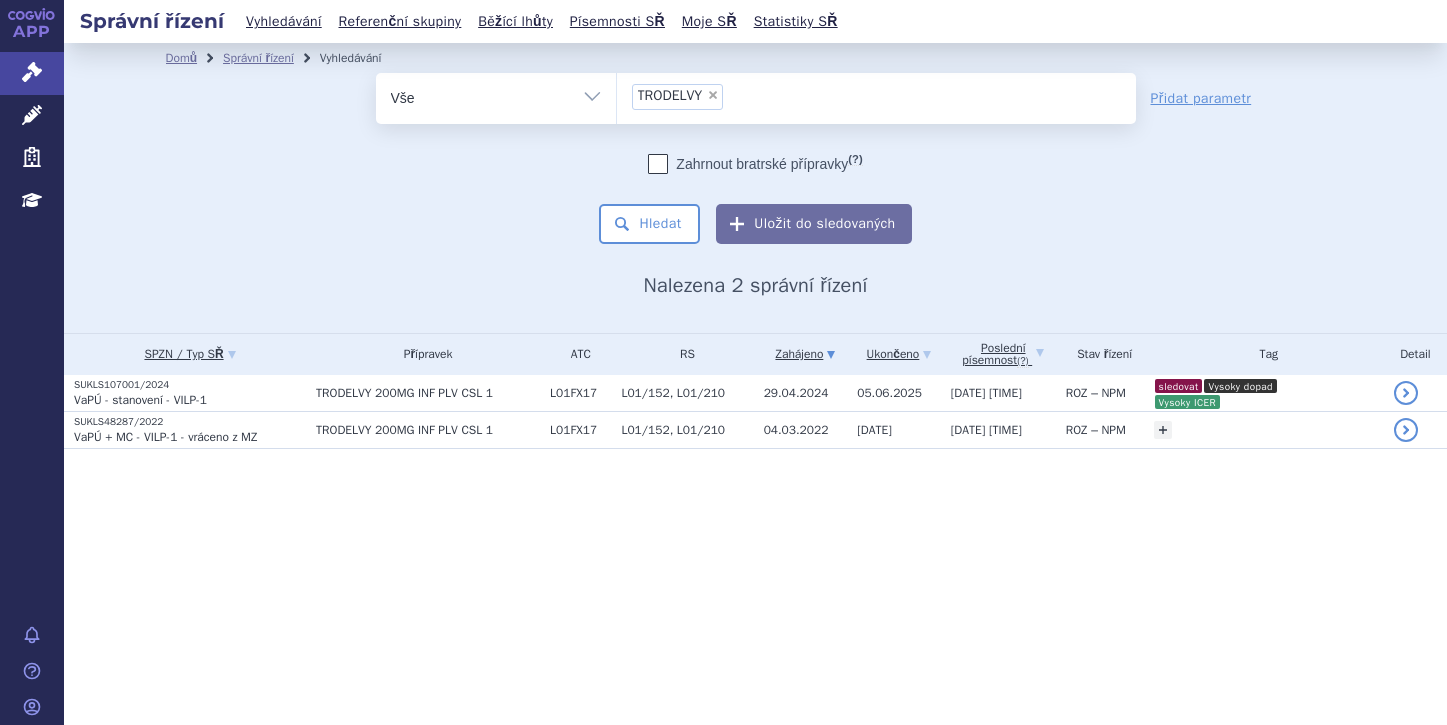 scroll, scrollTop: 0, scrollLeft: 0, axis: both 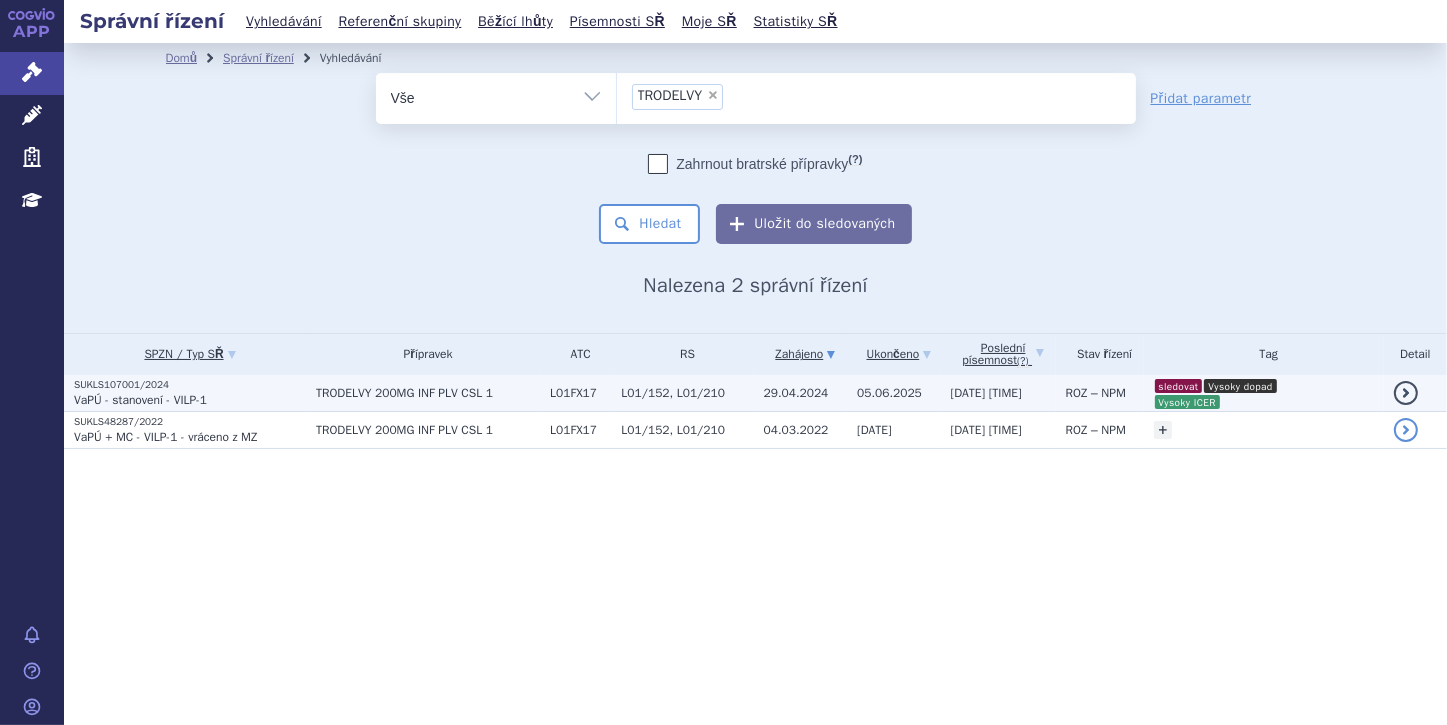 click on "VaPÚ - stanovení - VILP-1" at bounding box center (190, 400) 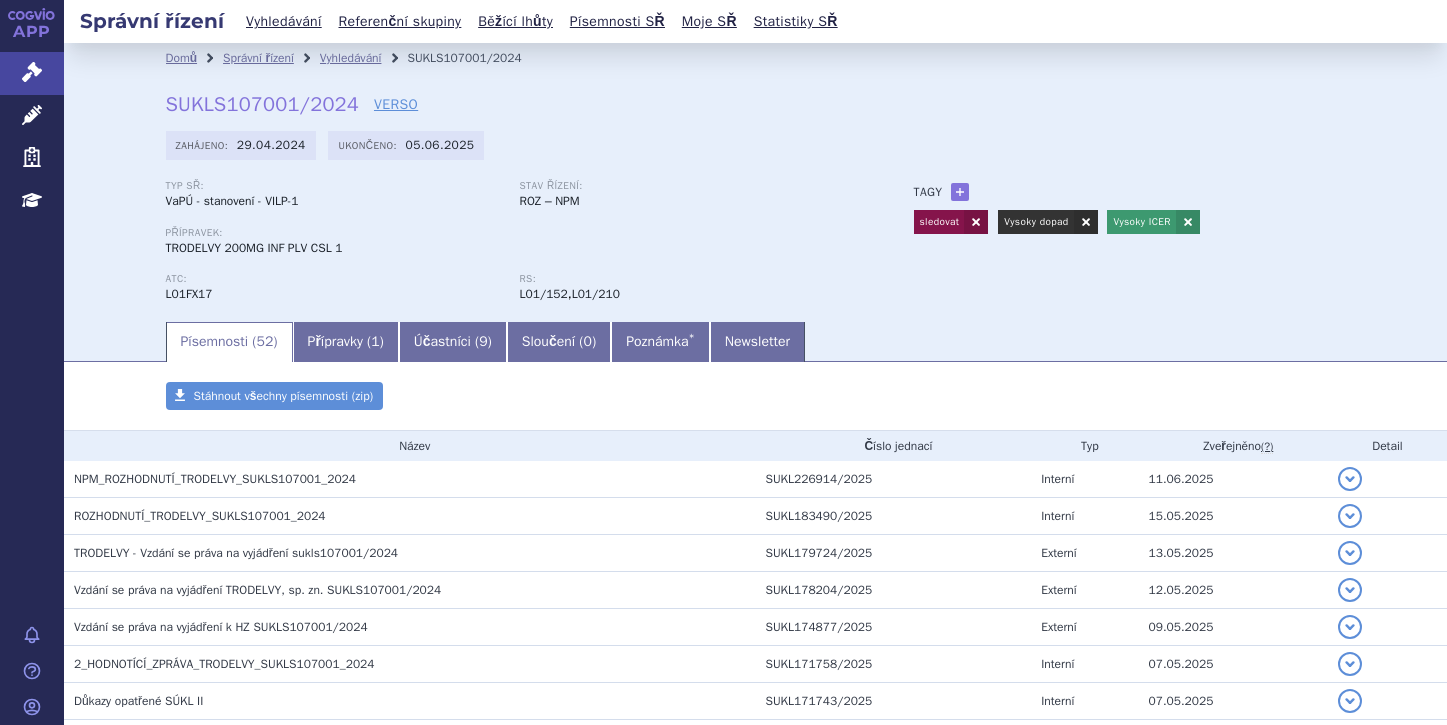 scroll, scrollTop: 0, scrollLeft: 0, axis: both 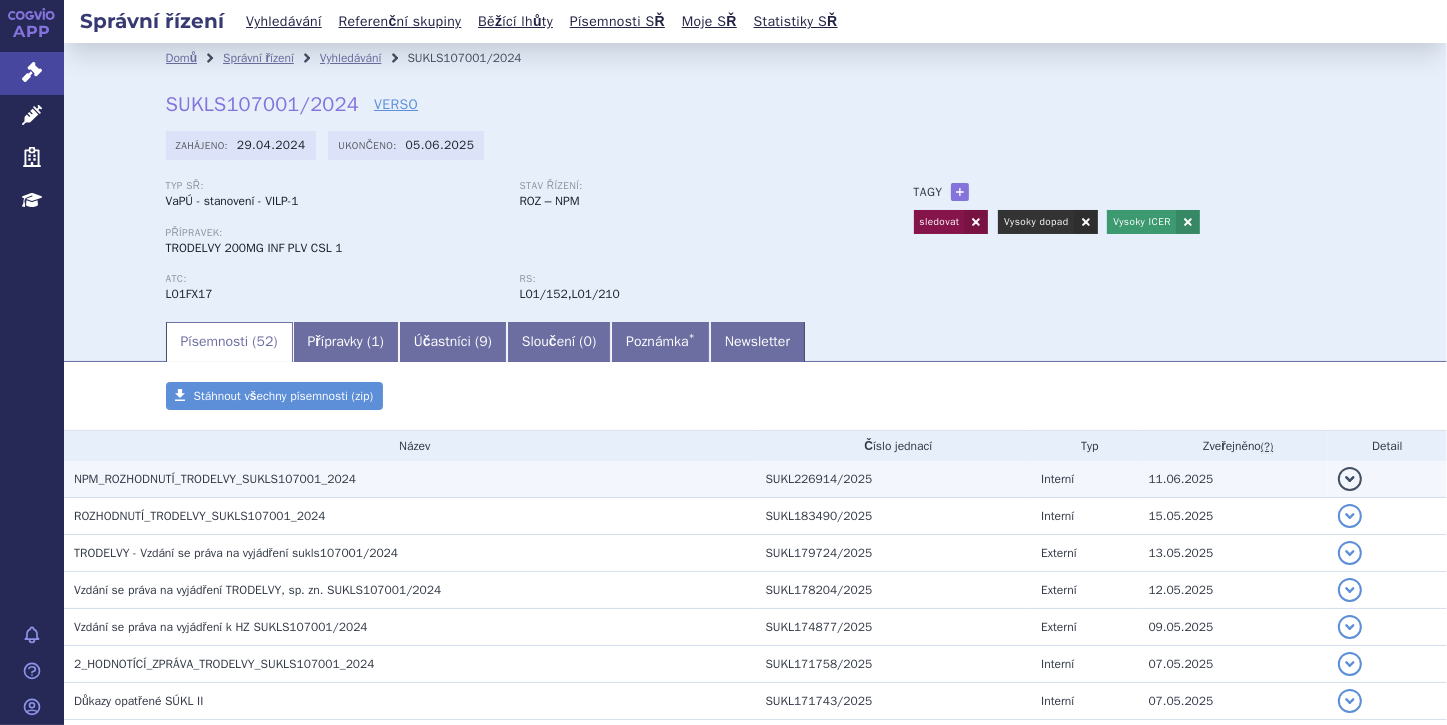 click on "NPM_ROZHODNUTÍ_TRODELVY_SUKLS107001_2024" at bounding box center [215, 479] 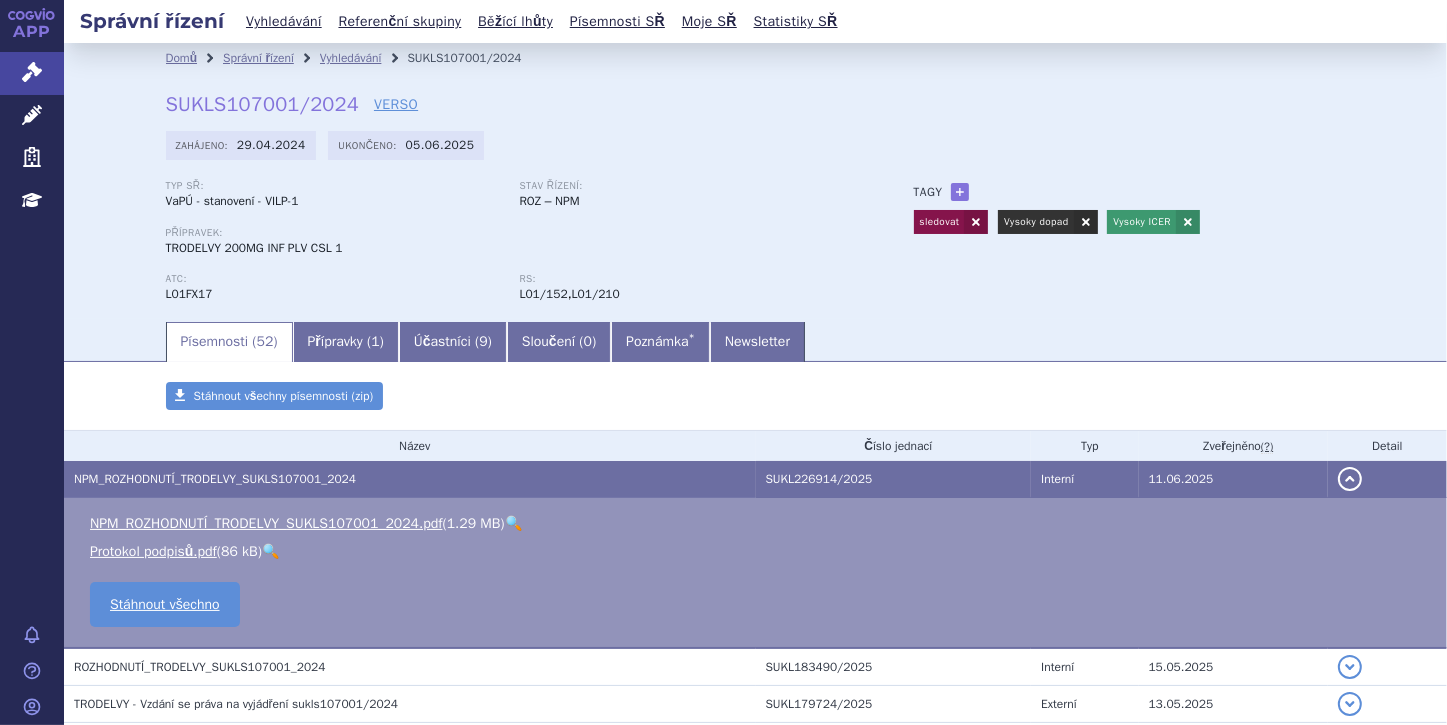 click on "🔍" at bounding box center [513, 523] 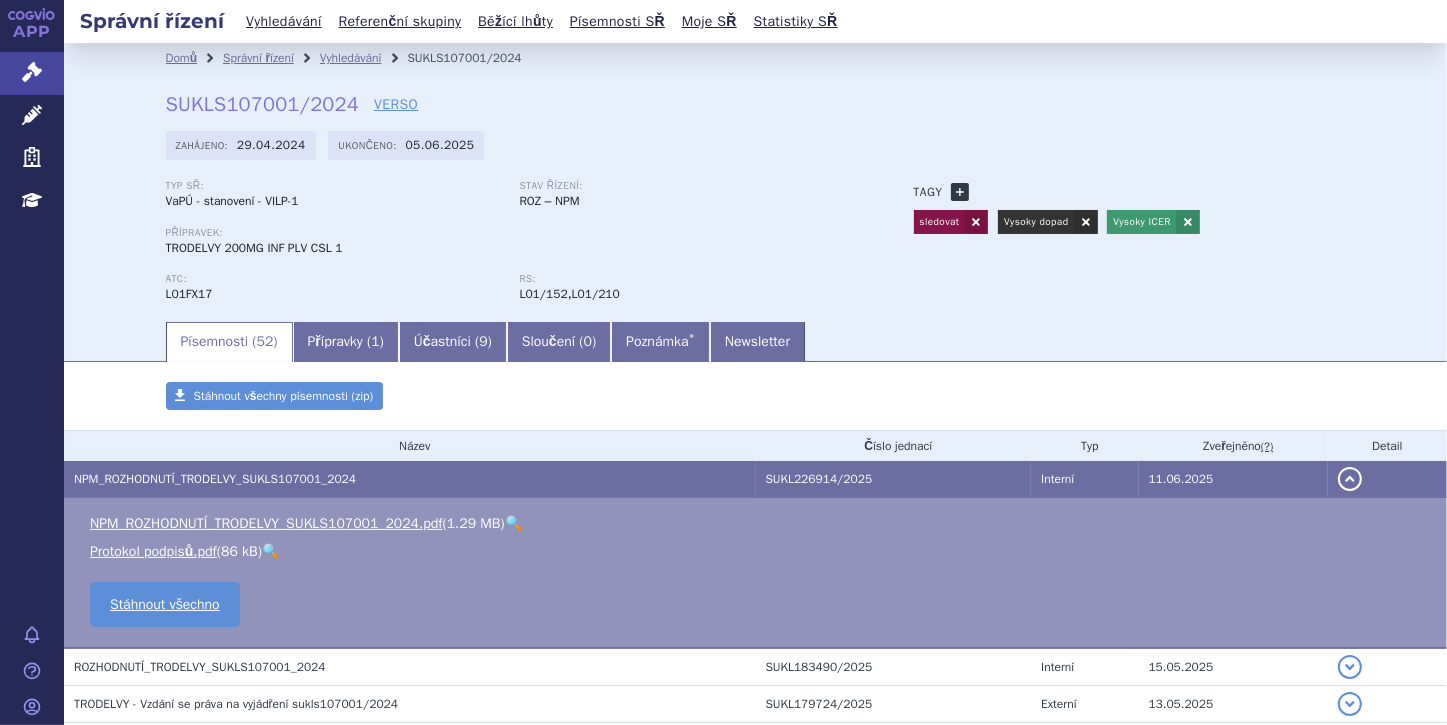 click on "+" at bounding box center (960, 192) 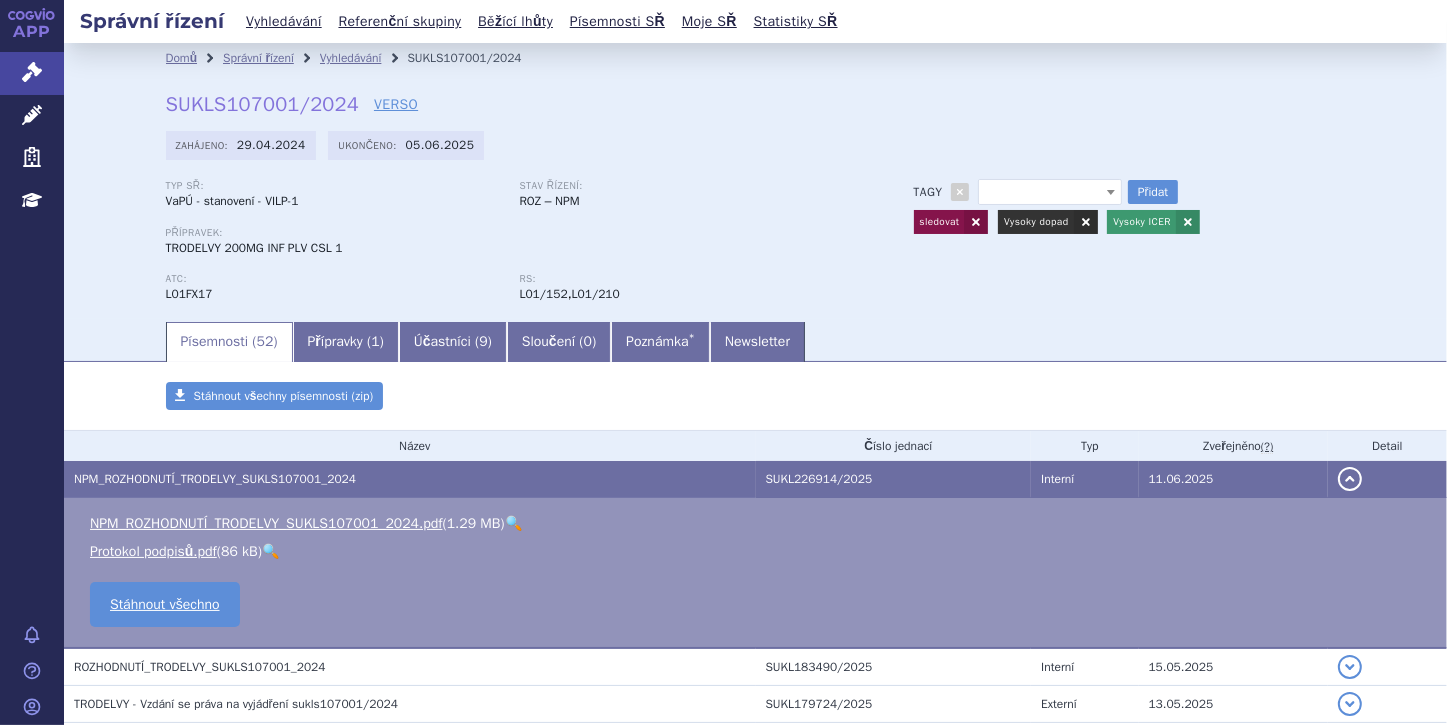 click at bounding box center [1111, 192] 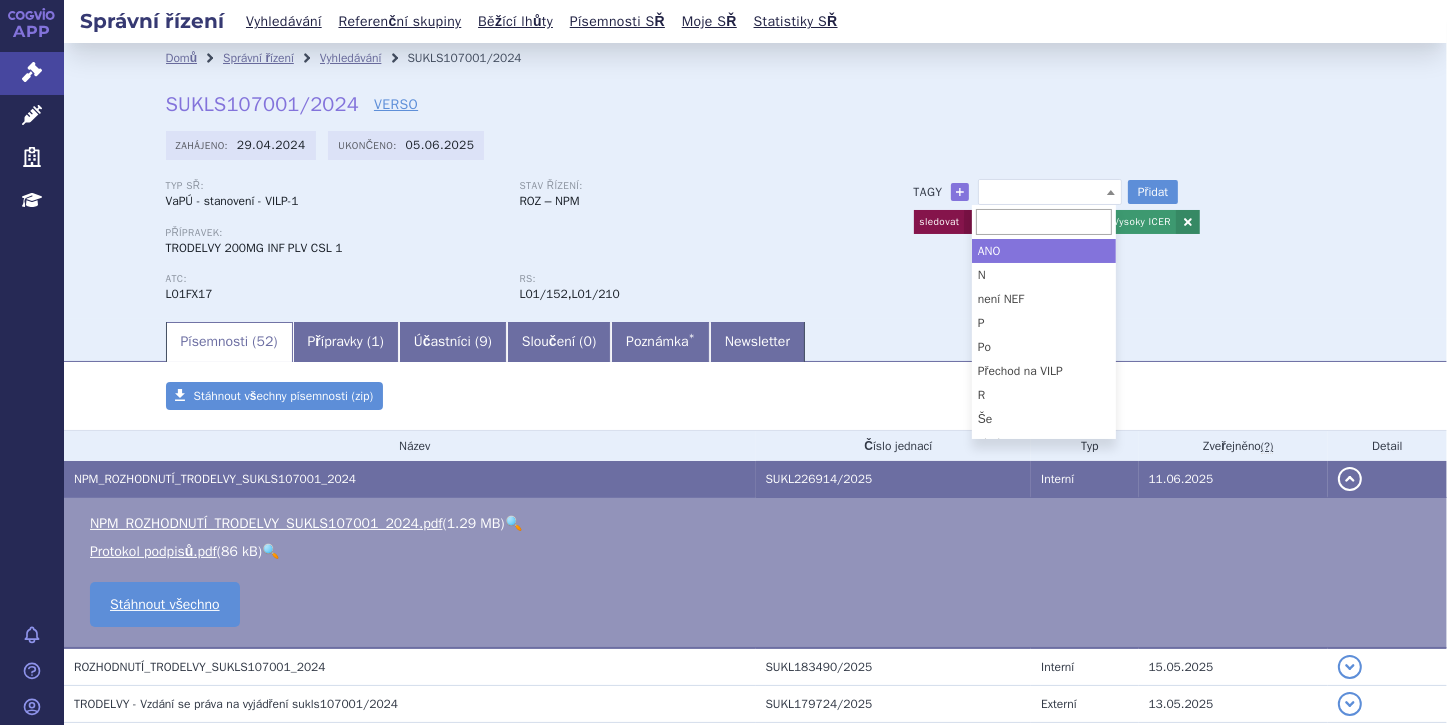 select on "ANO" 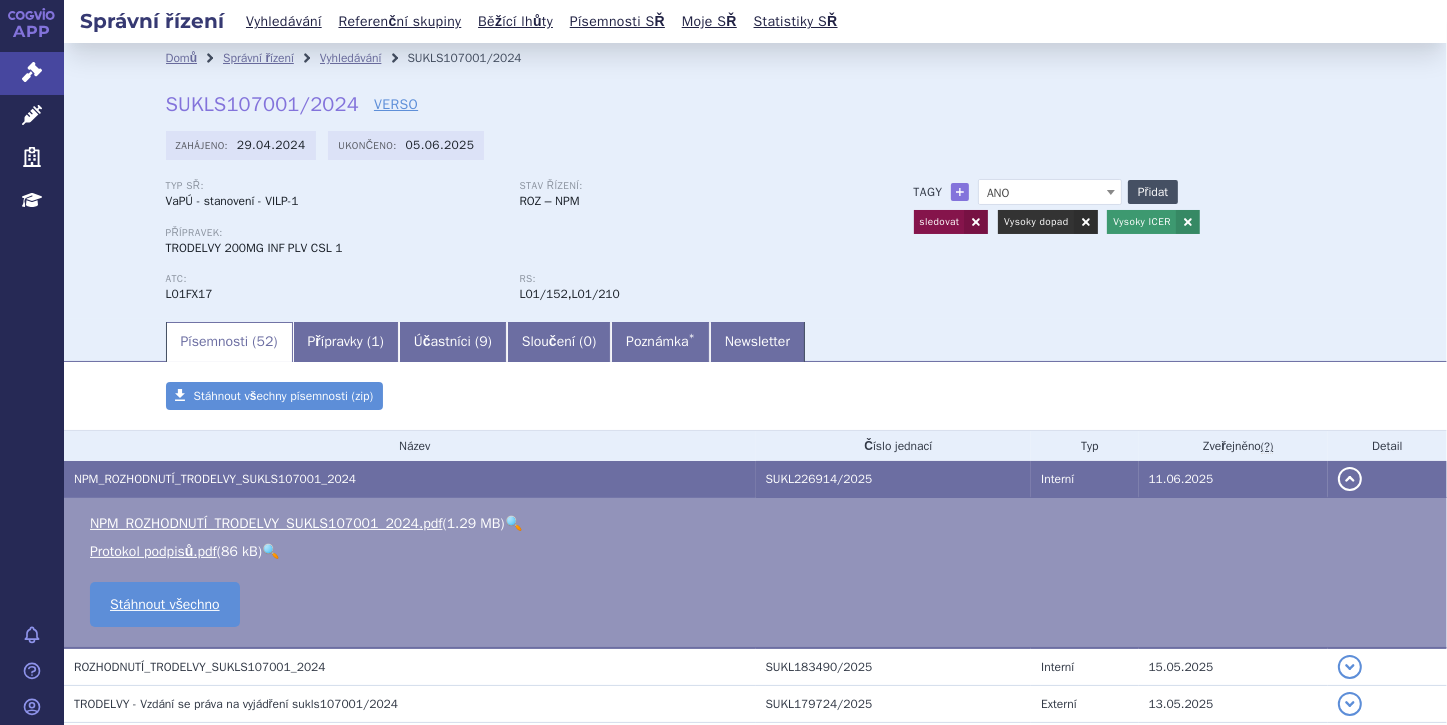 click on "Přidat" at bounding box center [1153, 192] 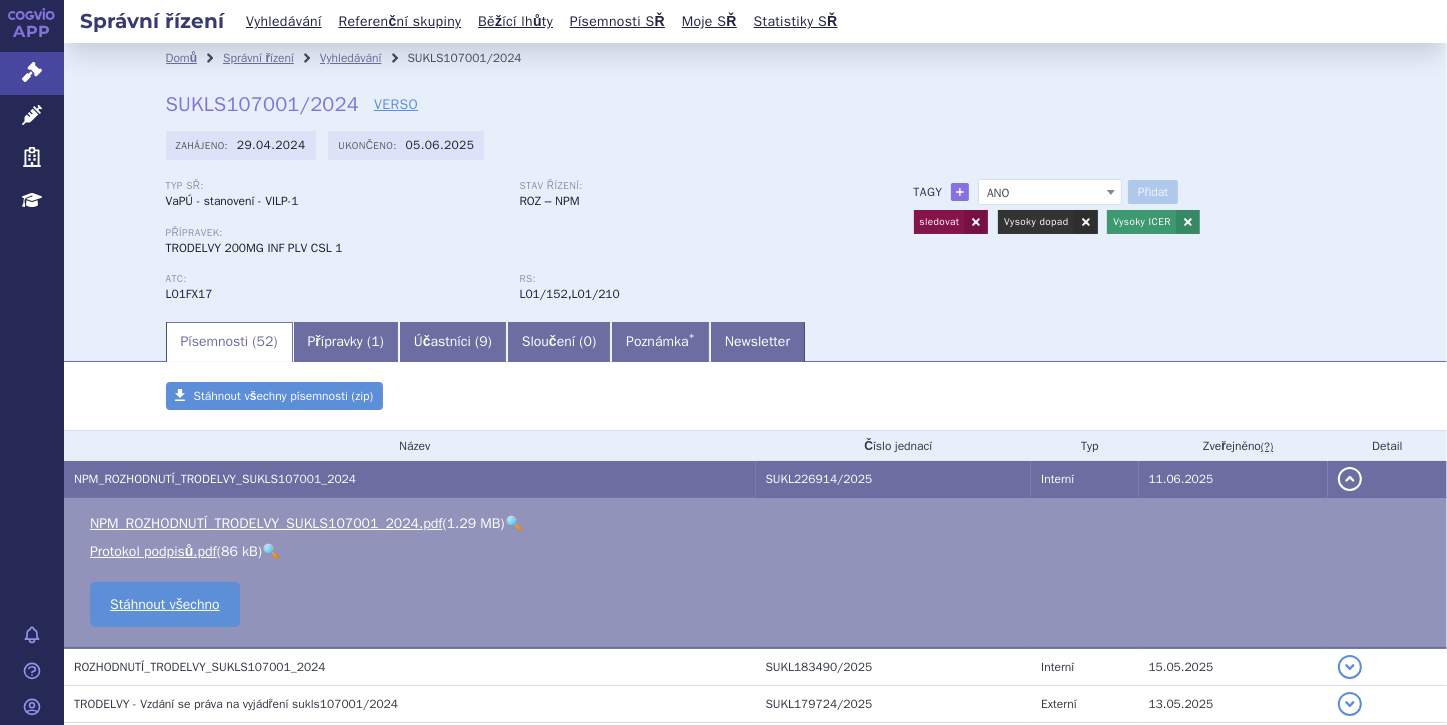 select 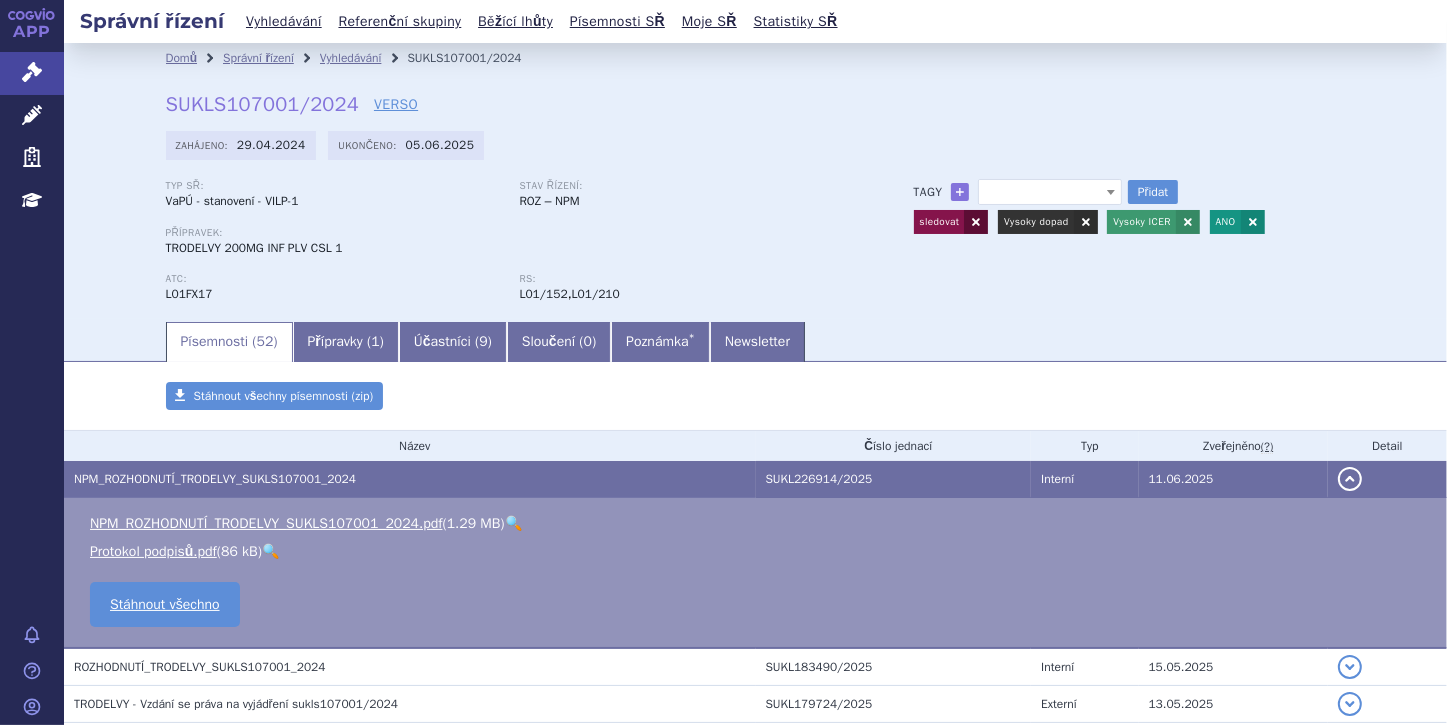 click at bounding box center [976, 222] 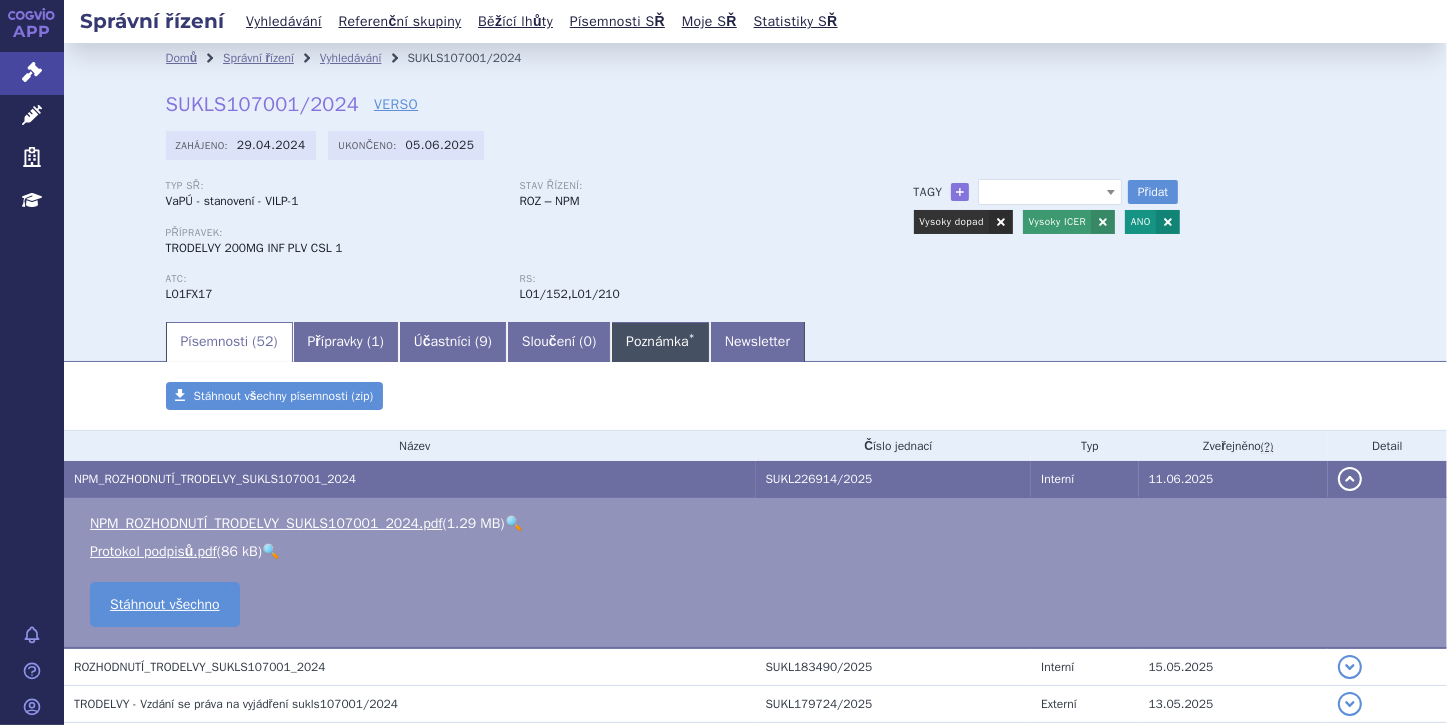 click on "Poznámka
*" at bounding box center [660, 342] 